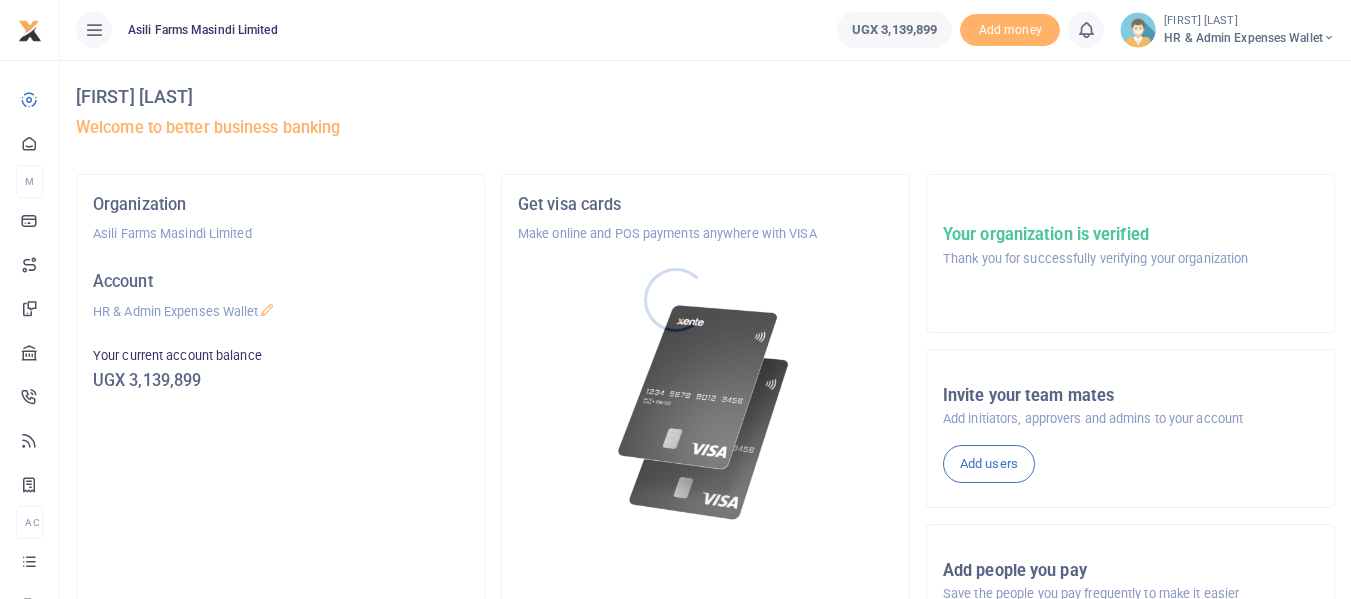 scroll, scrollTop: 0, scrollLeft: 0, axis: both 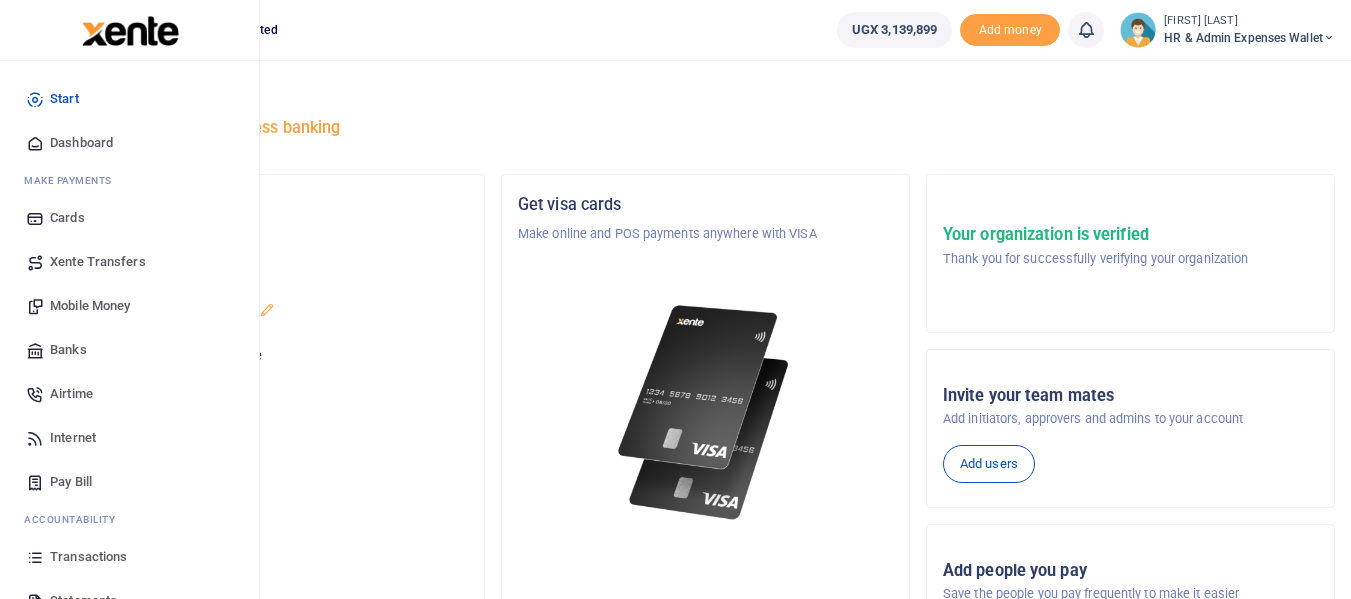 click on "Transactions" at bounding box center (88, 557) 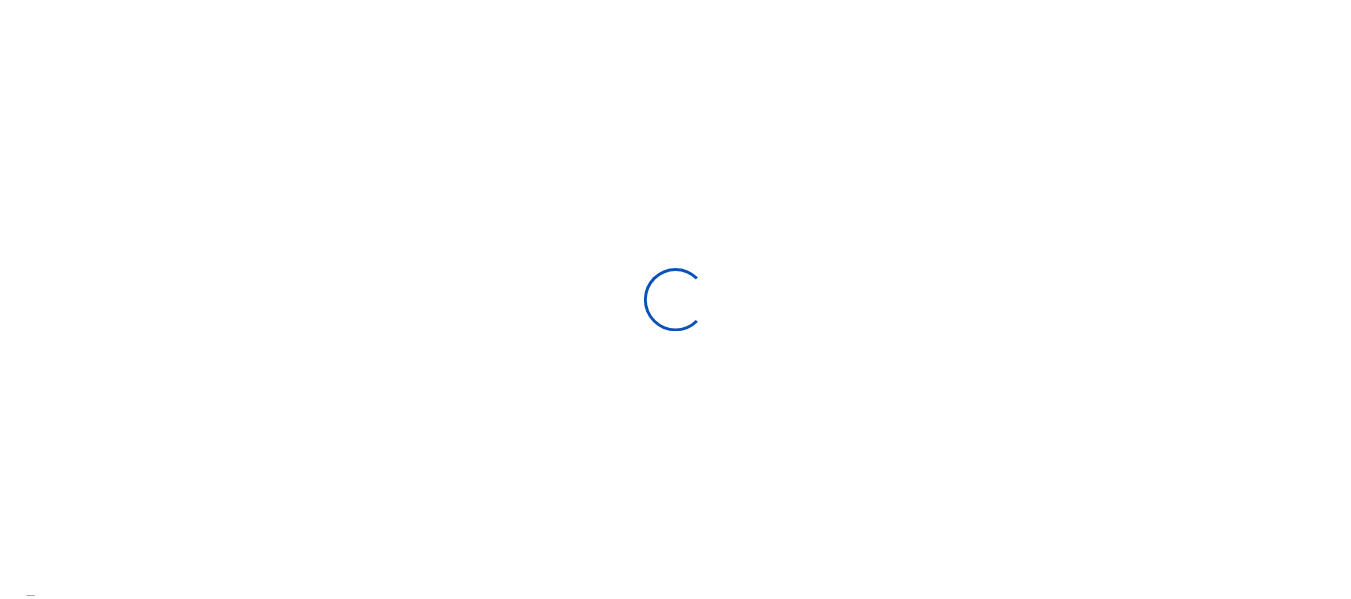 scroll, scrollTop: 0, scrollLeft: 0, axis: both 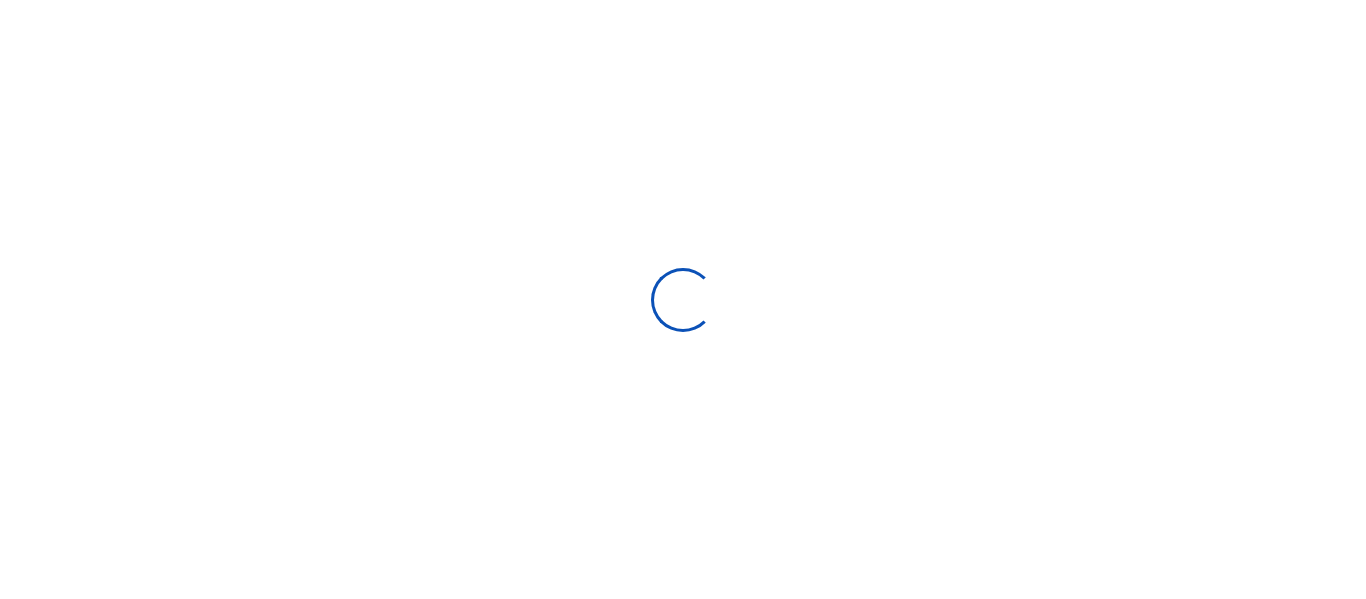 select 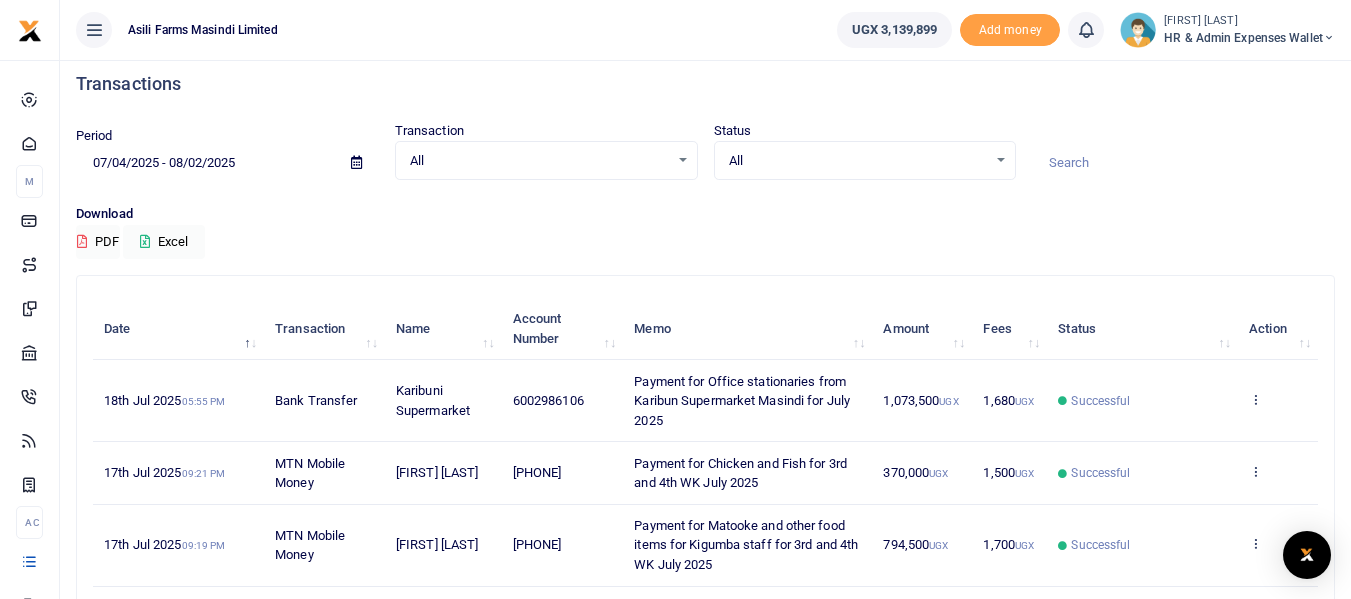 scroll, scrollTop: 200, scrollLeft: 0, axis: vertical 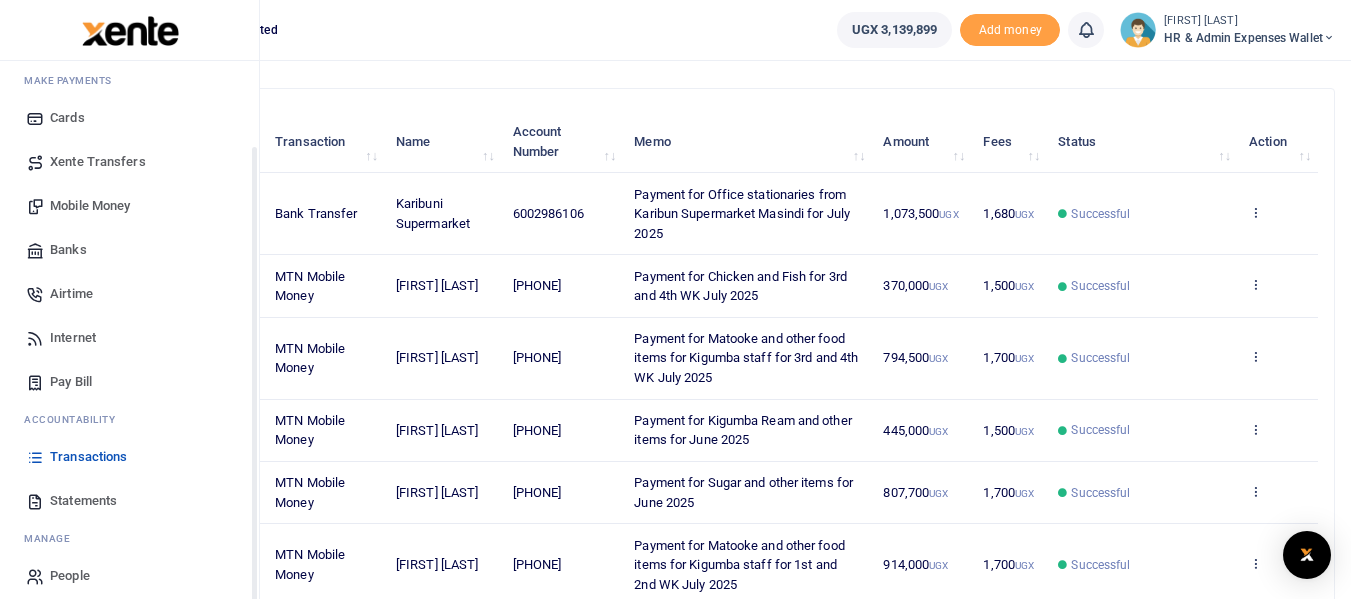 click on "Transactions" at bounding box center (88, 457) 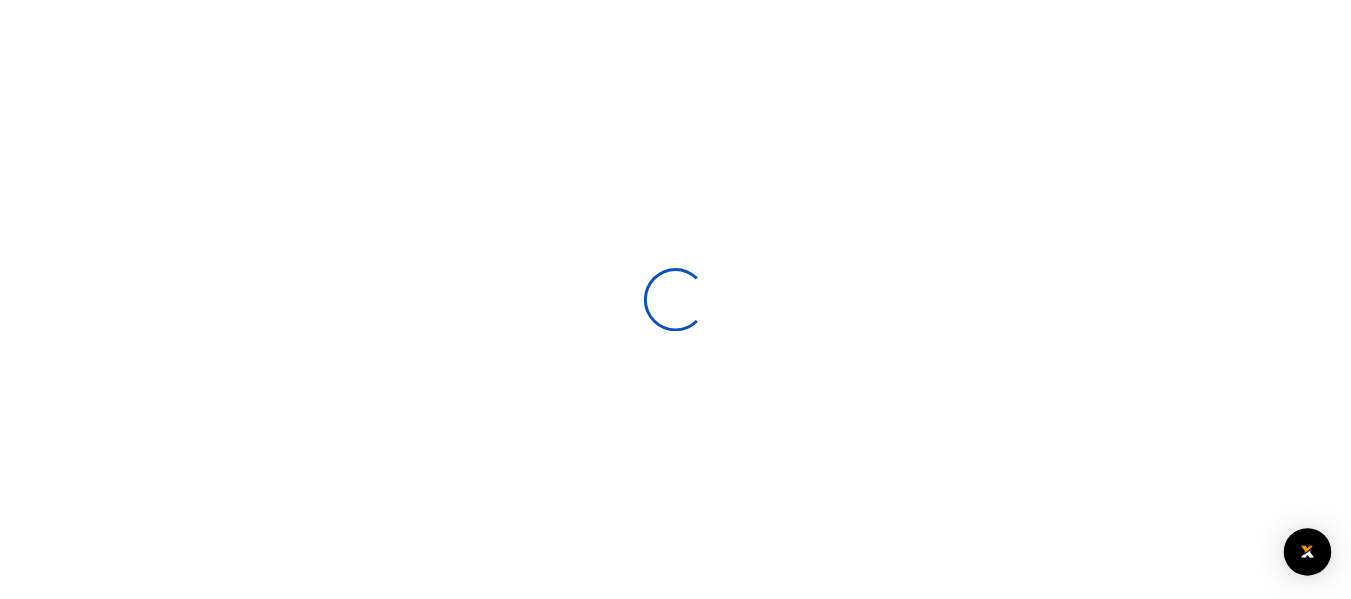 scroll, scrollTop: 0, scrollLeft: 0, axis: both 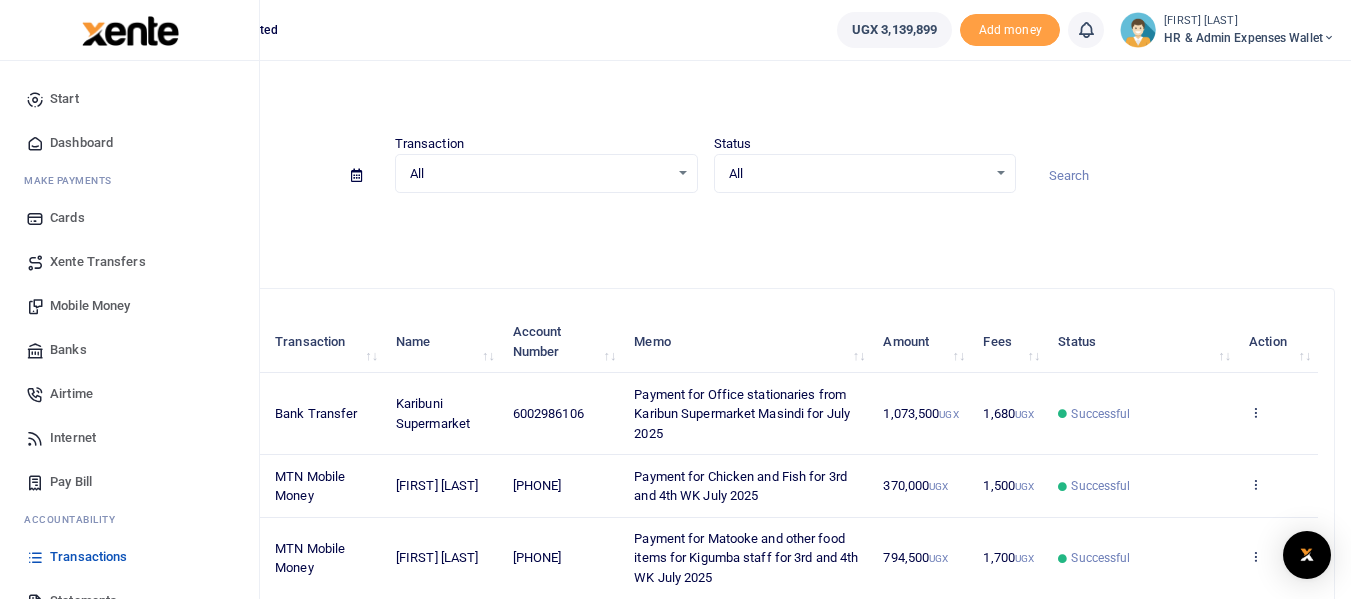 click on "Mobile Money" at bounding box center (90, 306) 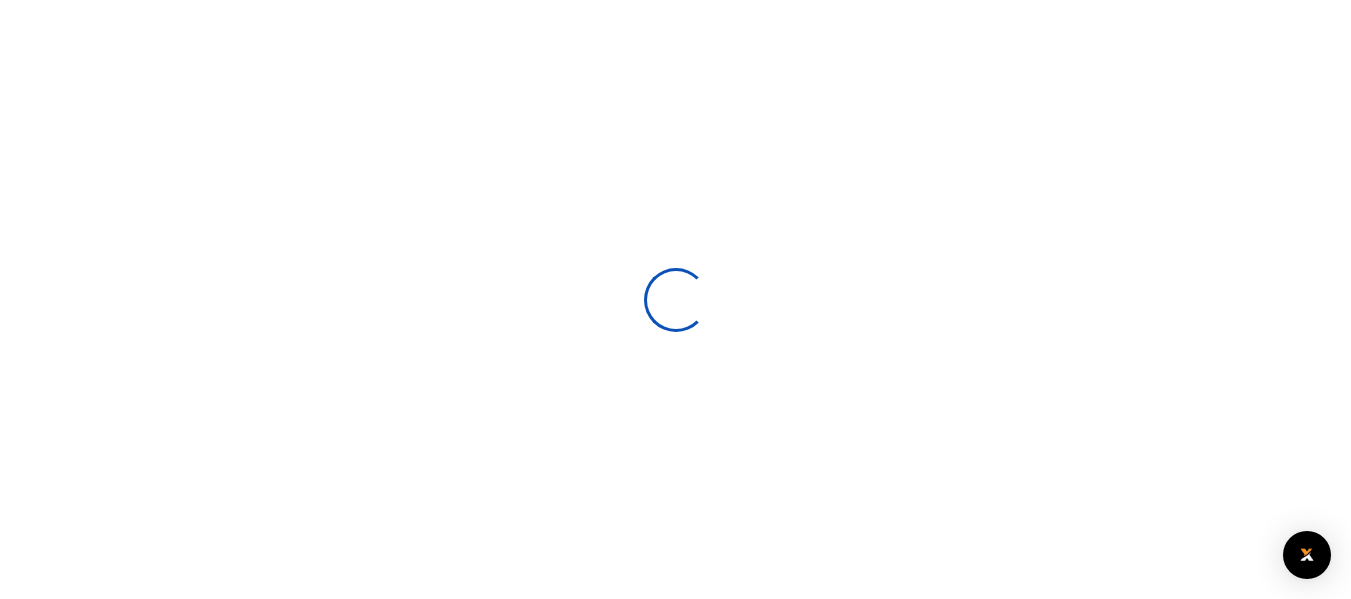 scroll, scrollTop: 0, scrollLeft: 0, axis: both 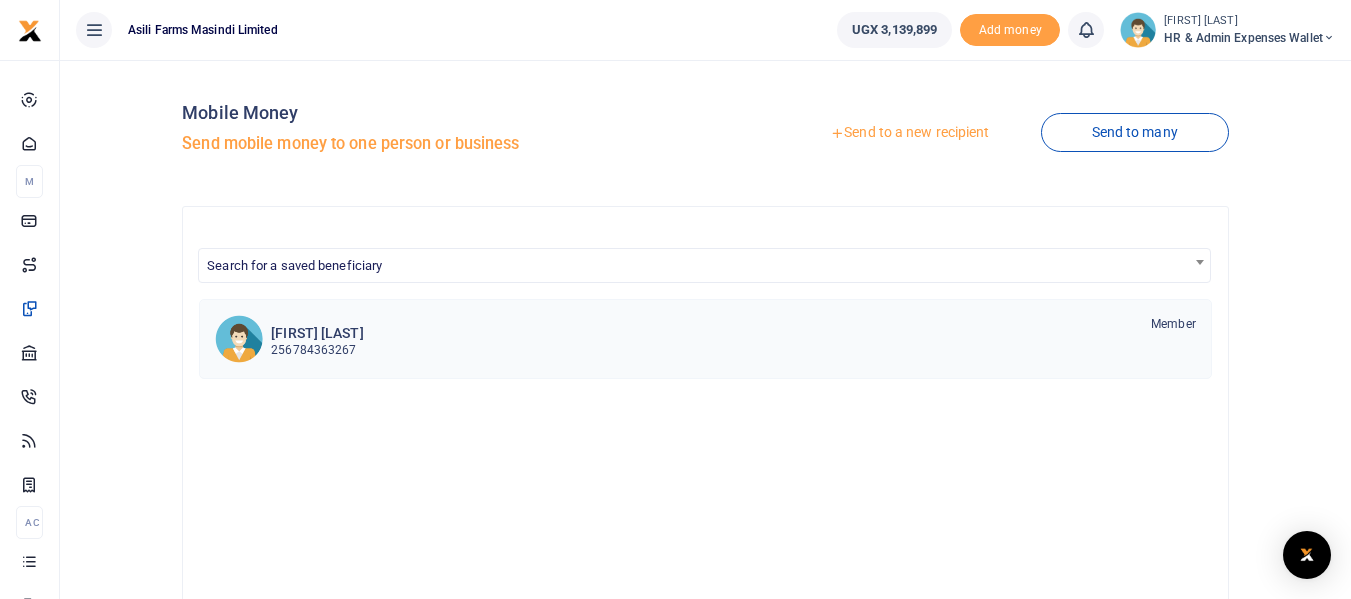 click on "256784363267" at bounding box center (317, 350) 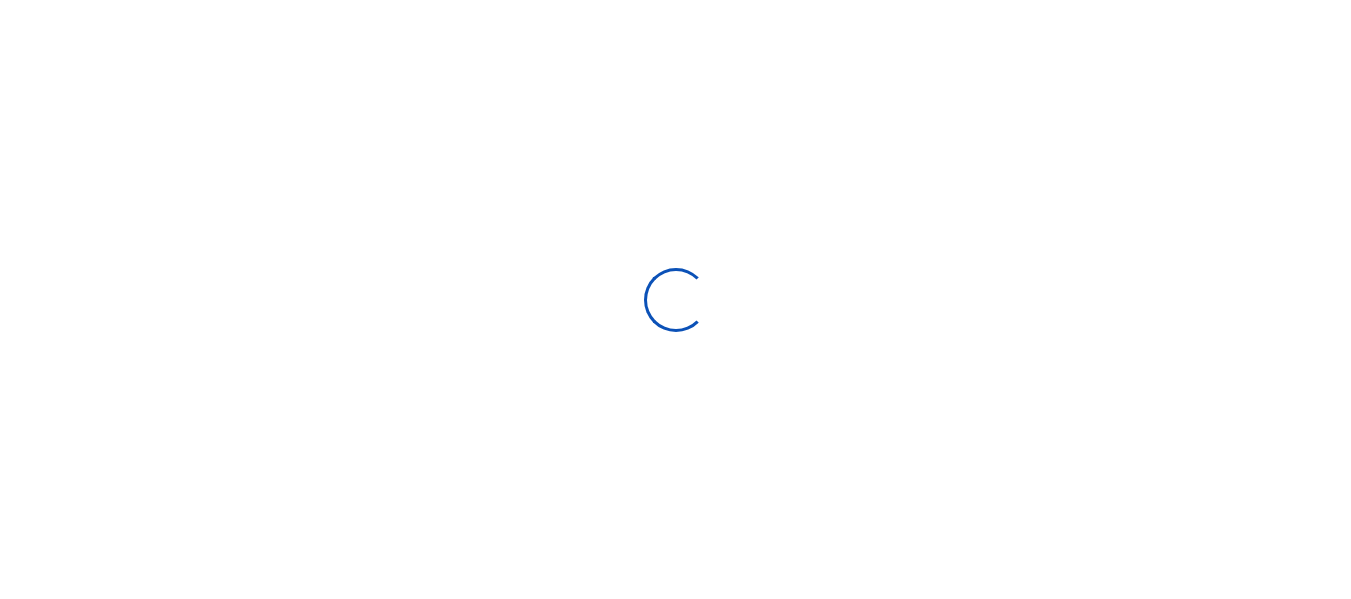 scroll, scrollTop: 0, scrollLeft: 0, axis: both 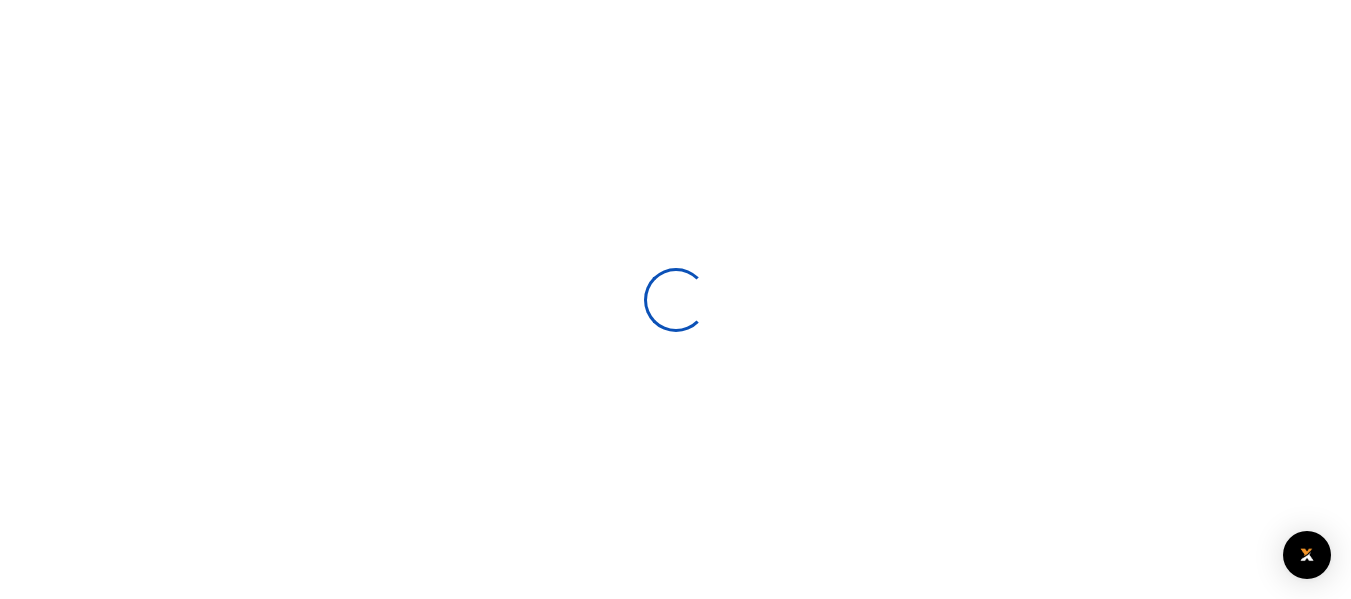 select 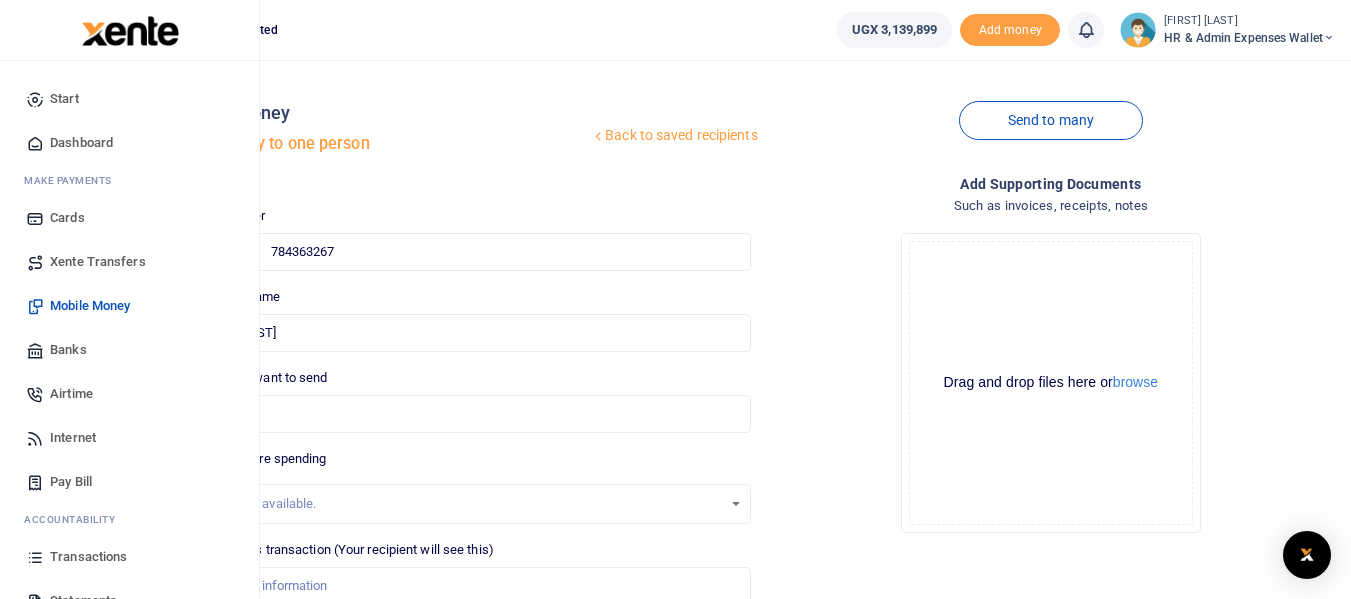 click on "Mobile Money" at bounding box center [90, 306] 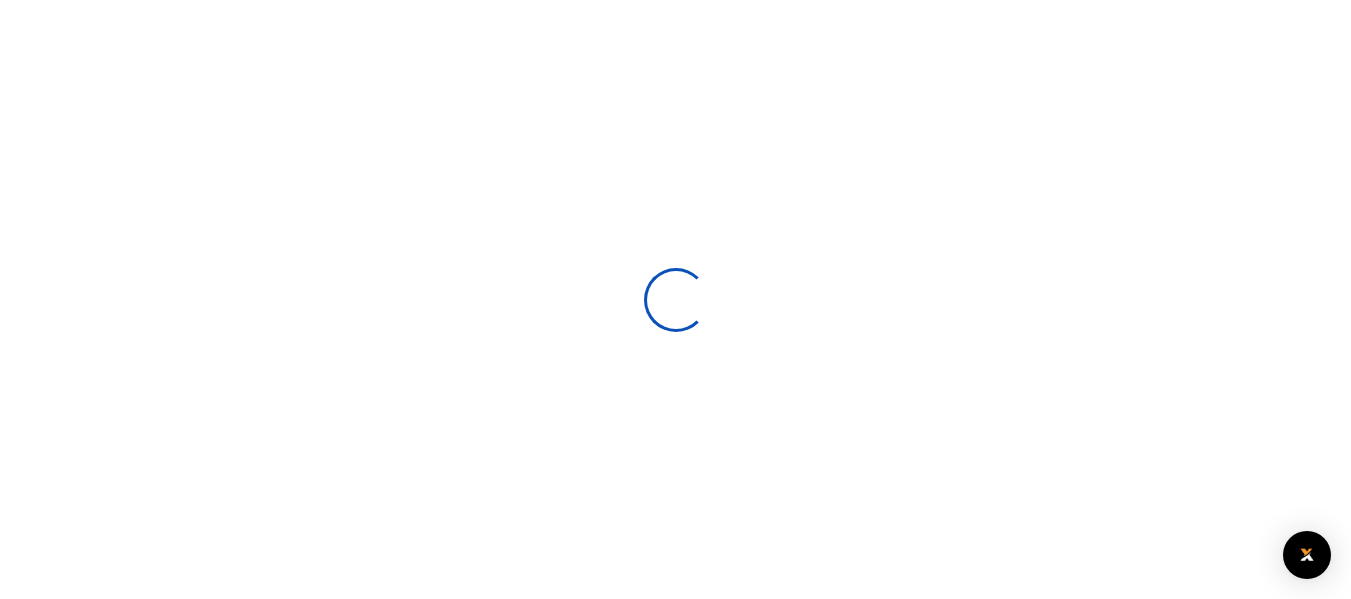 scroll, scrollTop: 0, scrollLeft: 0, axis: both 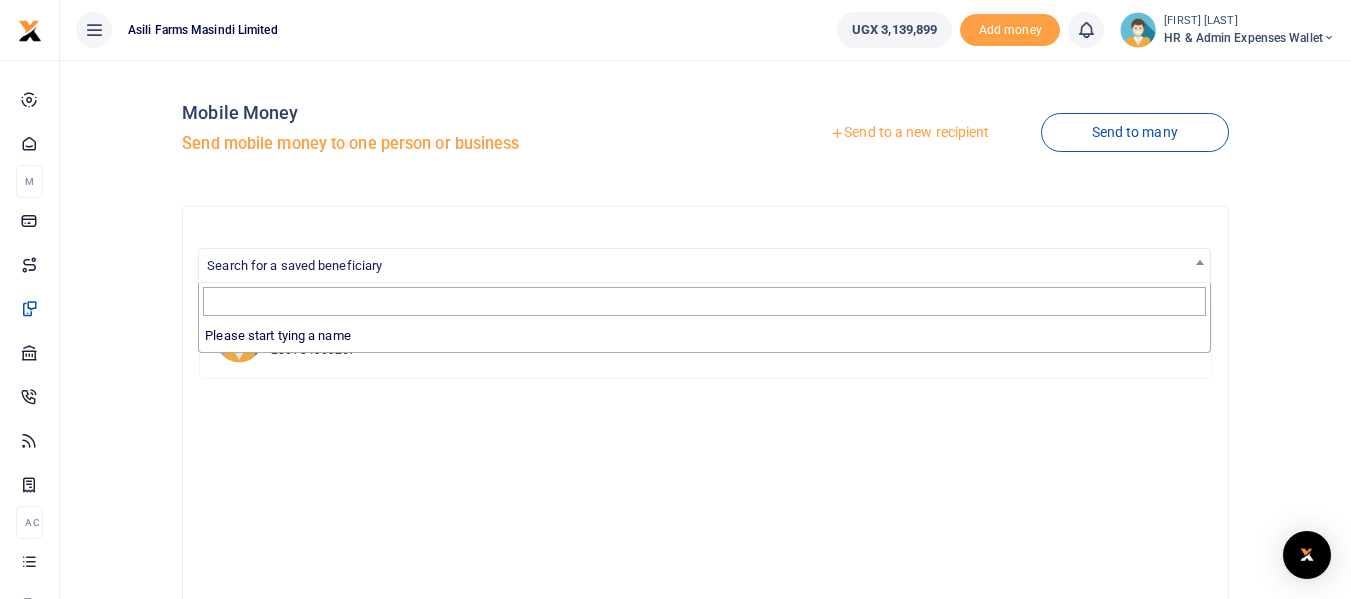 click on "Search for a saved beneficiary" at bounding box center (704, 264) 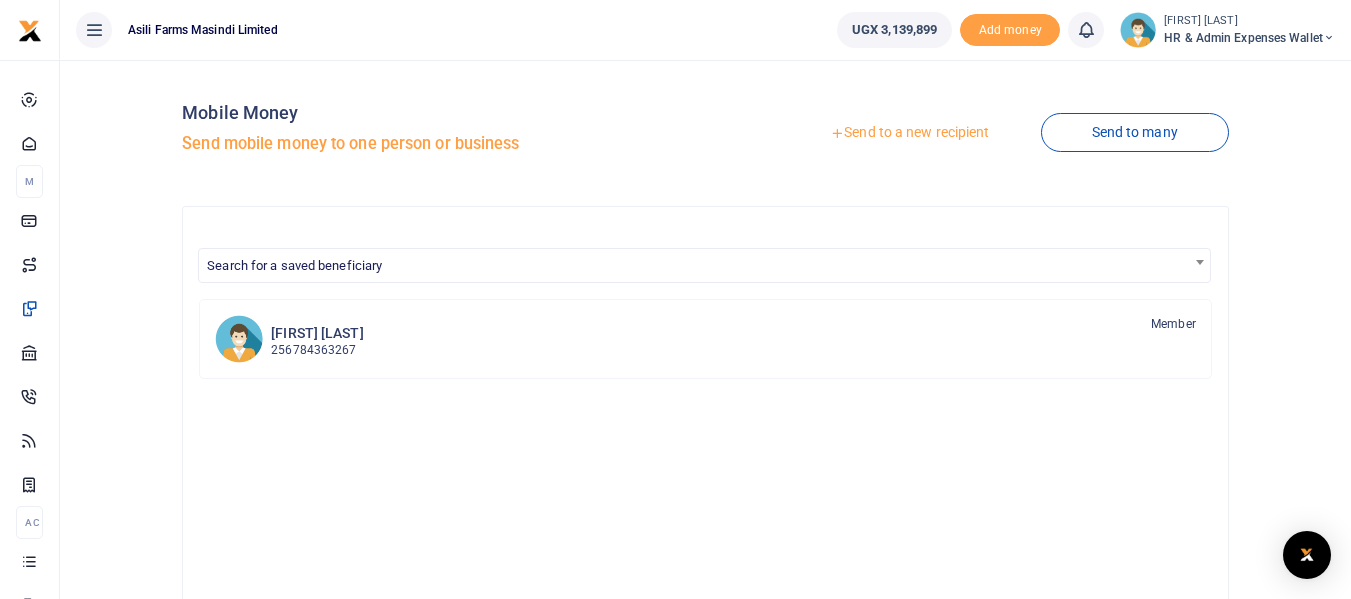 click on "Dickson Kakuru
256784363267
Member" at bounding box center [705, 604] 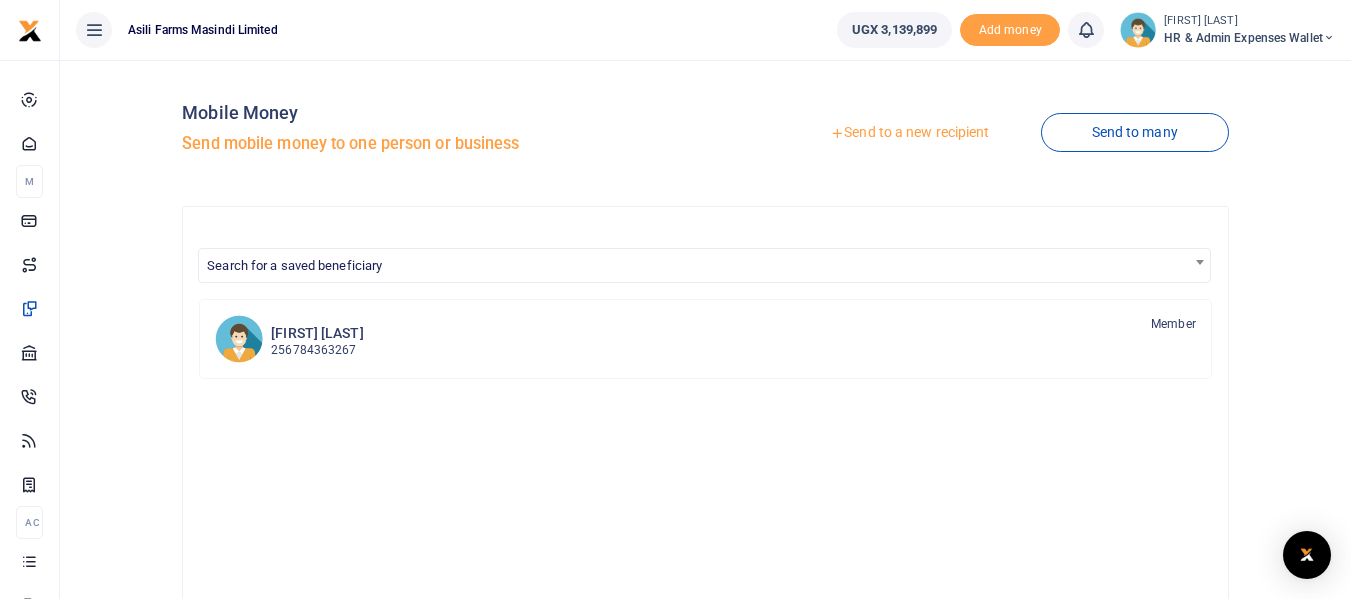 click on "Send to a new recipient" at bounding box center [909, 133] 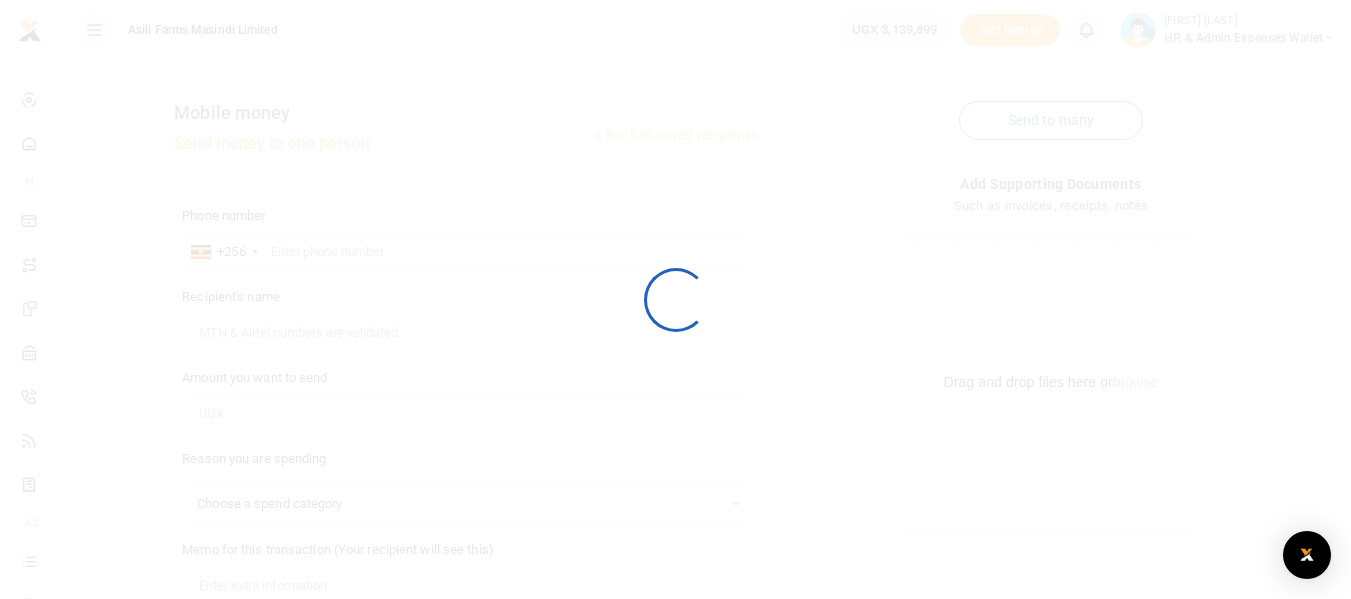 select 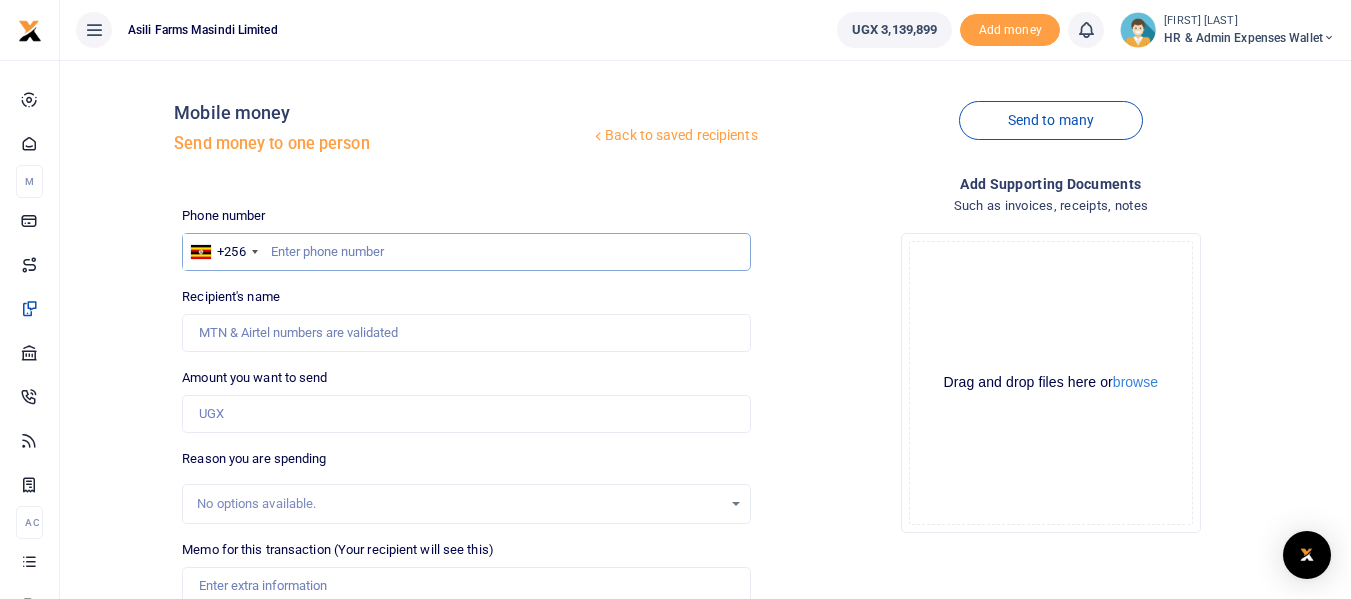 click at bounding box center [466, 252] 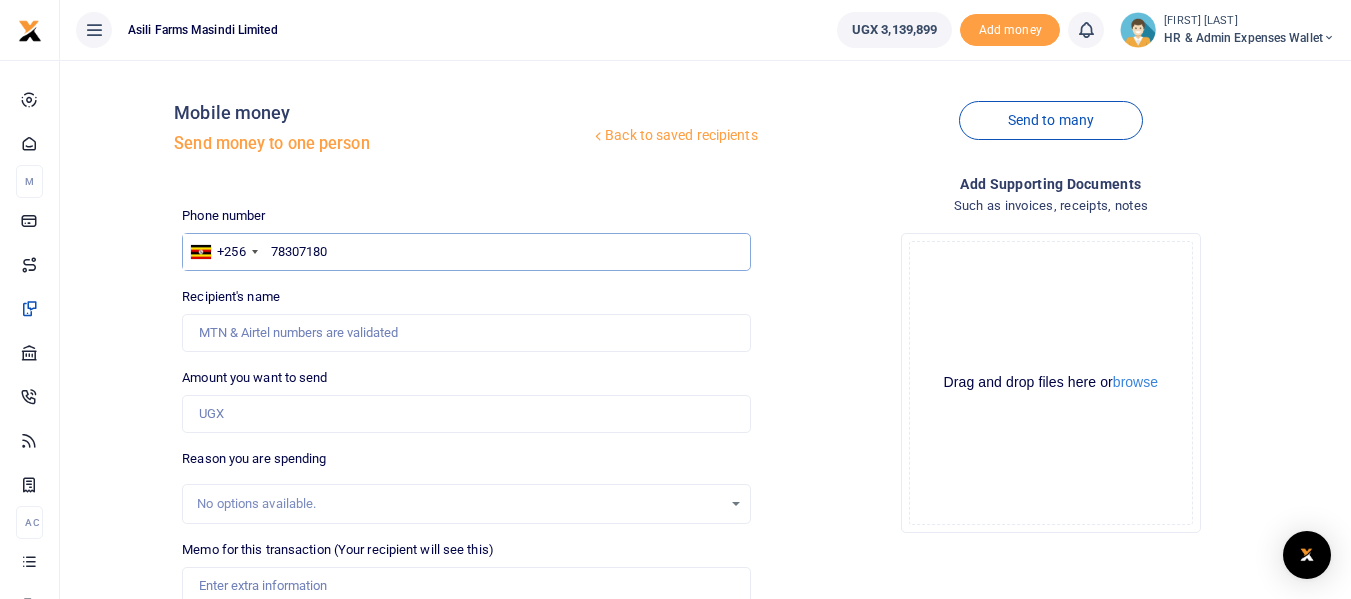 type on "783071807" 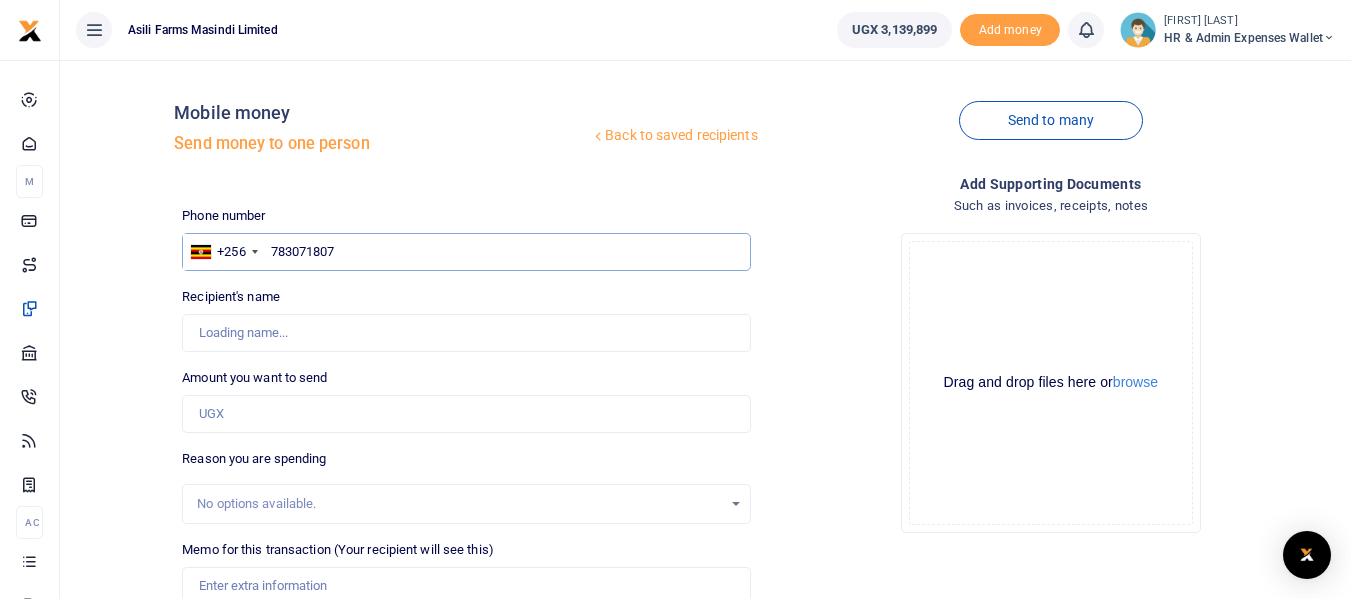 type on "[FIRST] [LAST]" 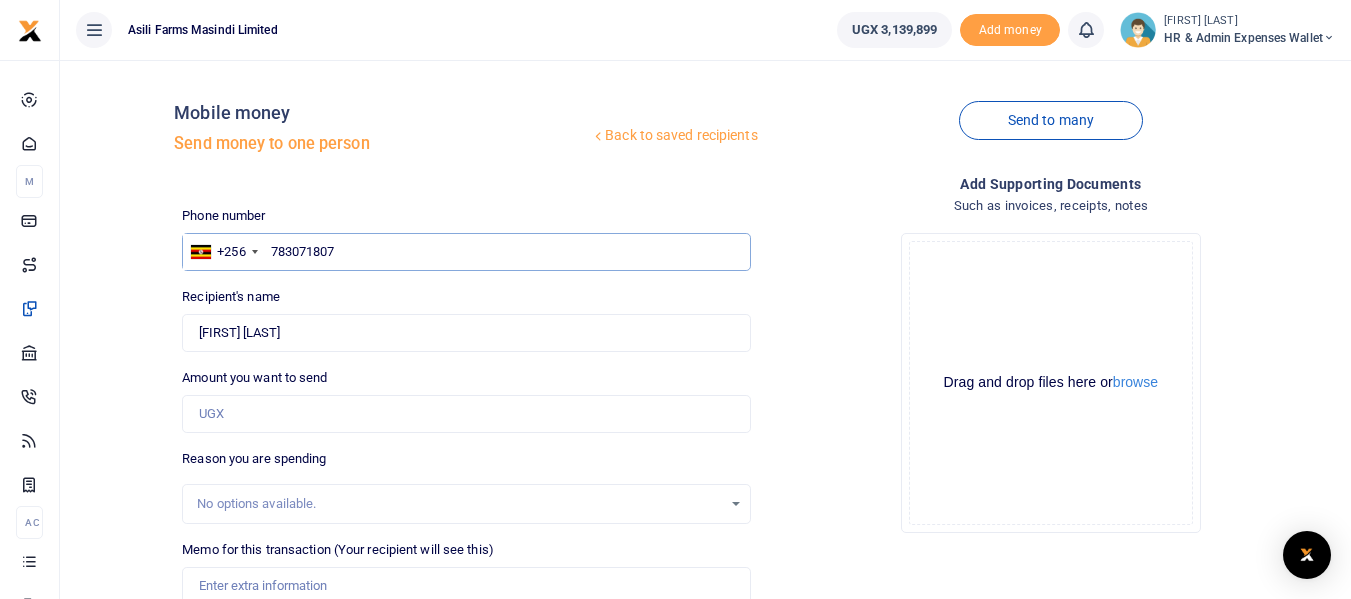 type on "783071807" 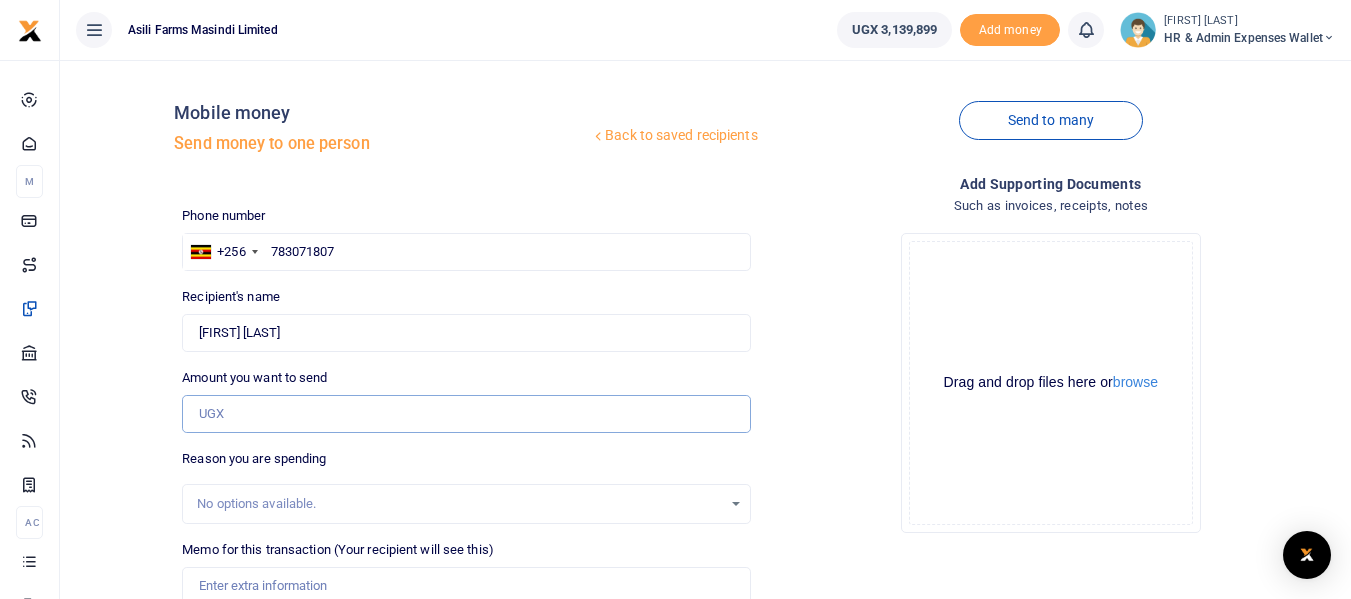 click on "Amount you want to send" at bounding box center [466, 414] 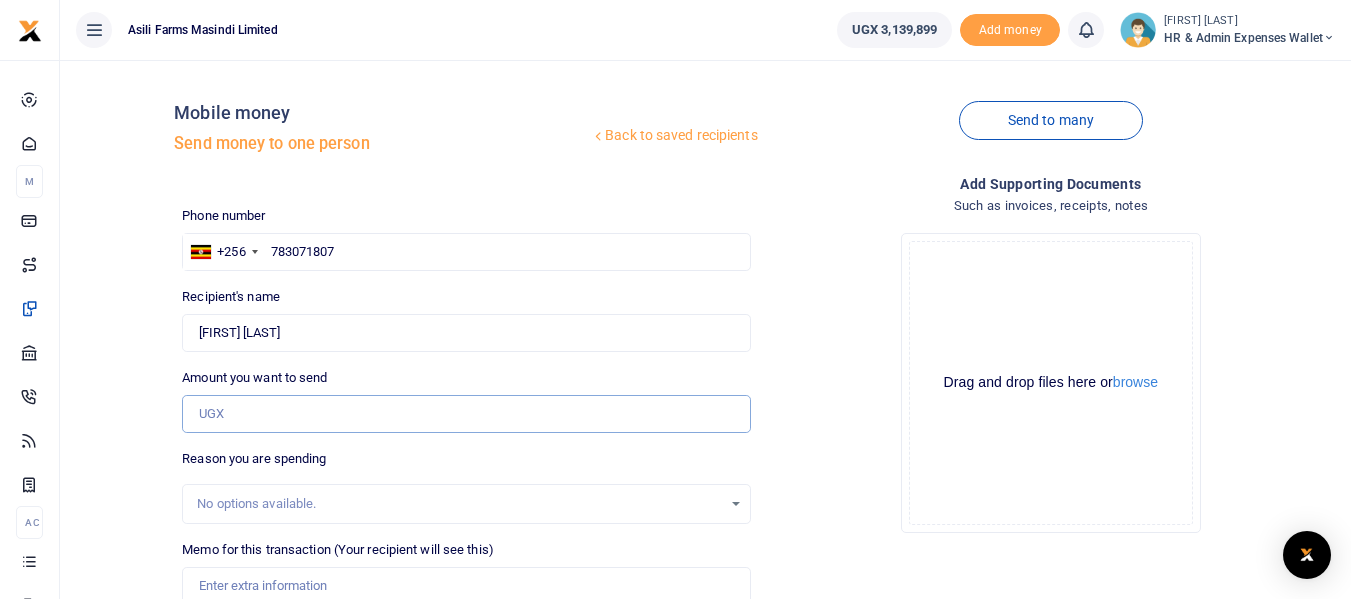 scroll, scrollTop: 100, scrollLeft: 0, axis: vertical 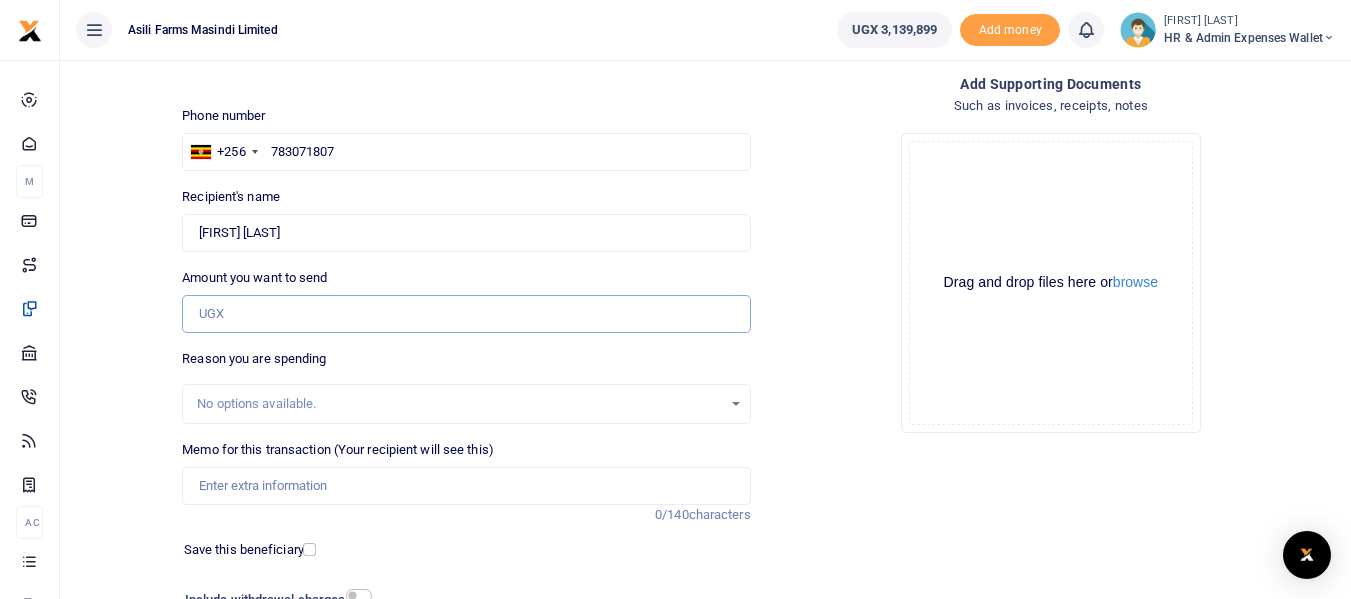 click on "Amount you want to send" at bounding box center (466, 314) 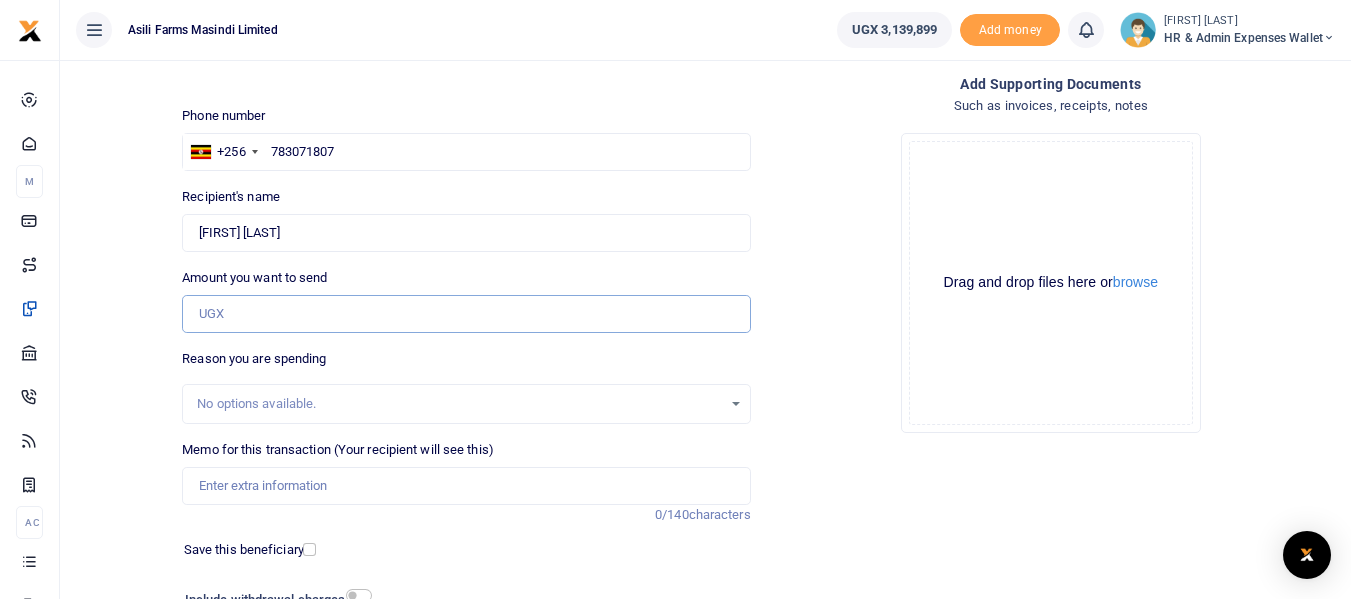 click on "Amount you want to send" at bounding box center (466, 314) 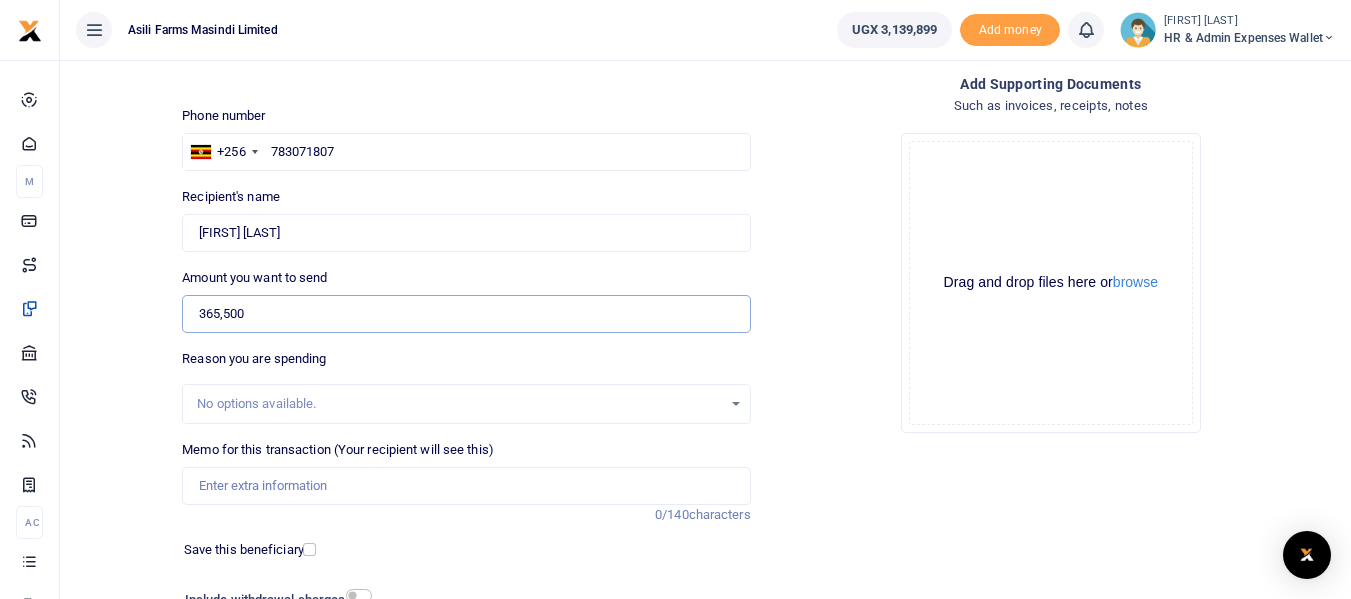 type on "365,500" 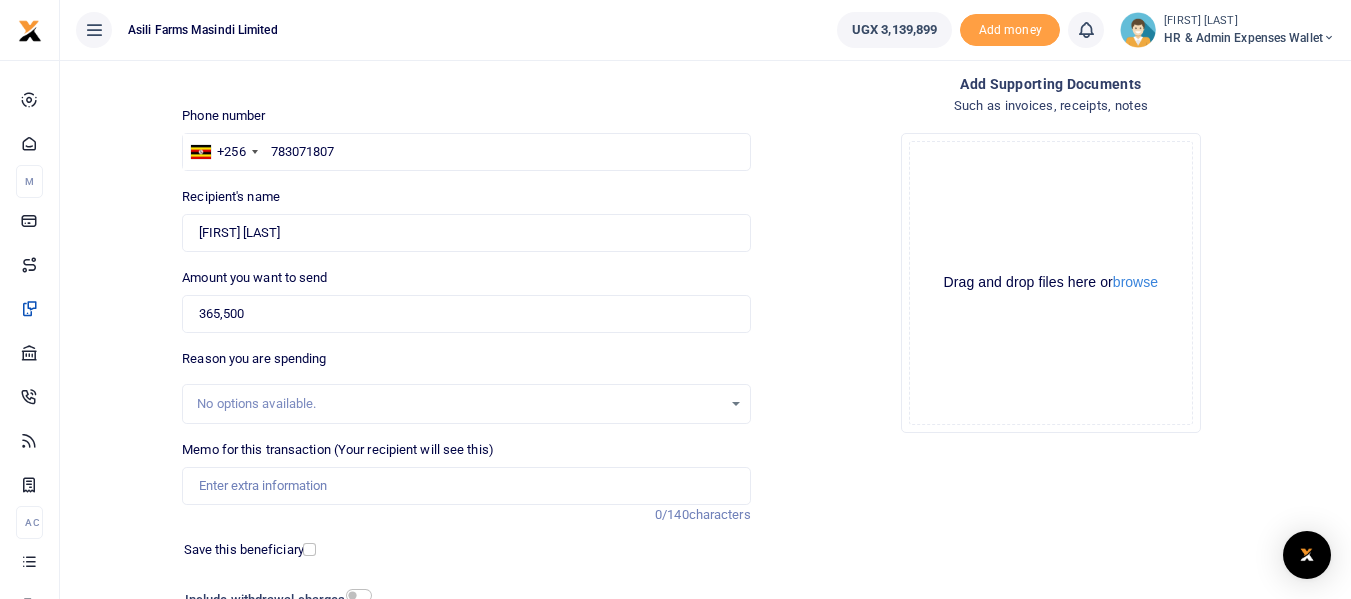 click on "Reason you are spending
No options available." at bounding box center [466, 386] 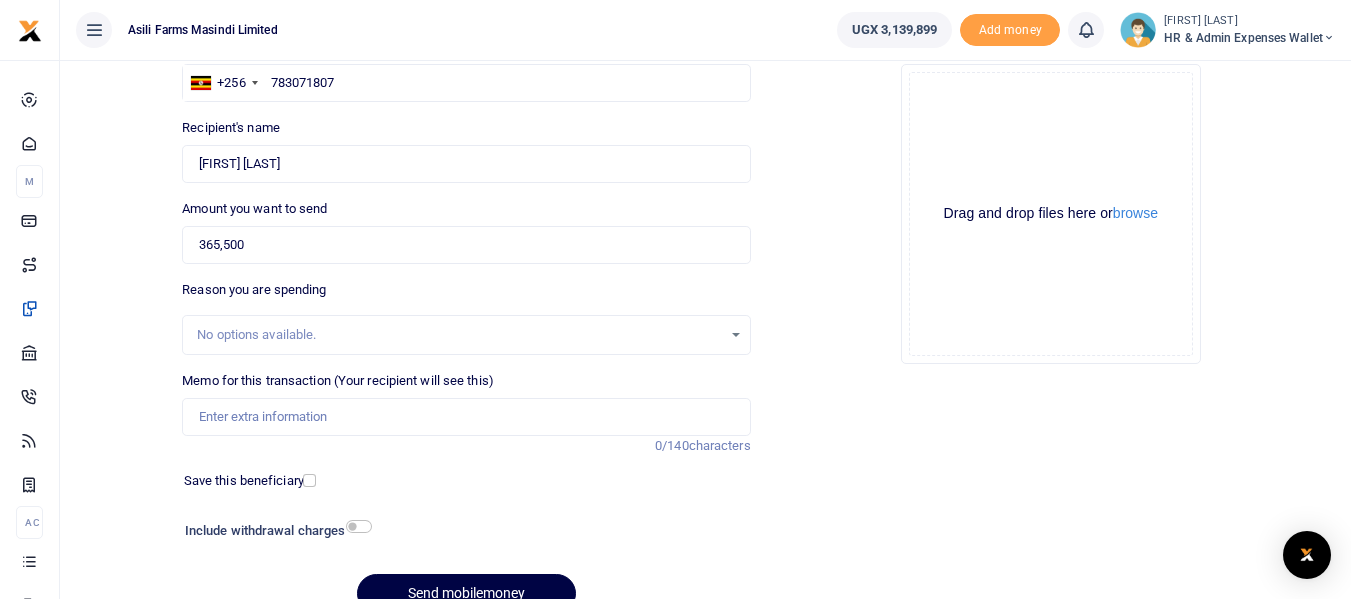 scroll, scrollTop: 200, scrollLeft: 0, axis: vertical 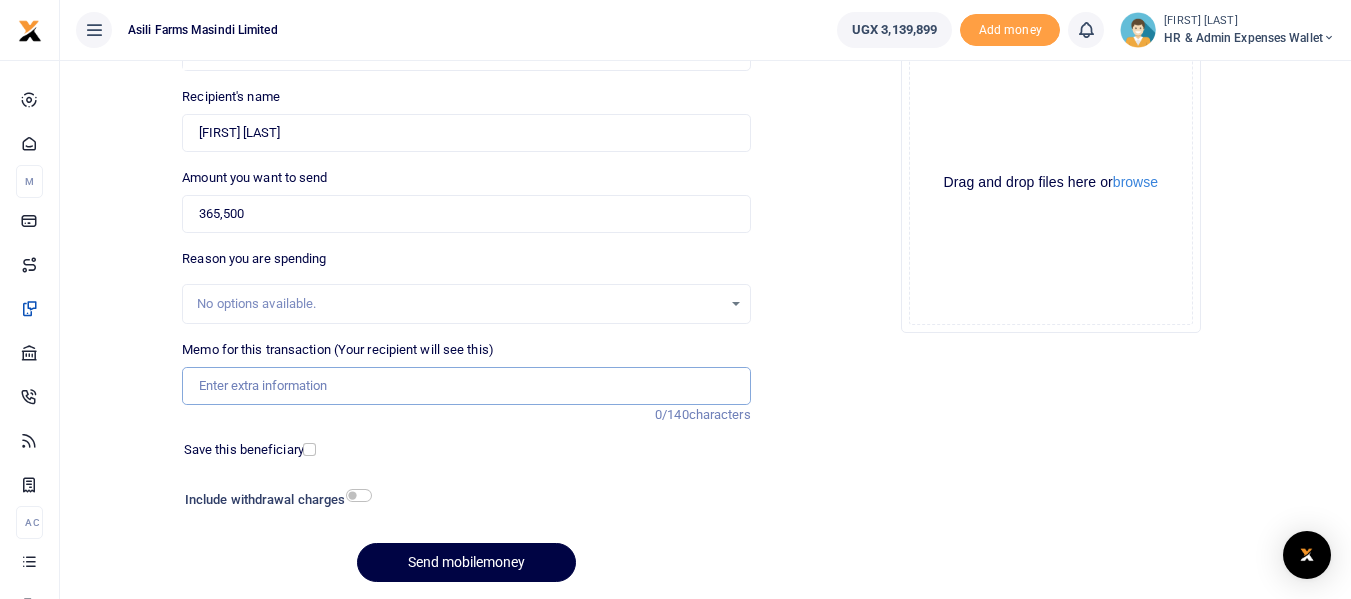 click on "Memo for this transaction (Your recipient will see this)" at bounding box center [466, 386] 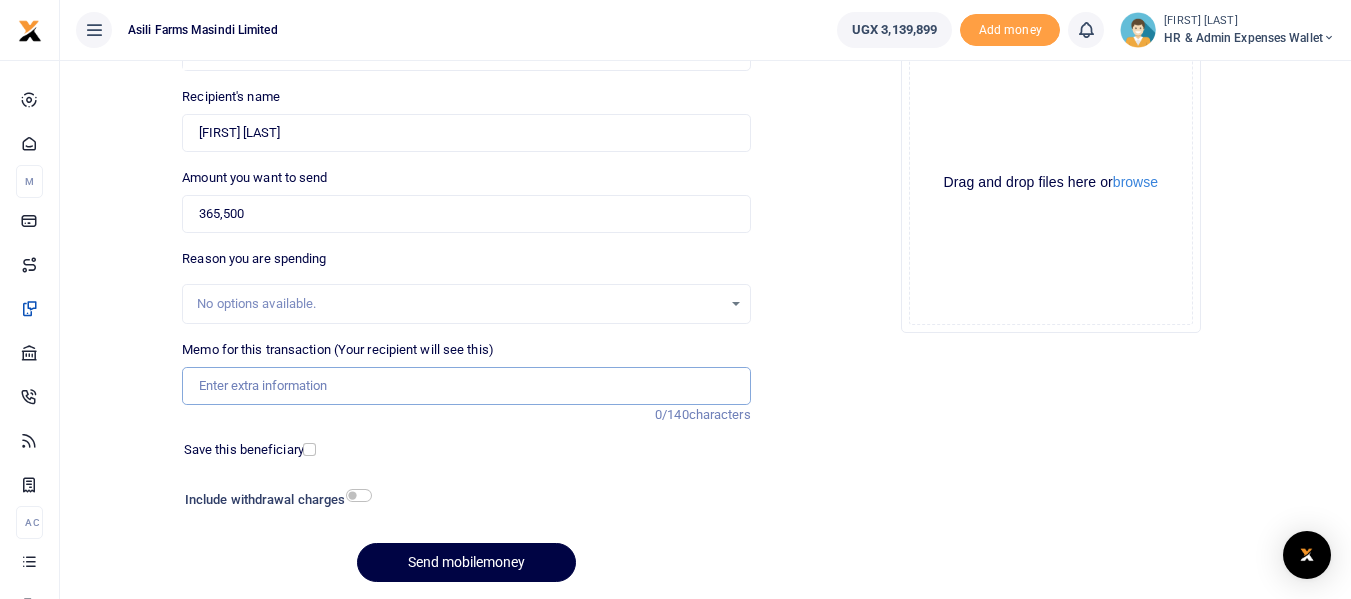 paste on "Payment for Kigumba Ream and other items for August 2025" 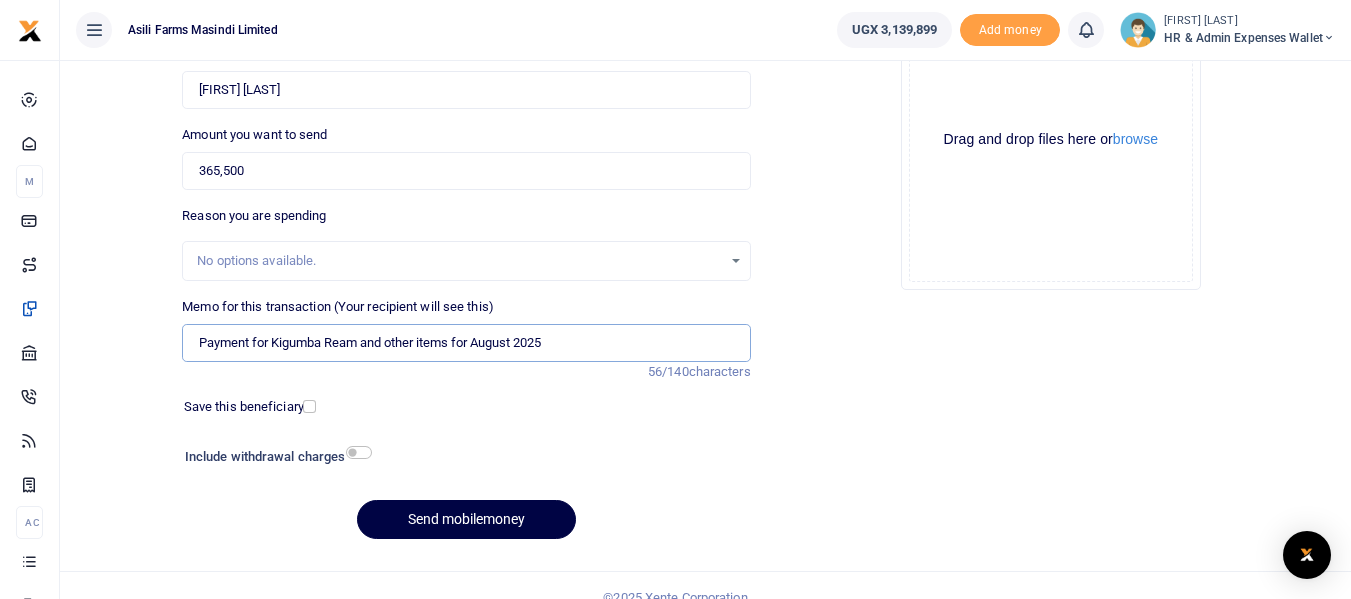 scroll, scrollTop: 267, scrollLeft: 0, axis: vertical 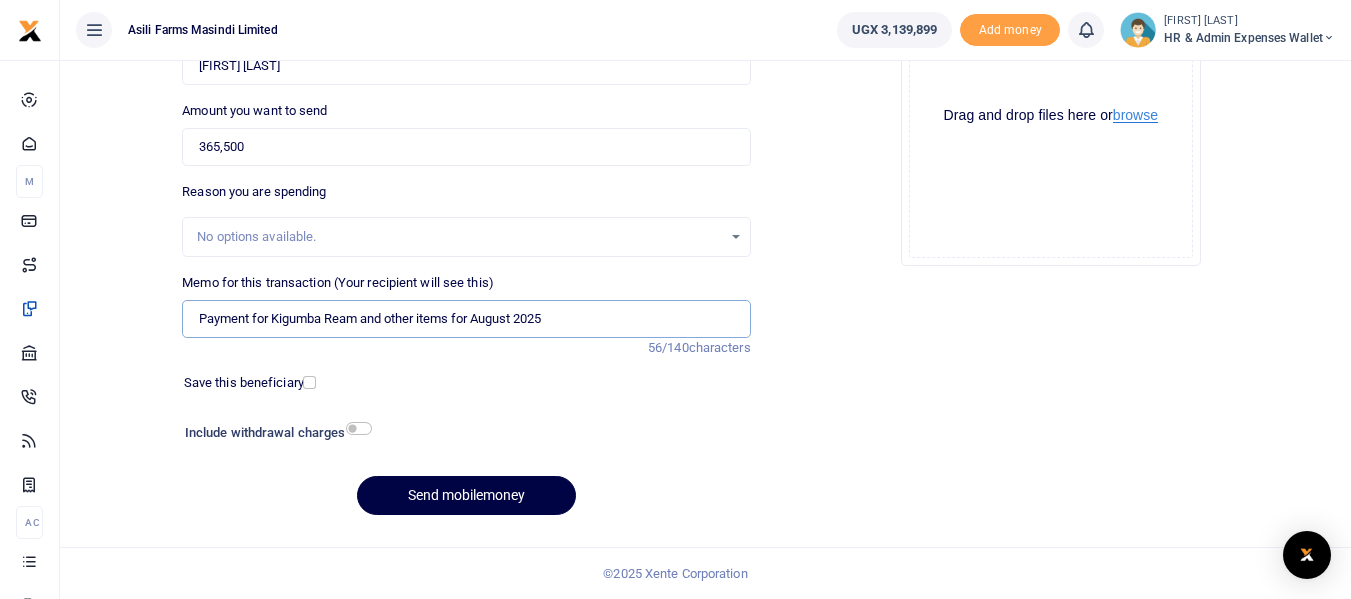 type on "Payment for Kigumba Ream and other items for August 2025" 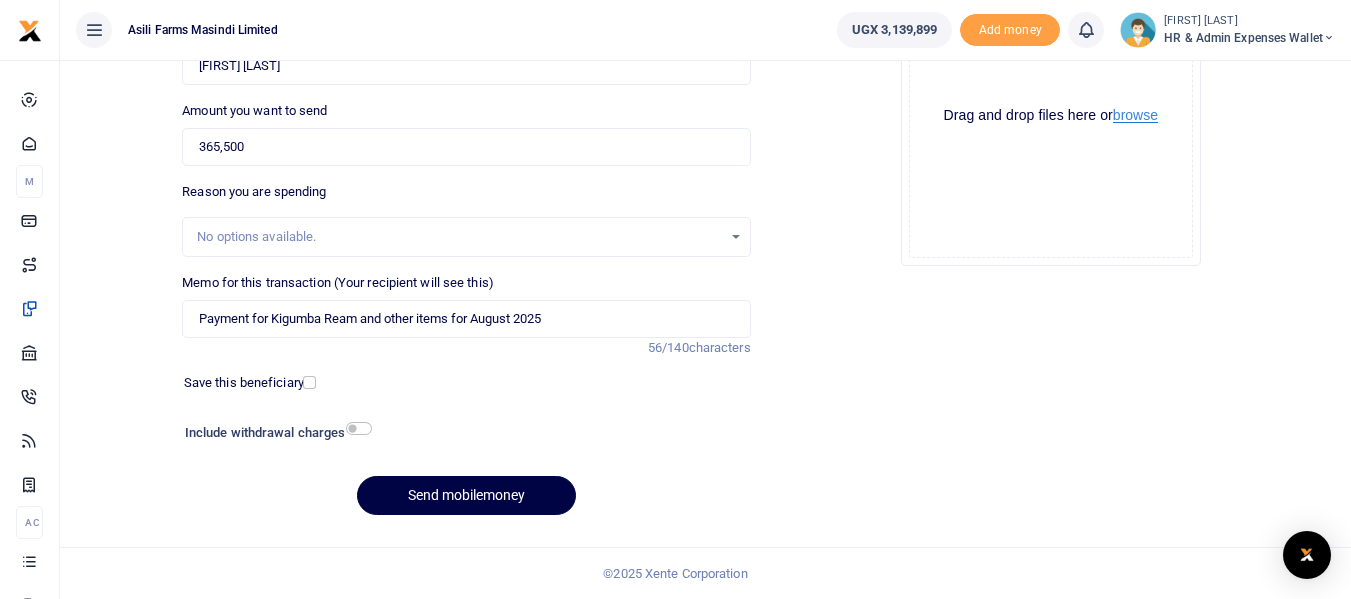 click on "browse" at bounding box center (1135, 115) 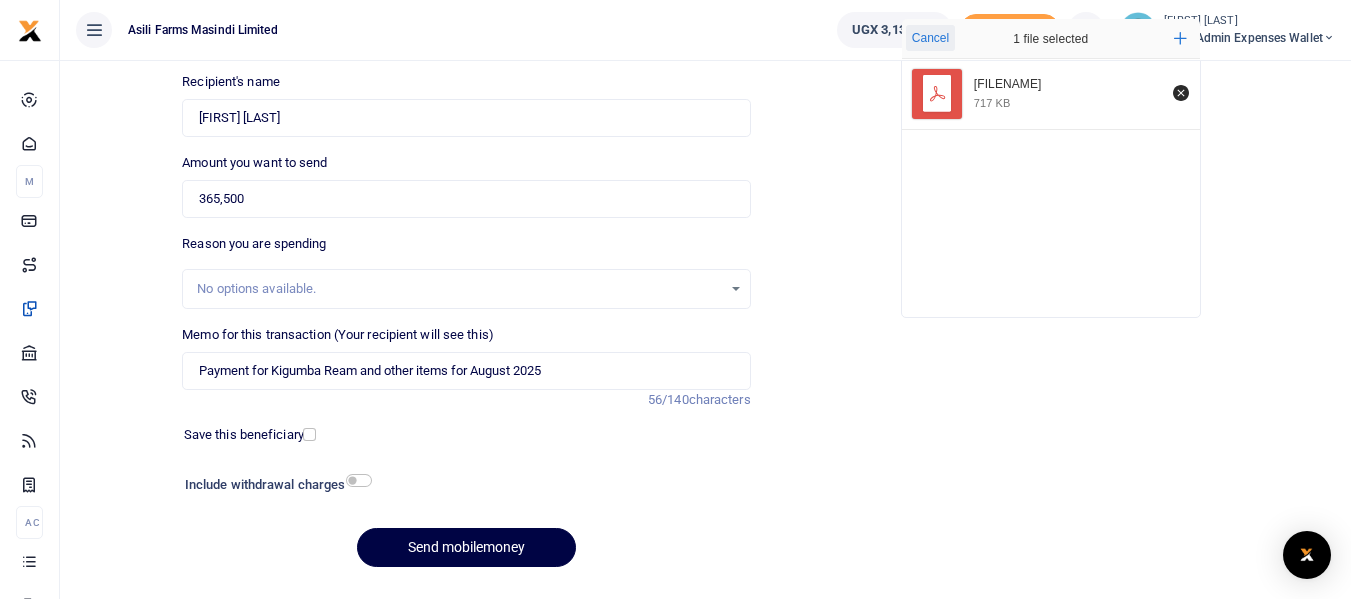 scroll, scrollTop: 267, scrollLeft: 0, axis: vertical 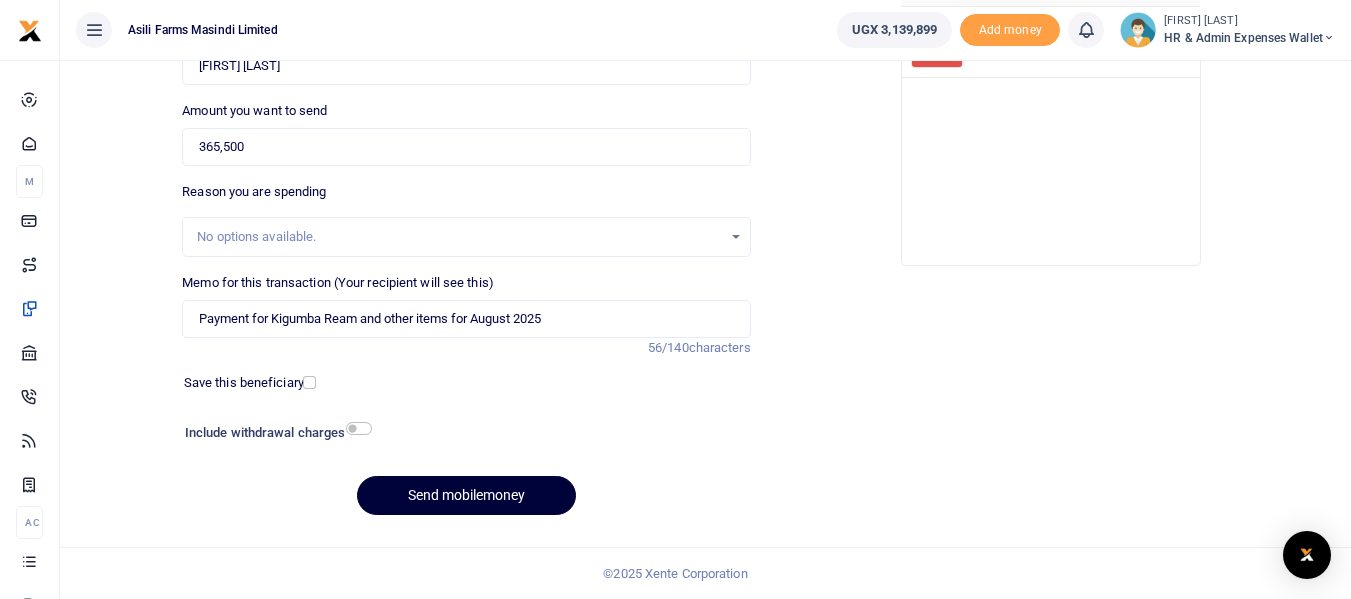 click on "Send mobilemoney" at bounding box center [466, 495] 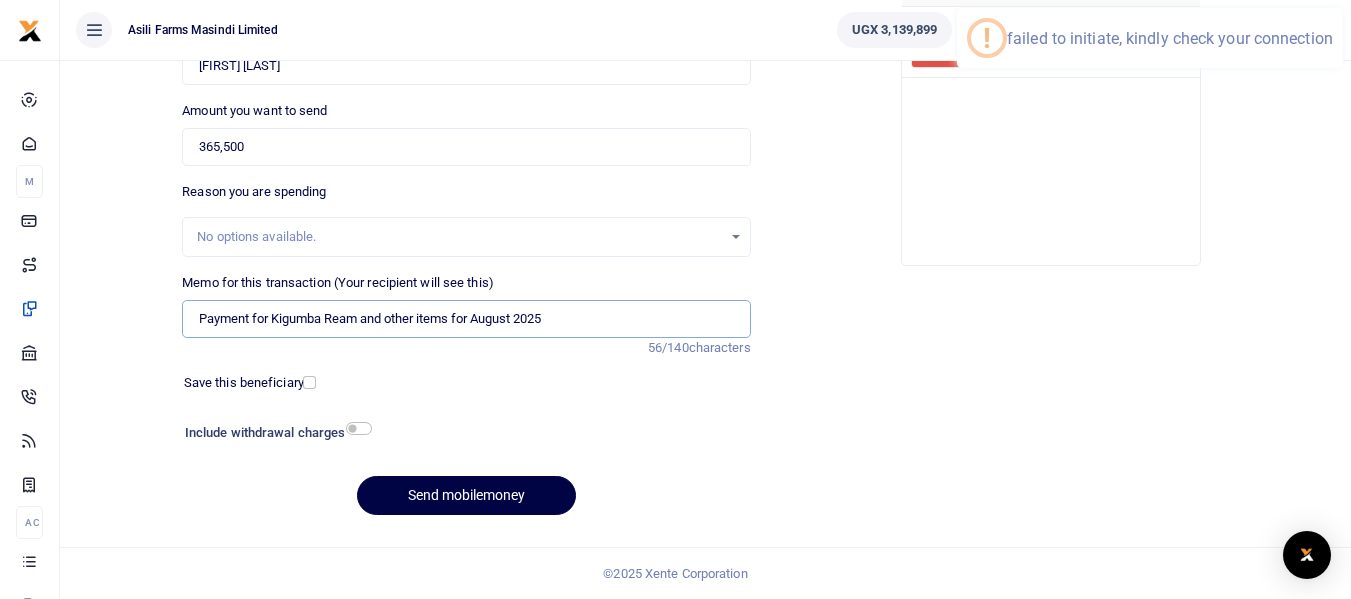 click on "Payment for Kigumba Ream and other items for August 2025" at bounding box center (466, 319) 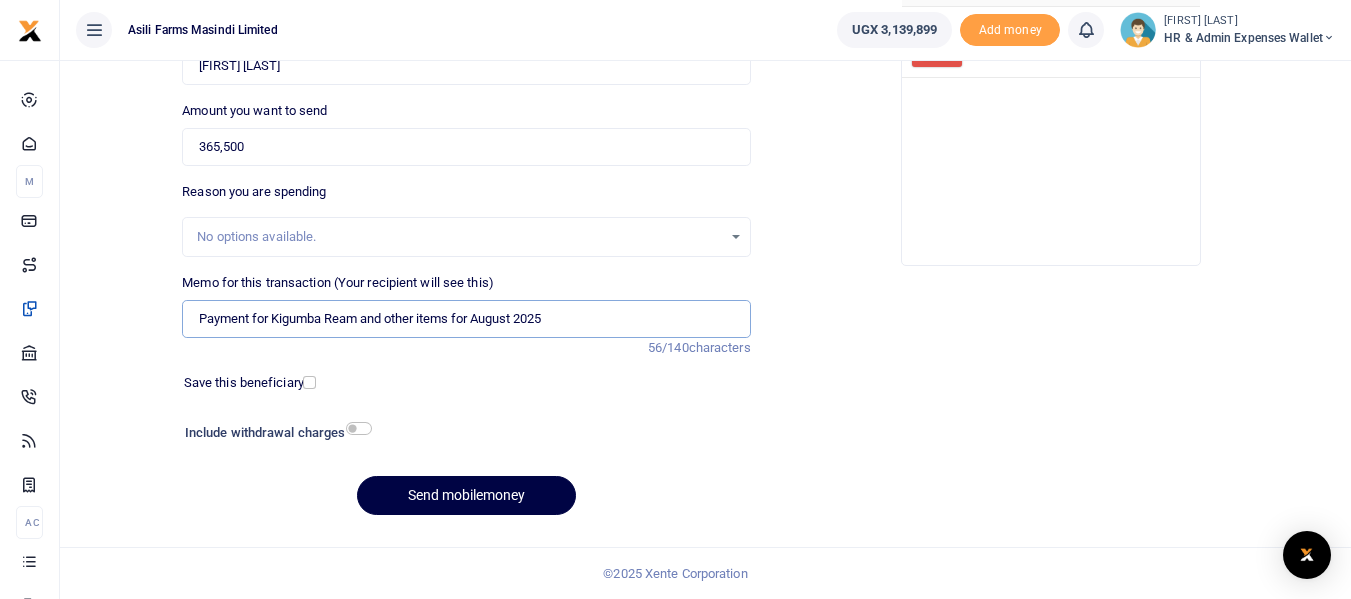 click on "Payment for Kigumba Ream and other items for August 2025" at bounding box center [466, 319] 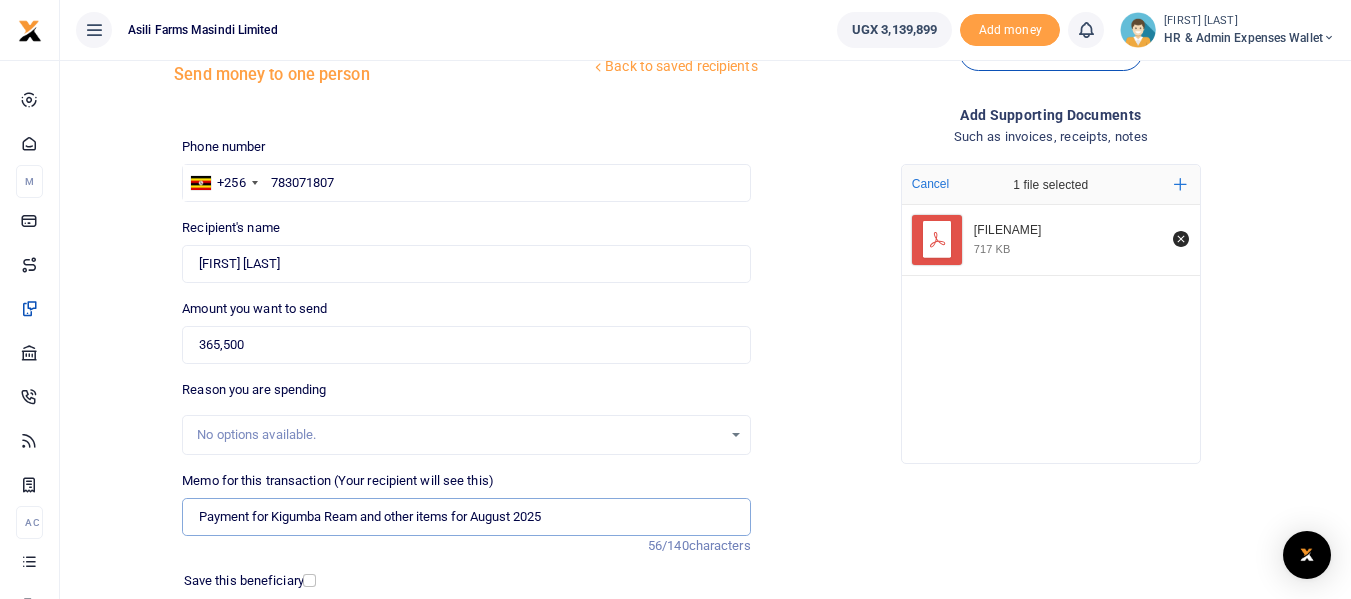 scroll, scrollTop: 67, scrollLeft: 0, axis: vertical 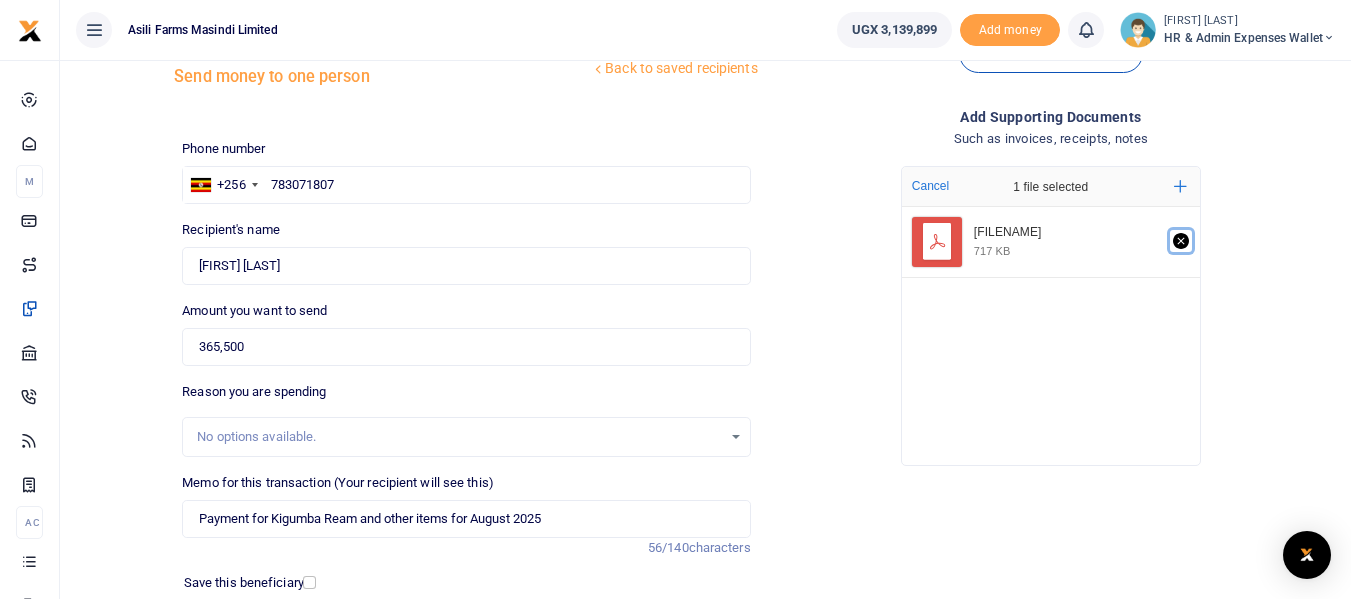 click 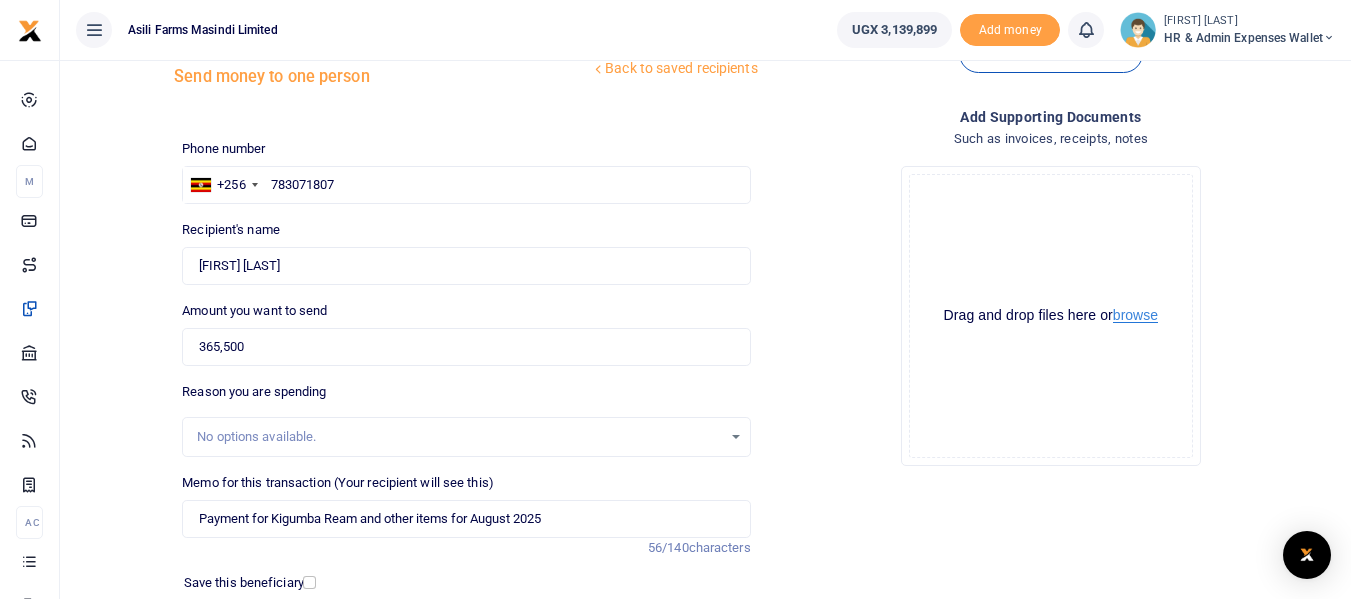 click on "browse" at bounding box center [1135, 315] 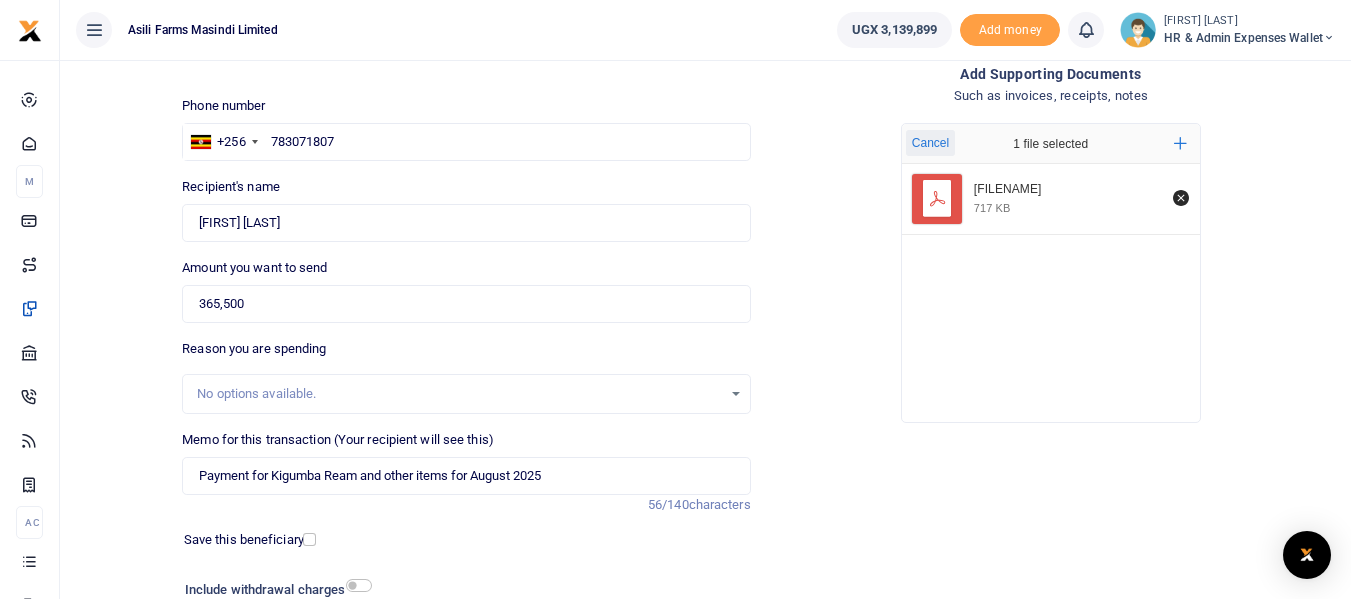 scroll, scrollTop: 267, scrollLeft: 0, axis: vertical 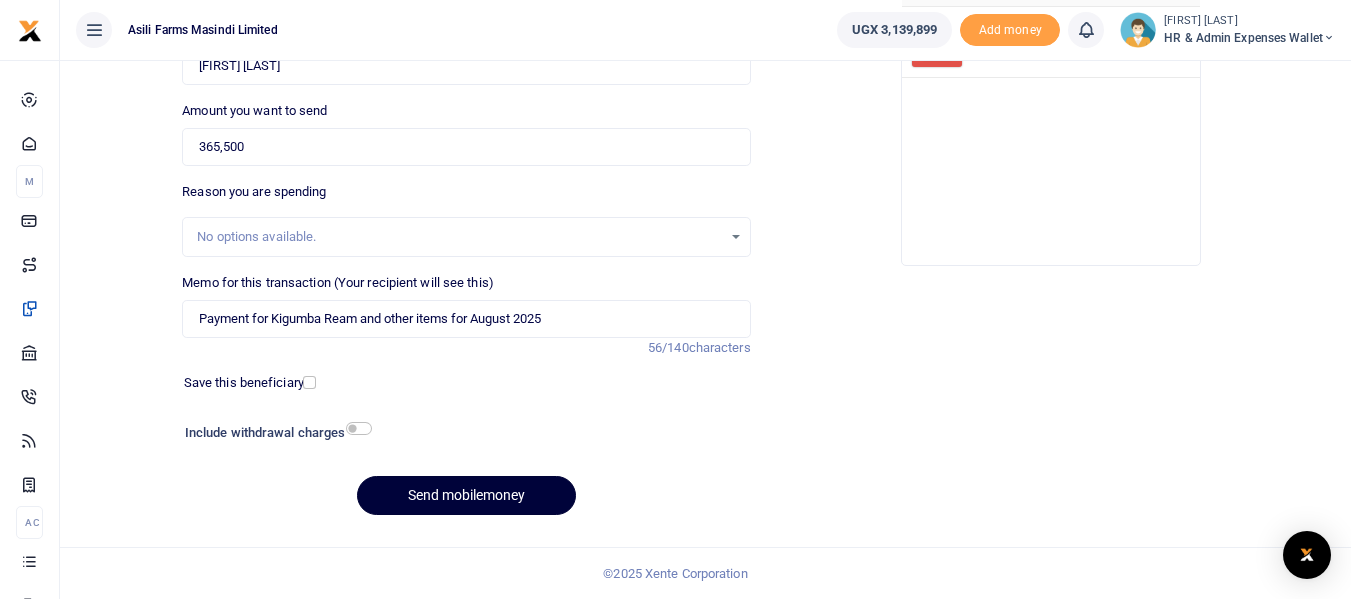 click on "Send mobilemoney" at bounding box center [466, 495] 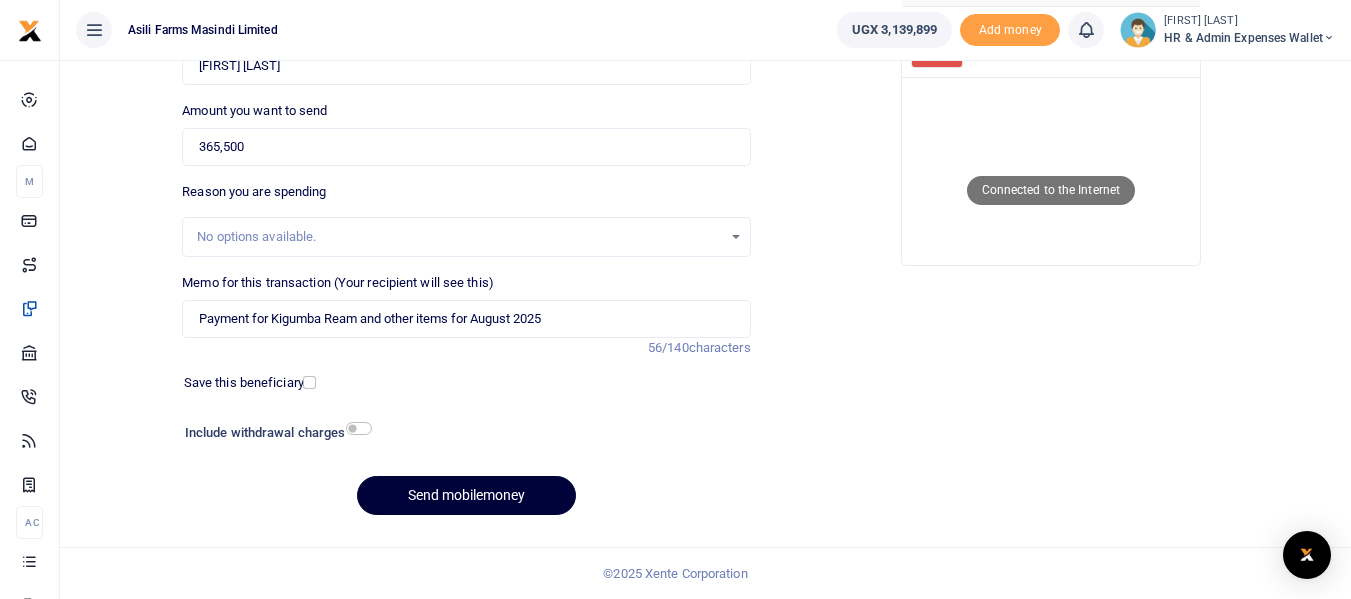 click on "Send mobilemoney" at bounding box center (466, 495) 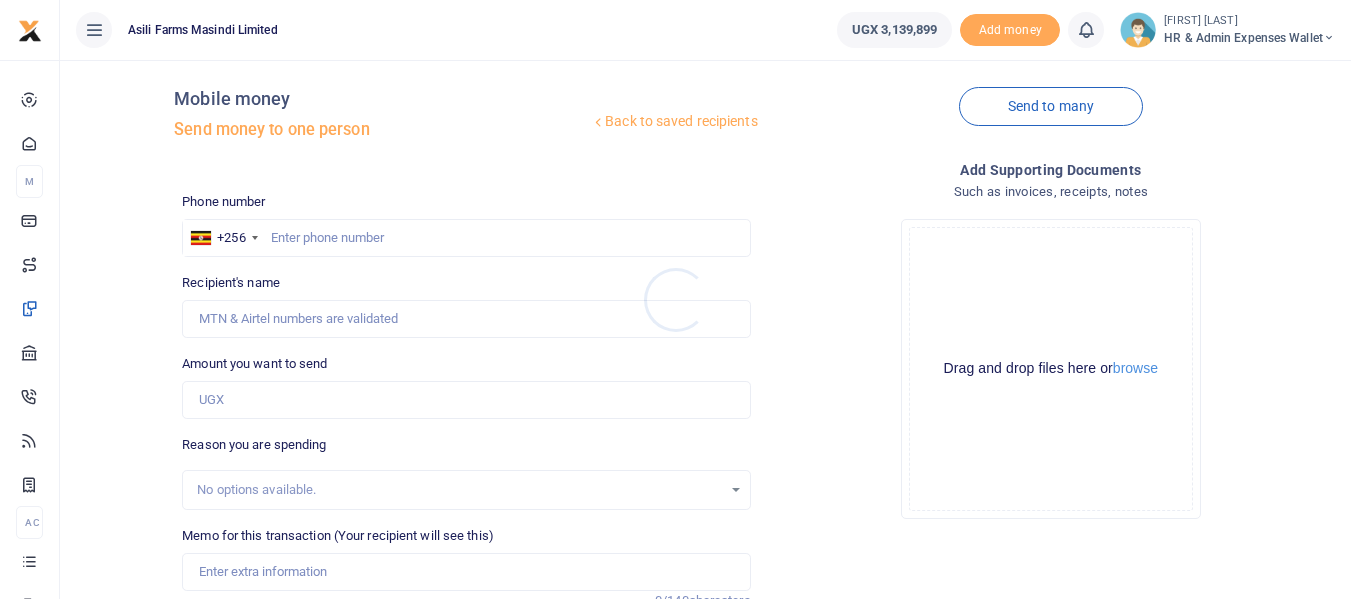 scroll, scrollTop: 0, scrollLeft: 0, axis: both 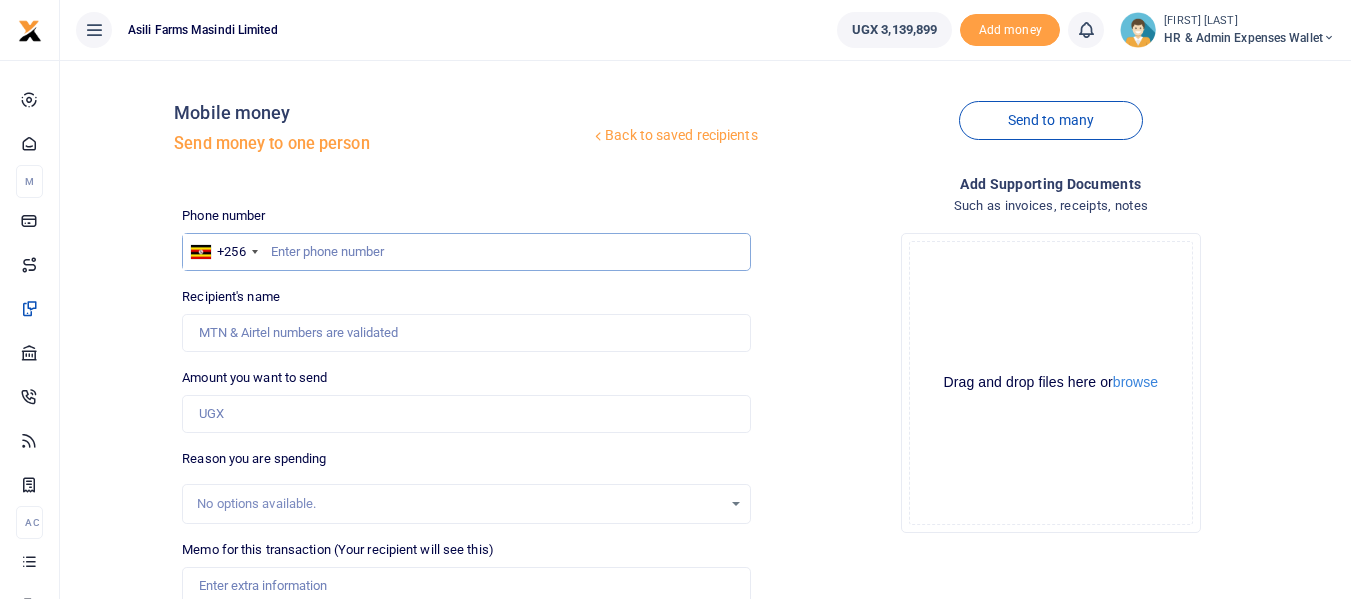 click at bounding box center (466, 252) 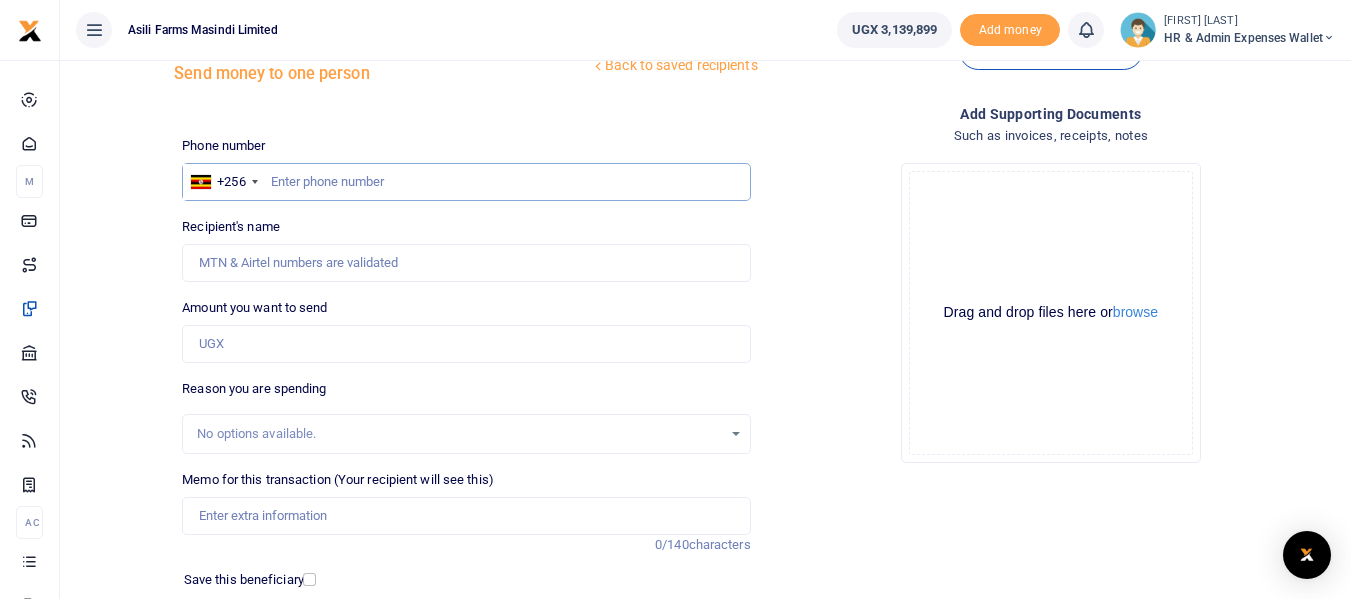 scroll, scrollTop: 200, scrollLeft: 0, axis: vertical 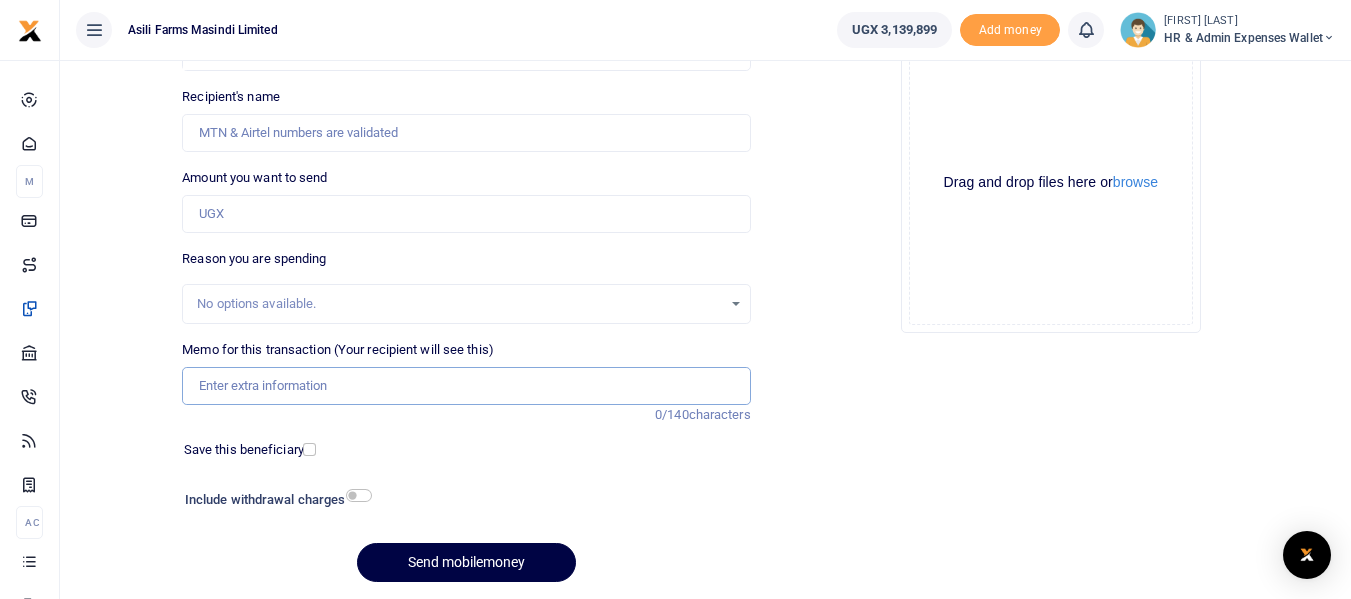click on "Memo for this transaction (Your recipient will see this)" at bounding box center [466, 386] 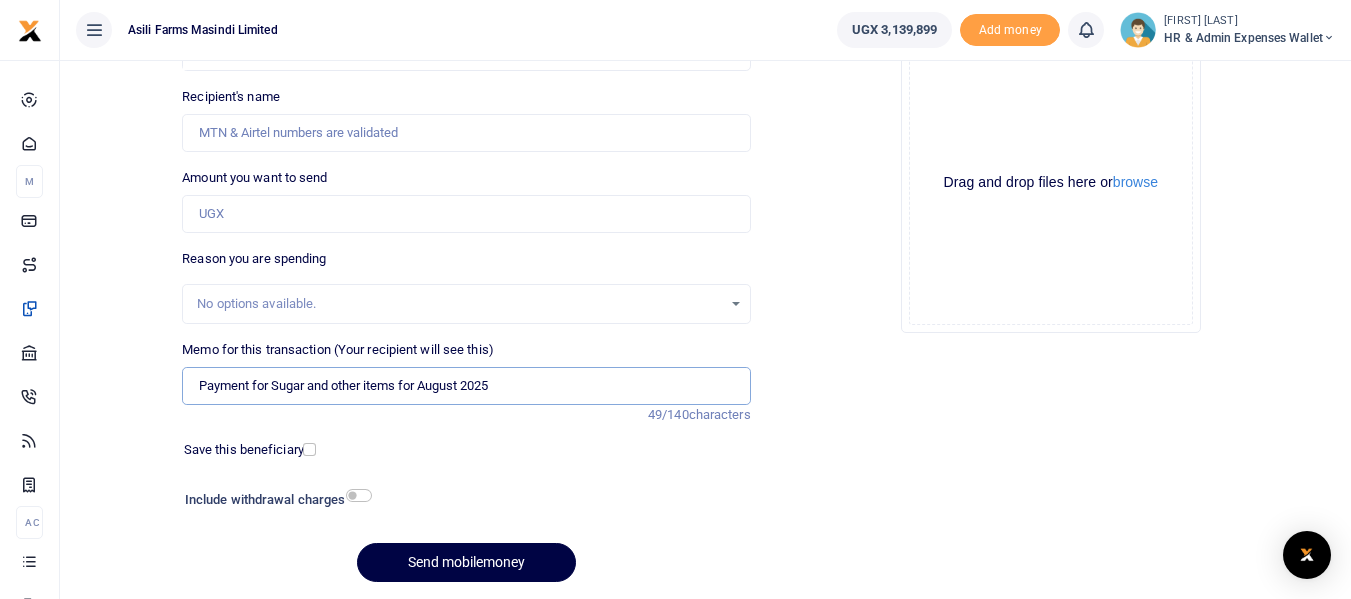type on "Payment for Sugar and other items for August 2025" 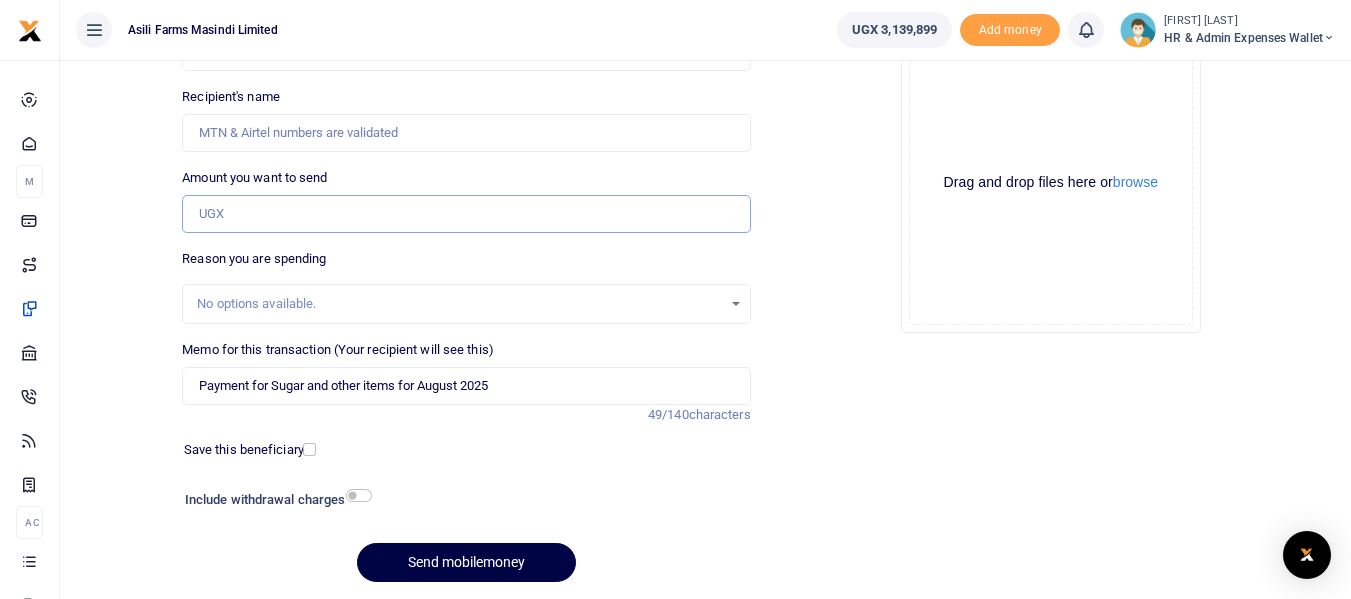 click on "Amount you want to send" at bounding box center (466, 214) 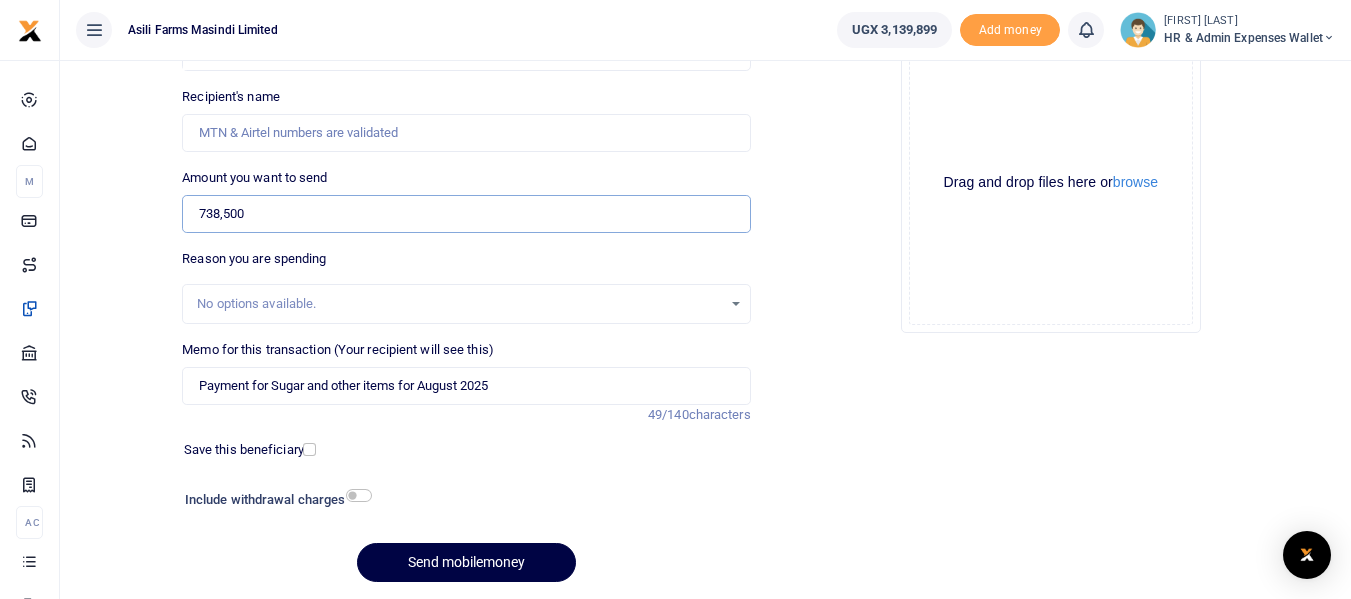 type on "738,500" 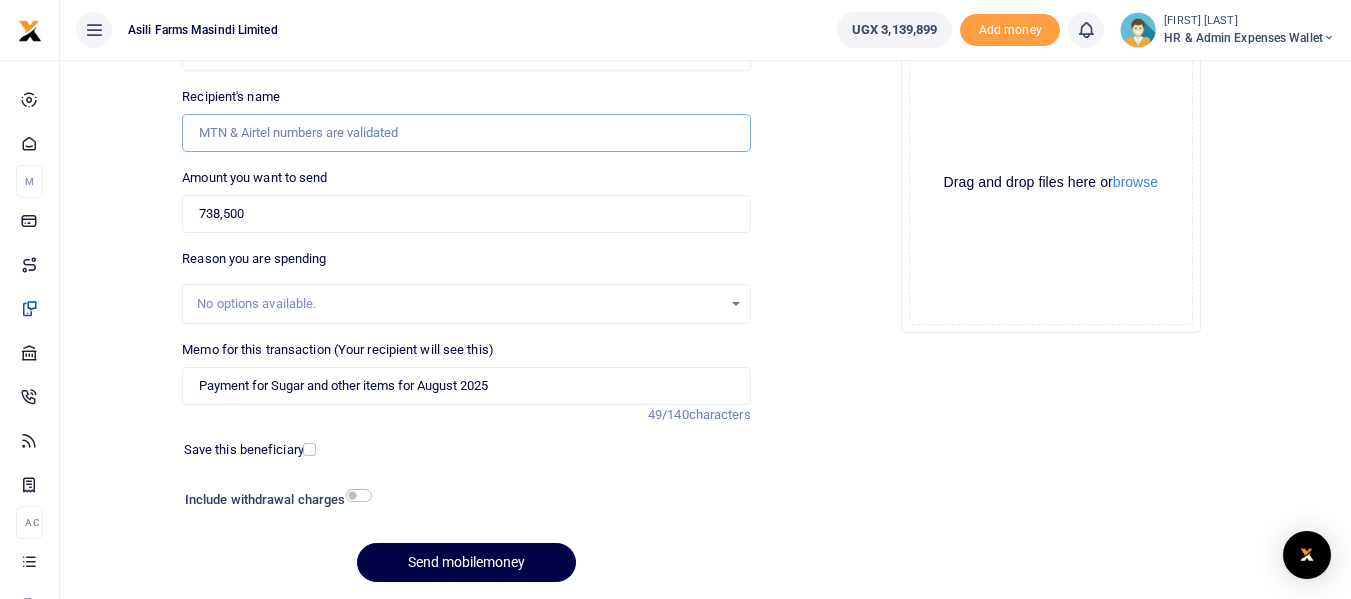 click on "Recipient's name" at bounding box center [466, 133] 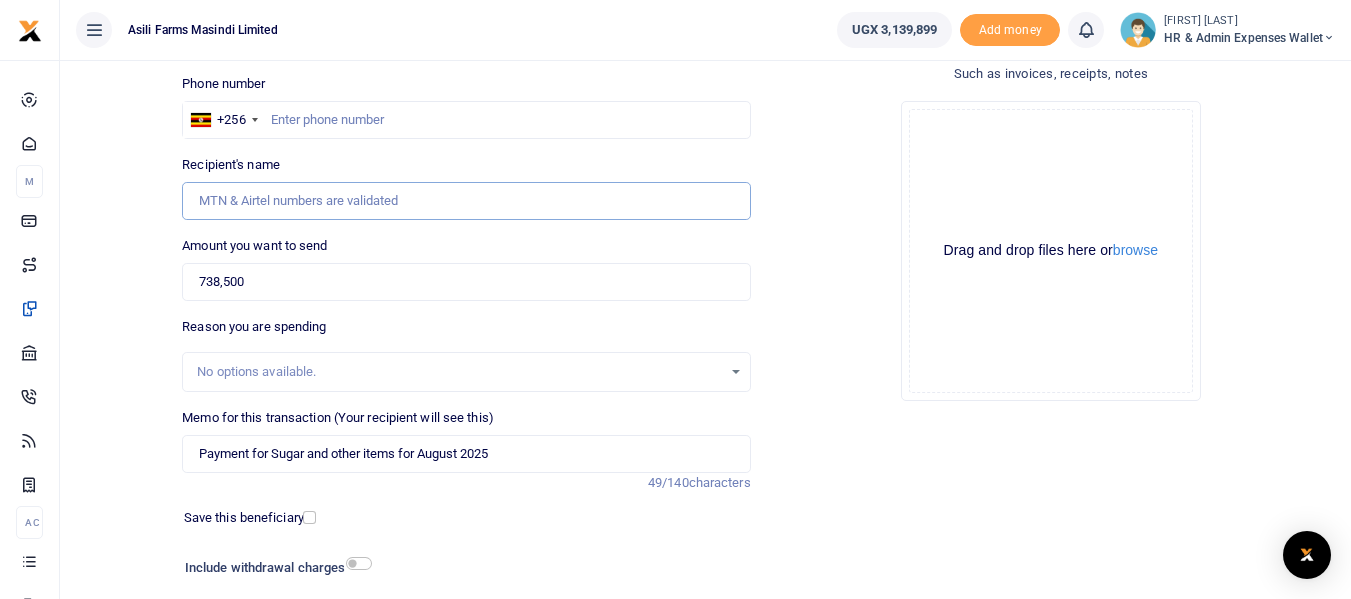 scroll, scrollTop: 100, scrollLeft: 0, axis: vertical 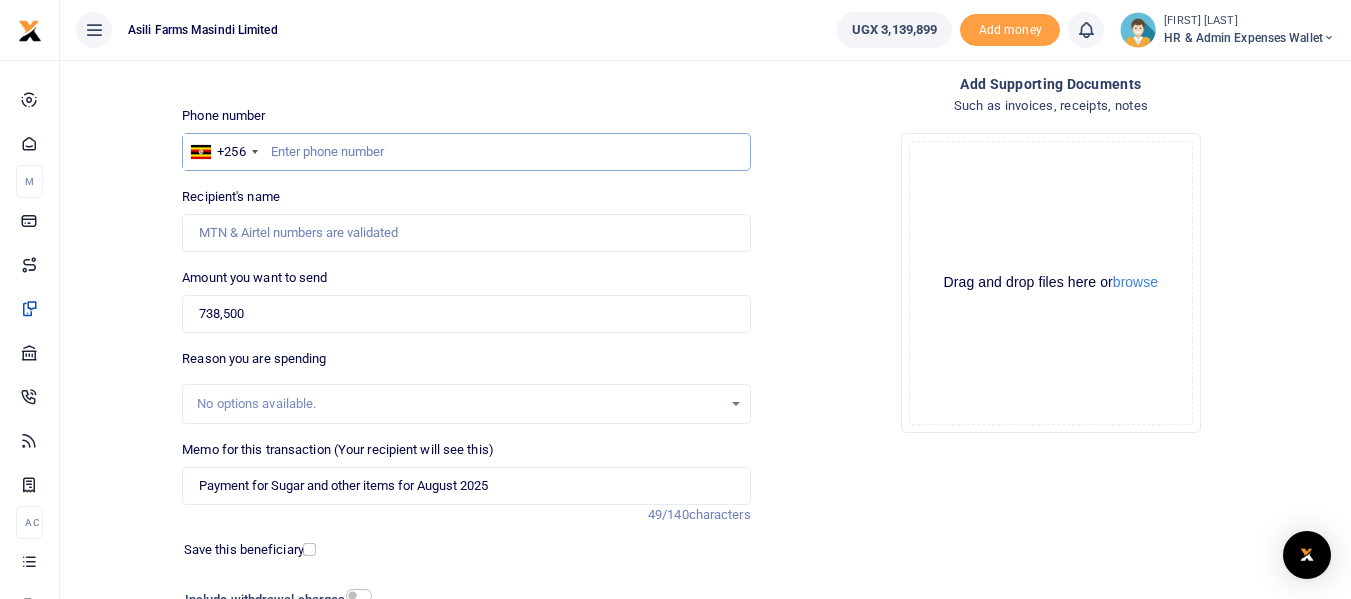 click at bounding box center (466, 152) 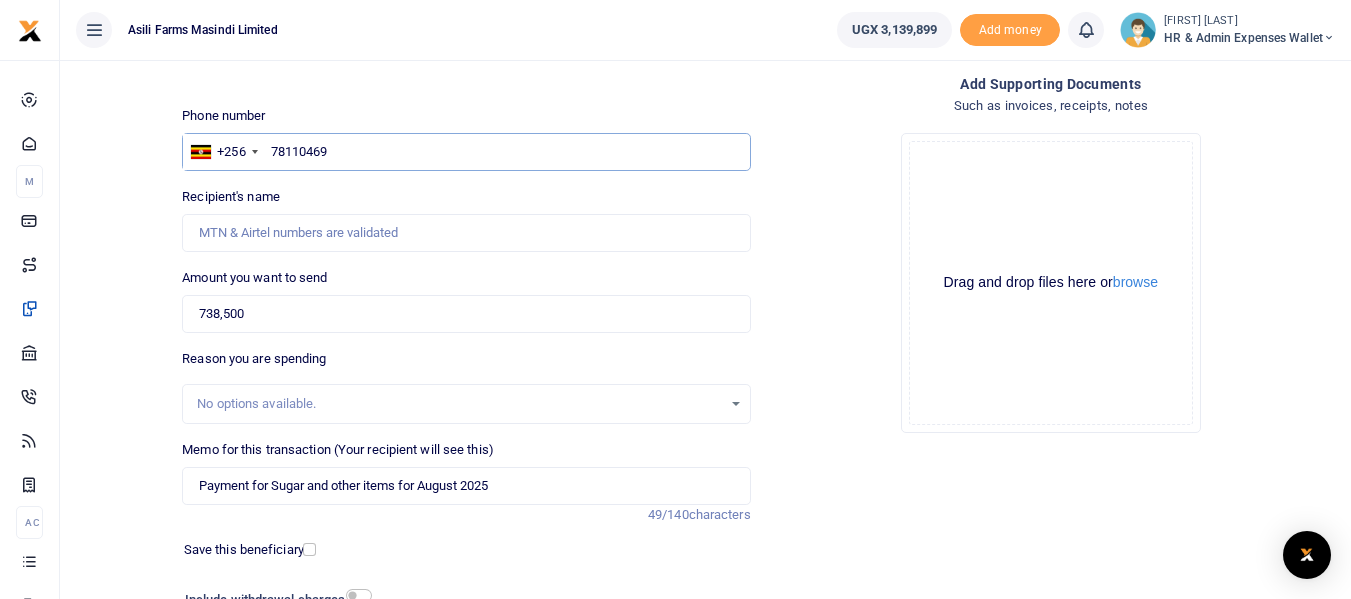 type on "781104694" 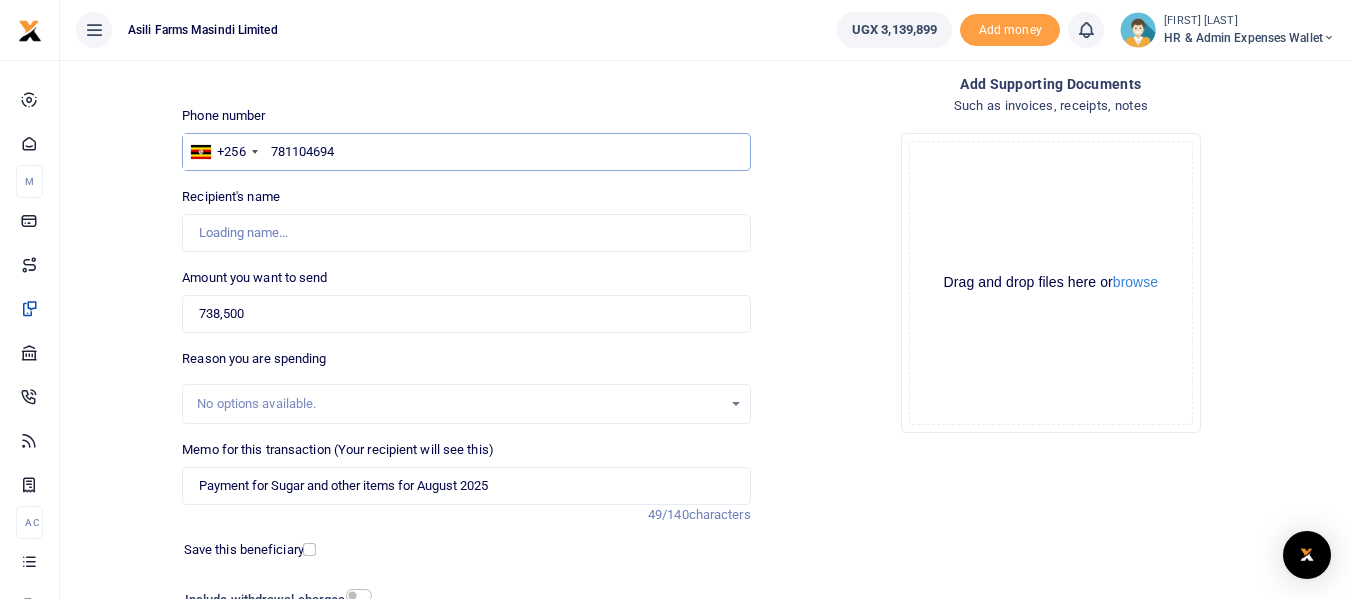 type on "[FIRST] [LAST]" 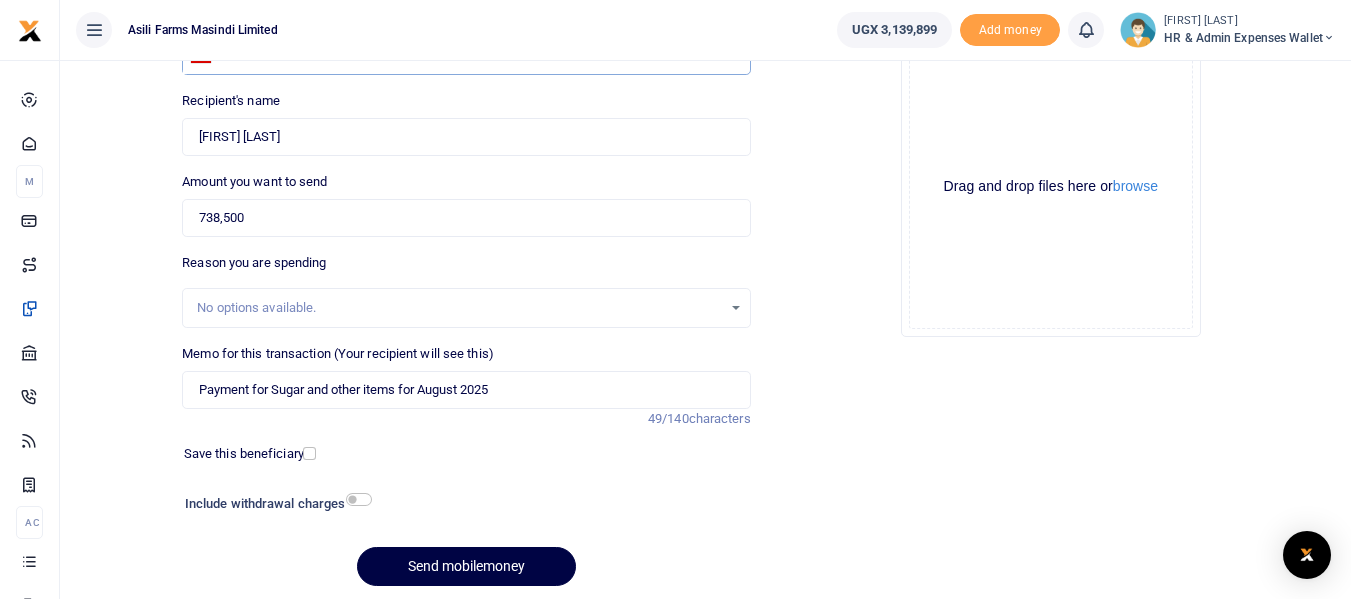 scroll, scrollTop: 167, scrollLeft: 0, axis: vertical 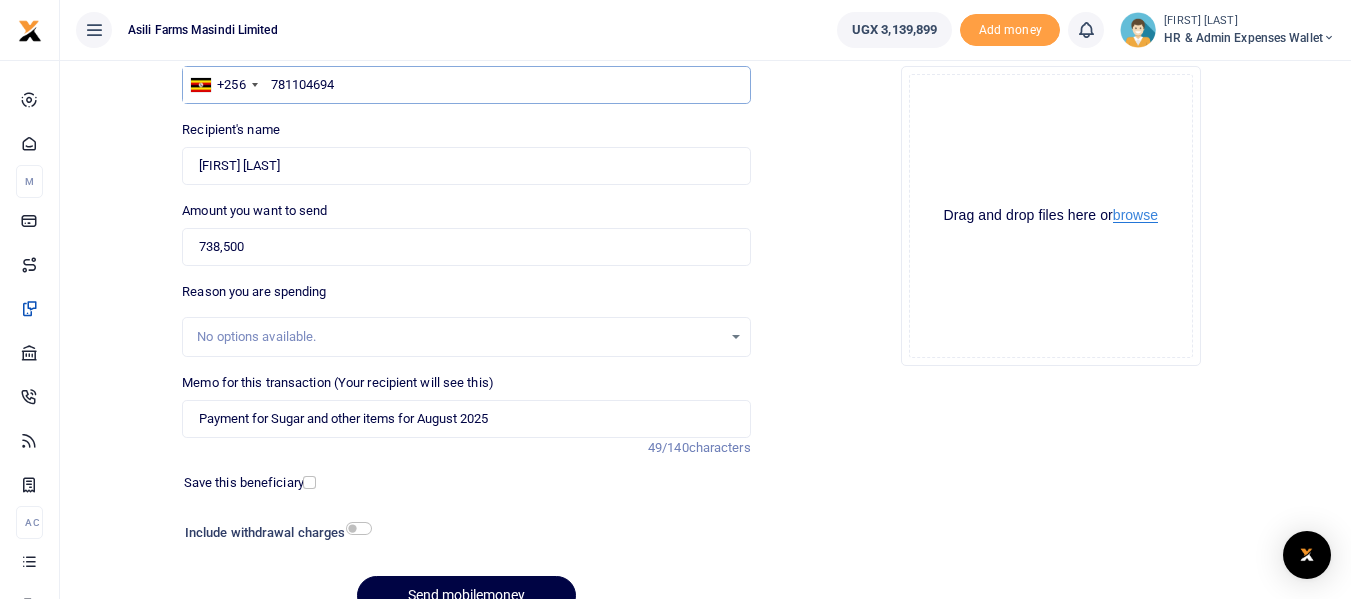 type on "781104694" 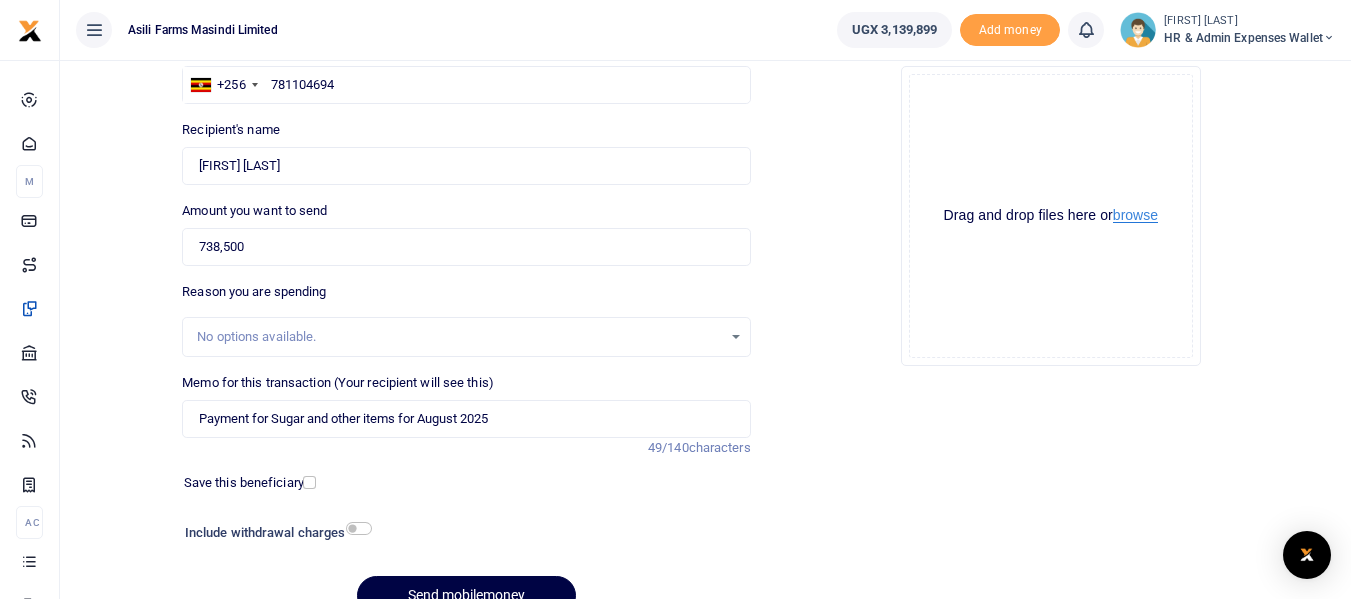click on "browse" at bounding box center (1135, 215) 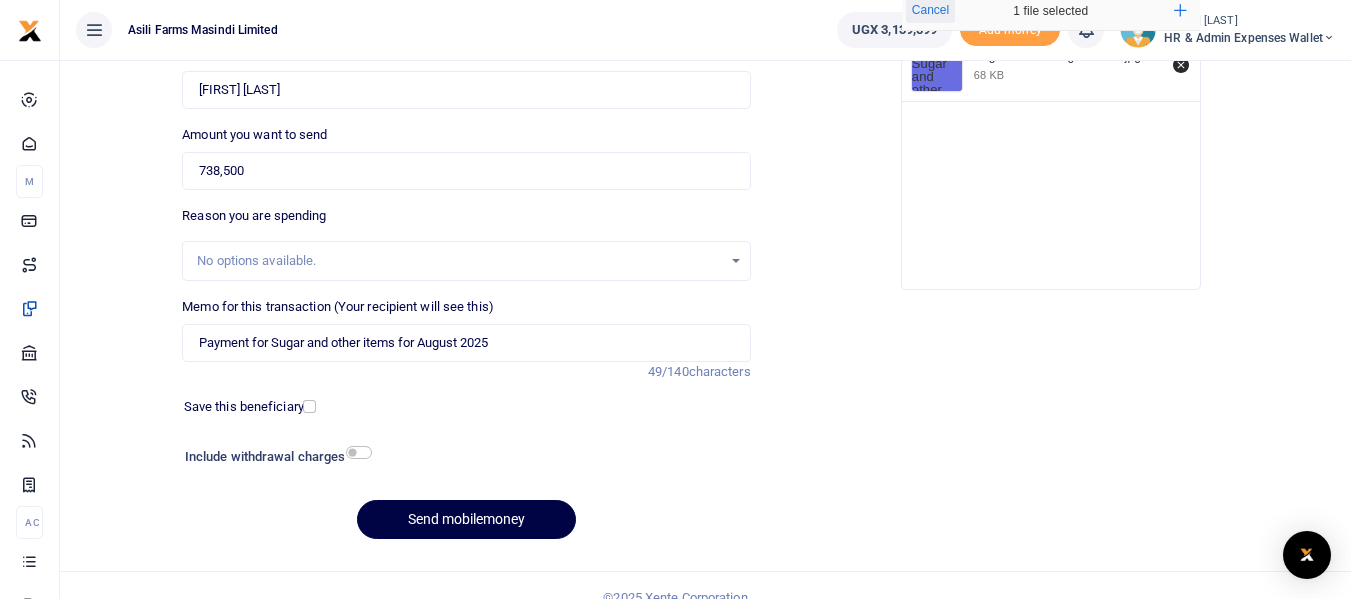 scroll, scrollTop: 267, scrollLeft: 0, axis: vertical 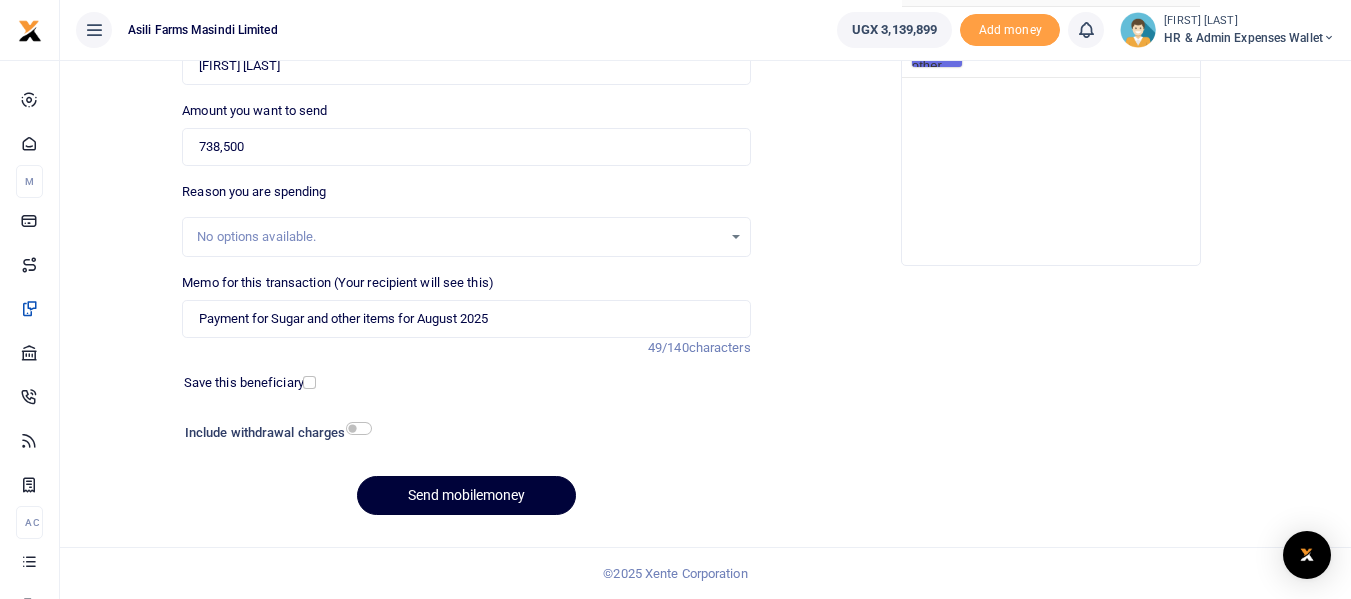 click on "Send mobilemoney" at bounding box center (466, 495) 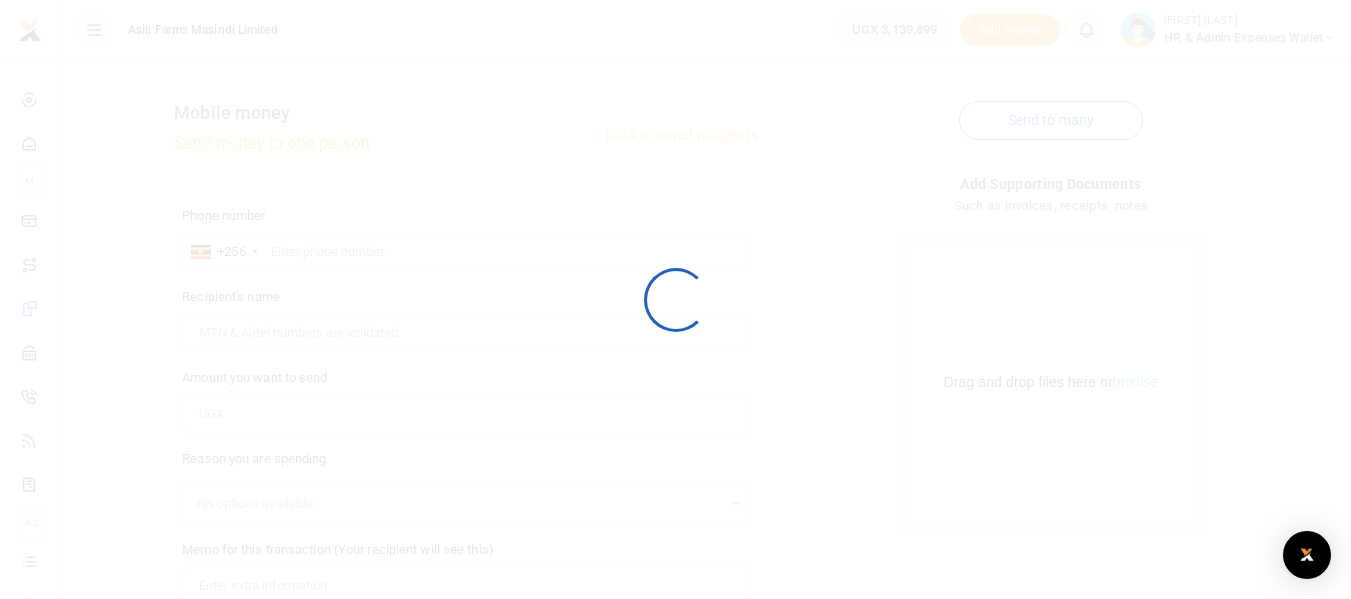 scroll, scrollTop: 267, scrollLeft: 0, axis: vertical 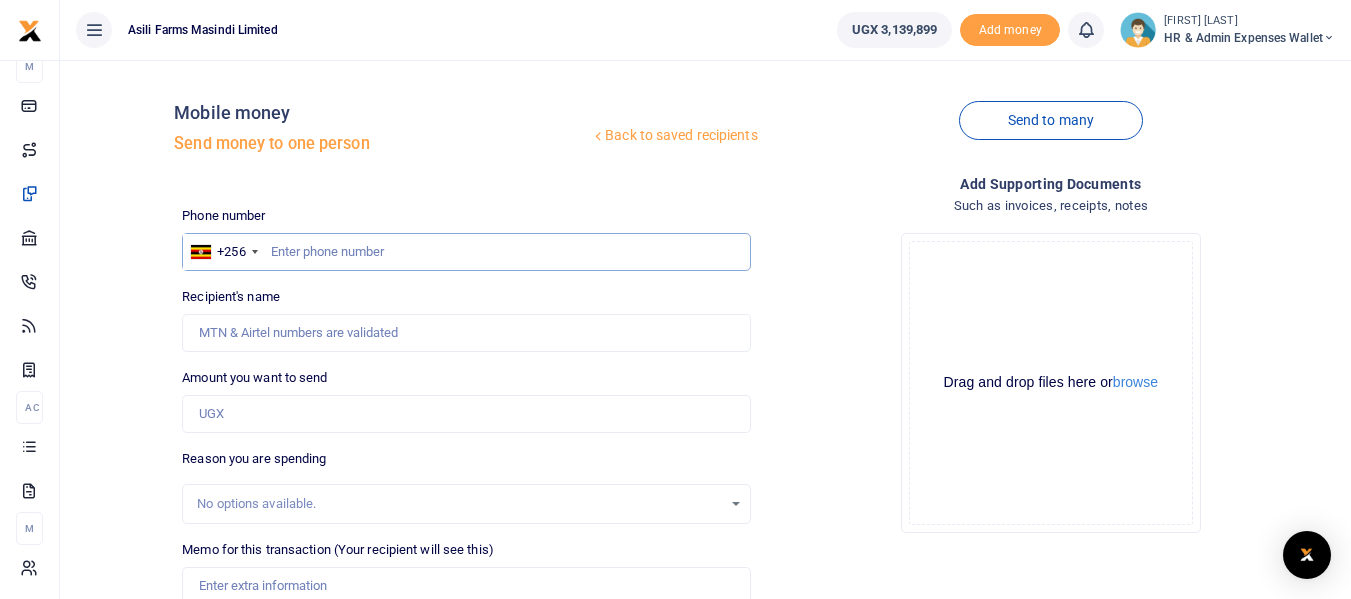 click at bounding box center (466, 252) 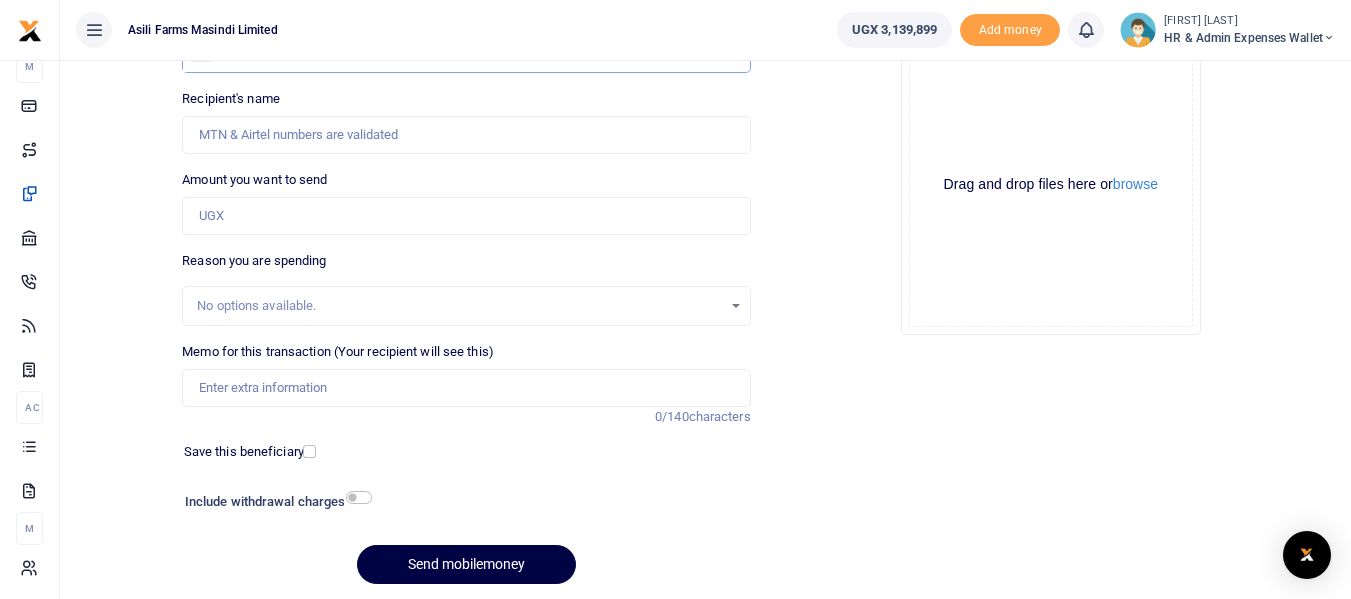 scroll, scrollTop: 200, scrollLeft: 0, axis: vertical 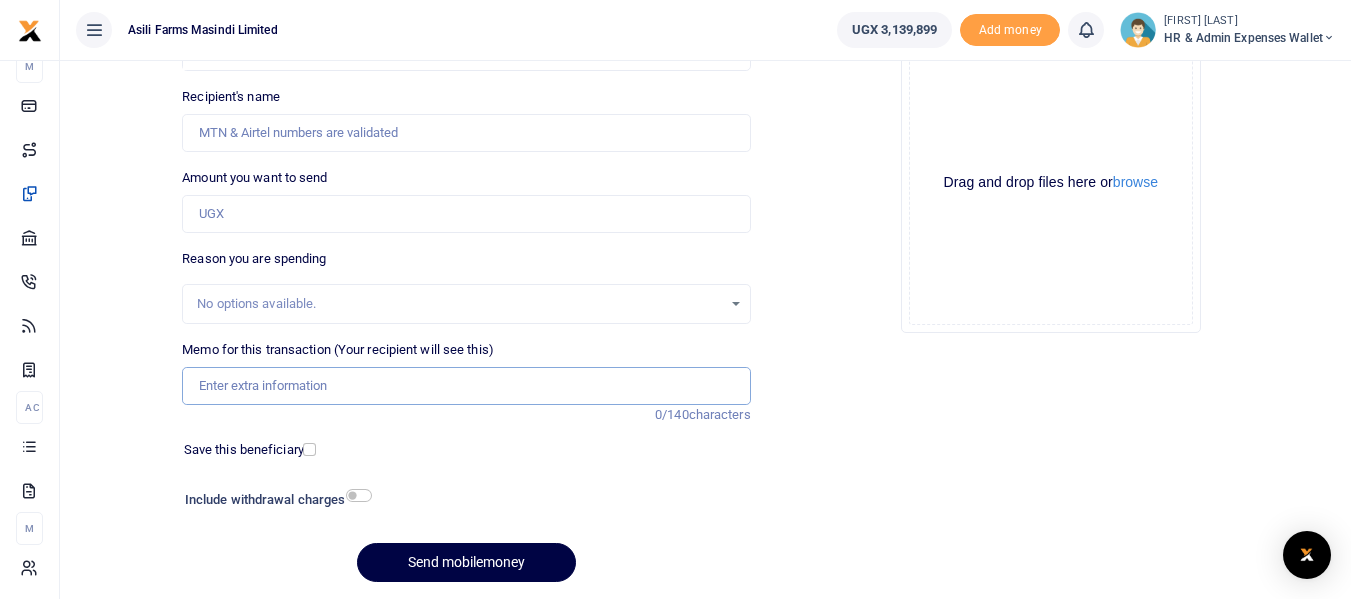 click on "Memo for this transaction (Your recipient will see this)" at bounding box center (466, 386) 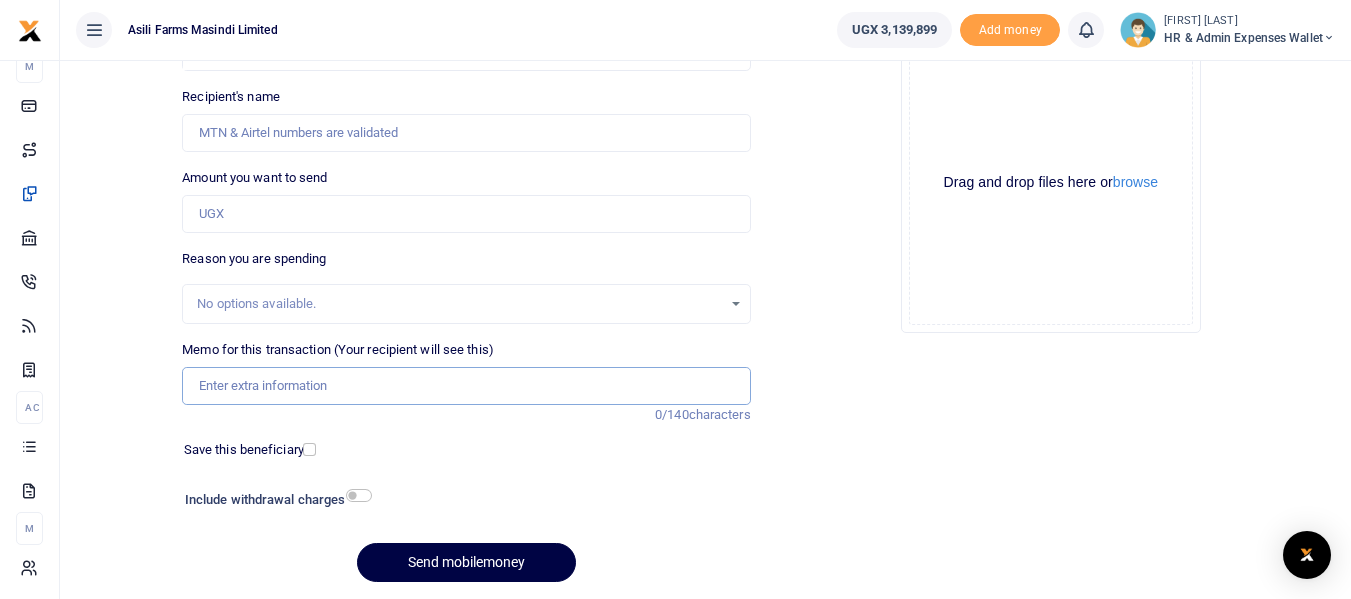 paste on "Payment for Matooke and other food items for Kigumba staff for 1st and 2nd WK August 2025" 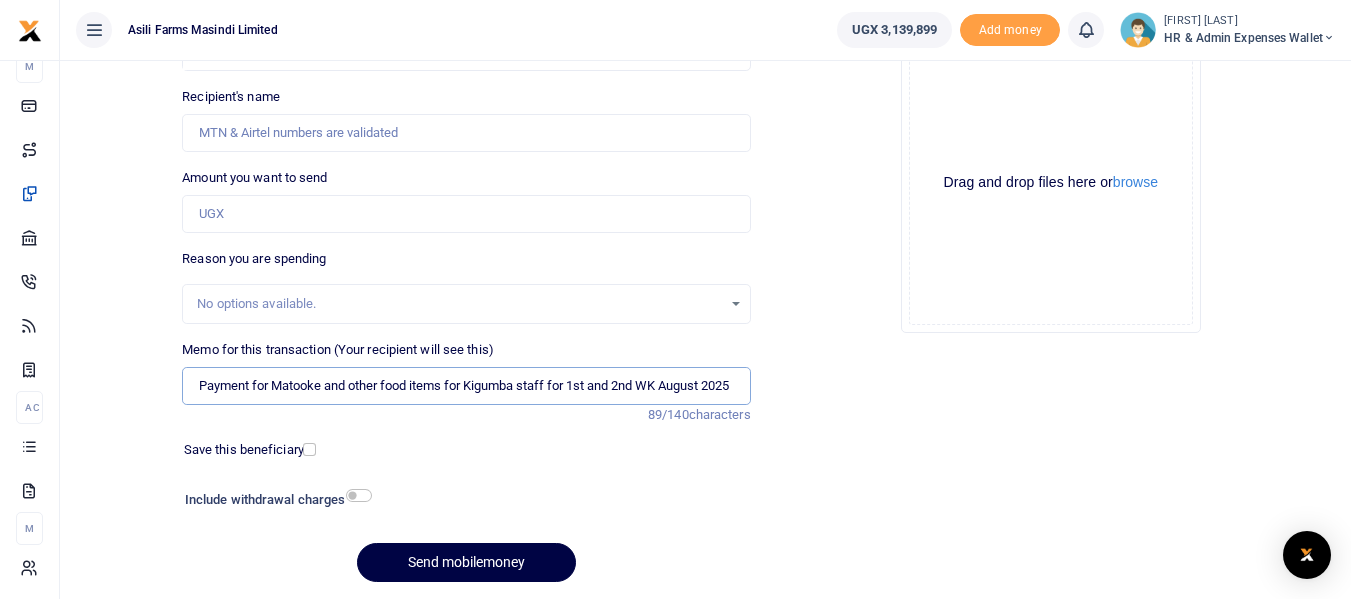 scroll, scrollTop: 0, scrollLeft: 9, axis: horizontal 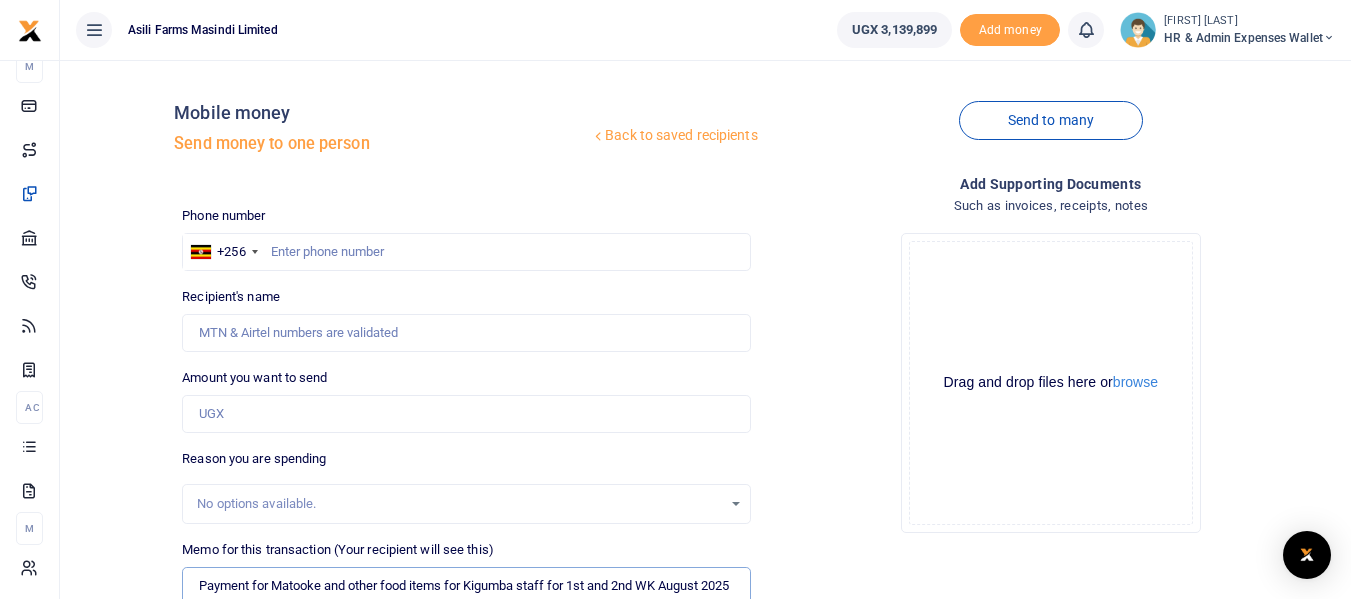 type on "Payment for Matooke and other food items for Kigumba staff for 1st and 2nd WK August 2025" 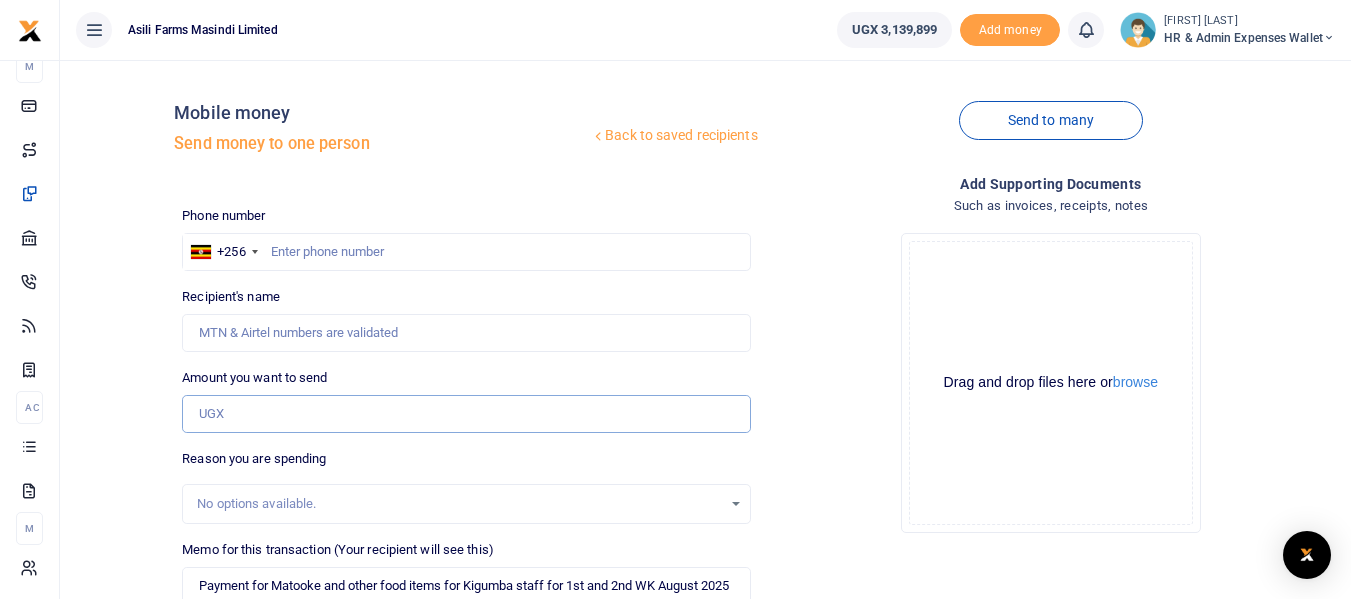 scroll, scrollTop: 0, scrollLeft: 0, axis: both 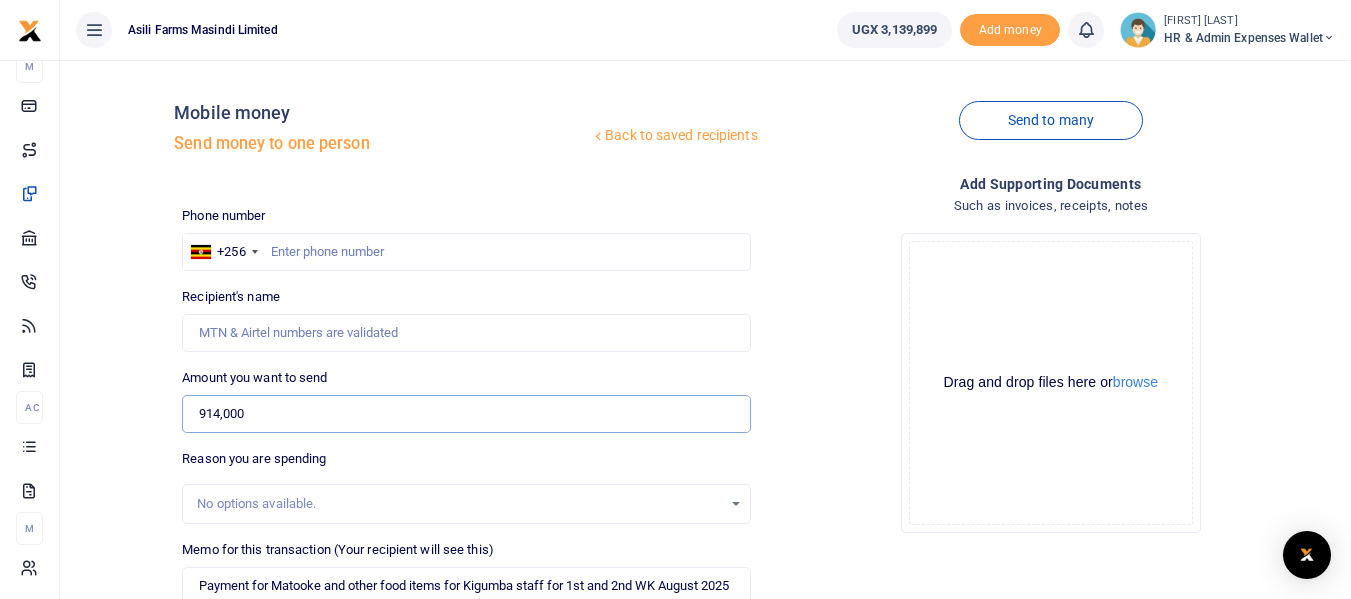 type on "914,000" 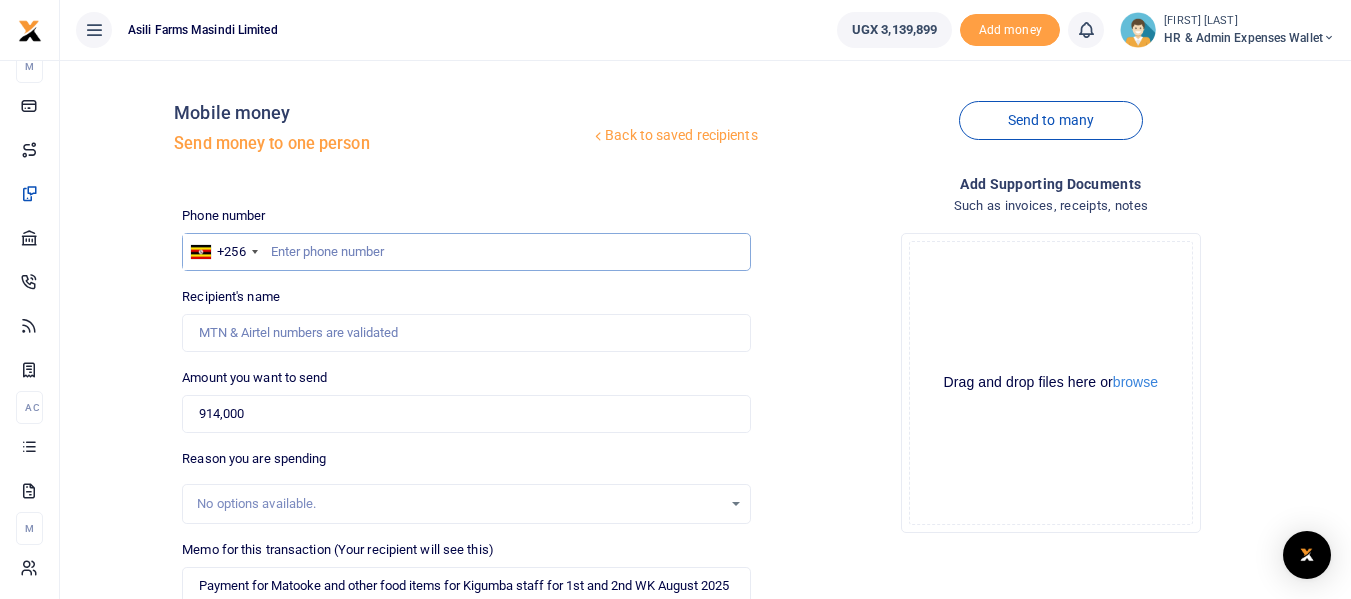 click at bounding box center [466, 252] 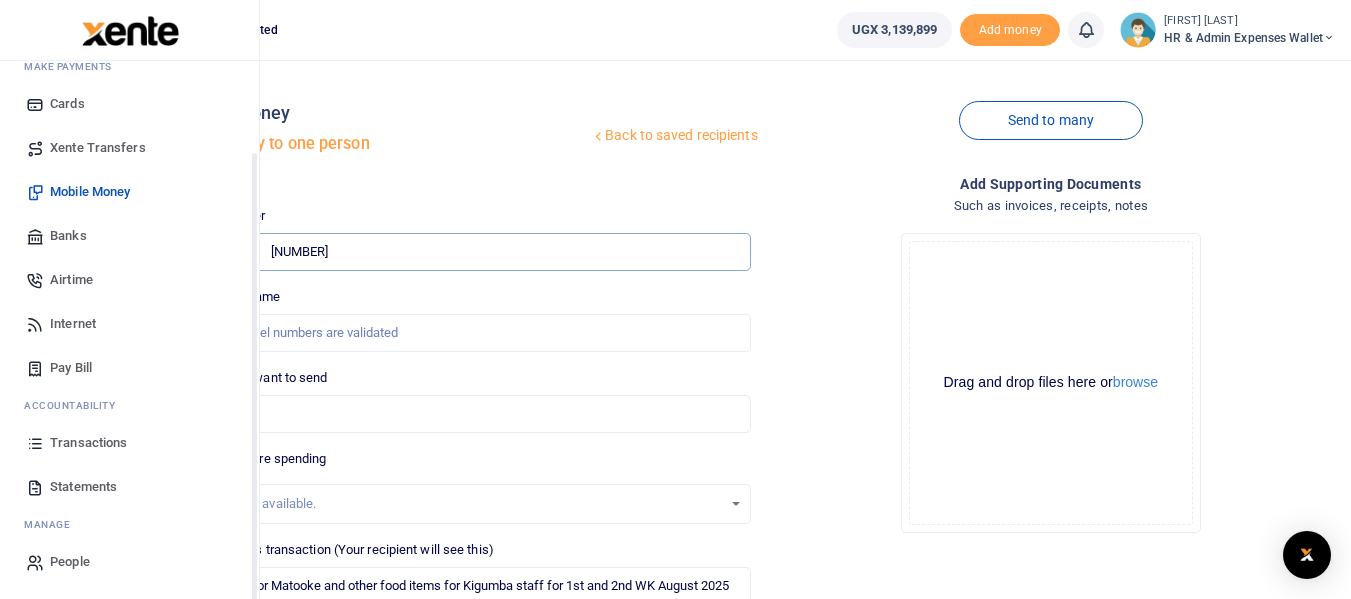 scroll, scrollTop: 114, scrollLeft: 0, axis: vertical 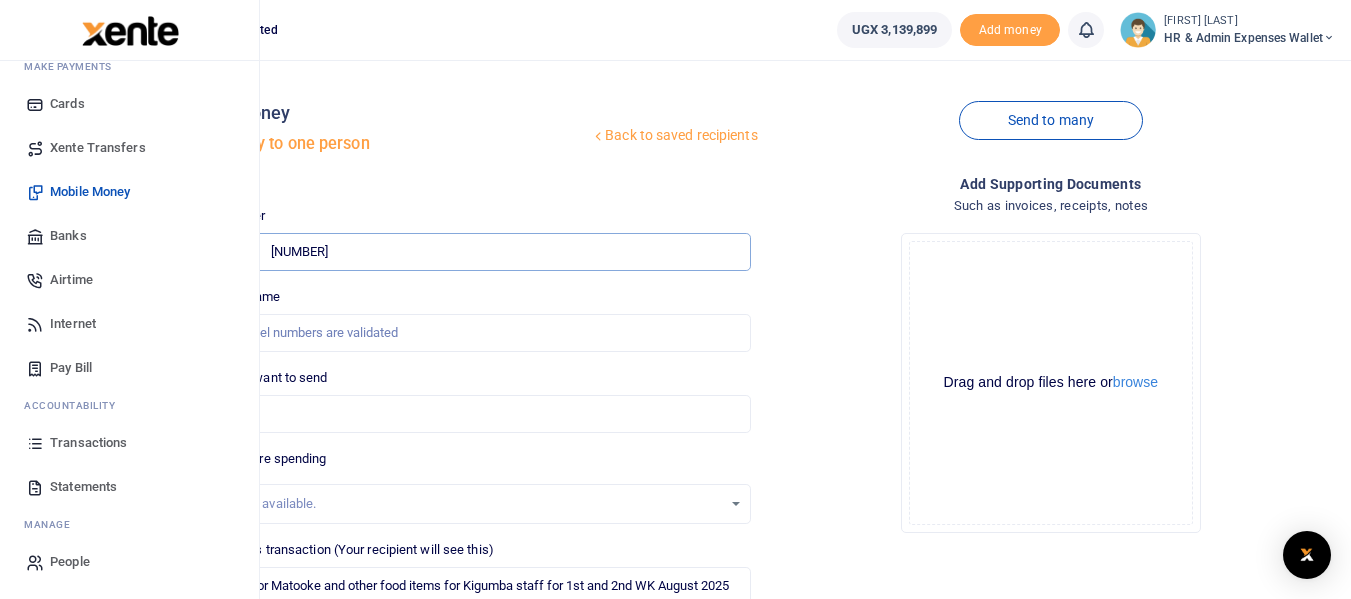 type on "787897294" 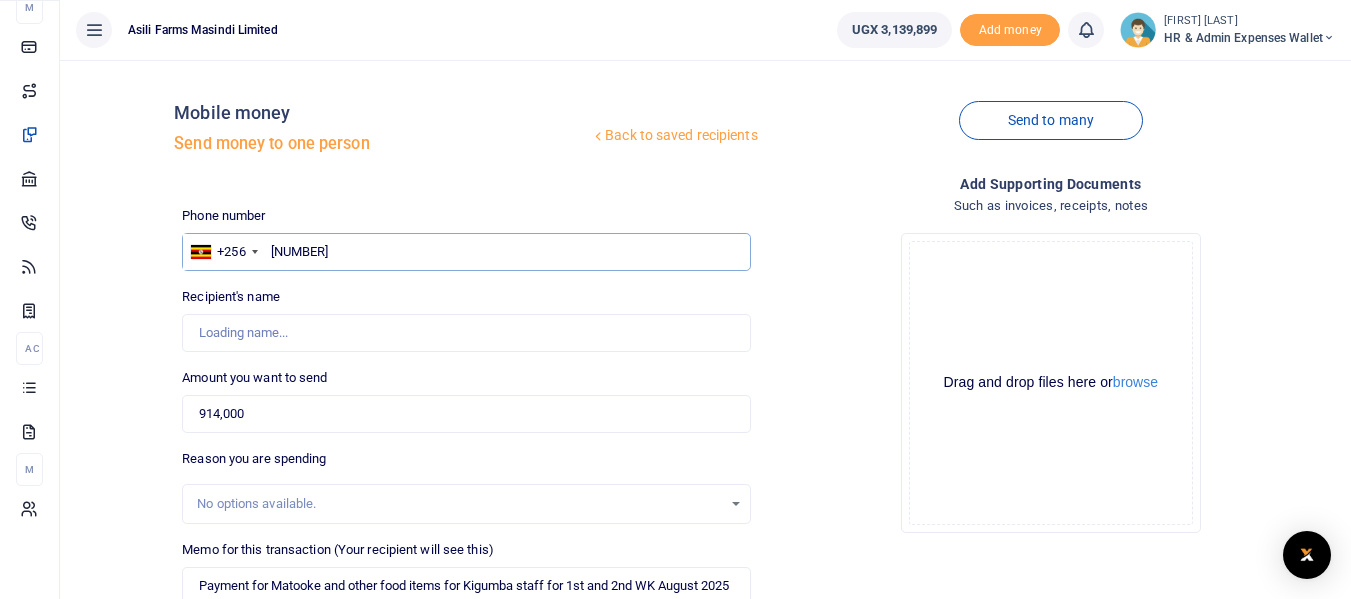 scroll, scrollTop: 115, scrollLeft: 0, axis: vertical 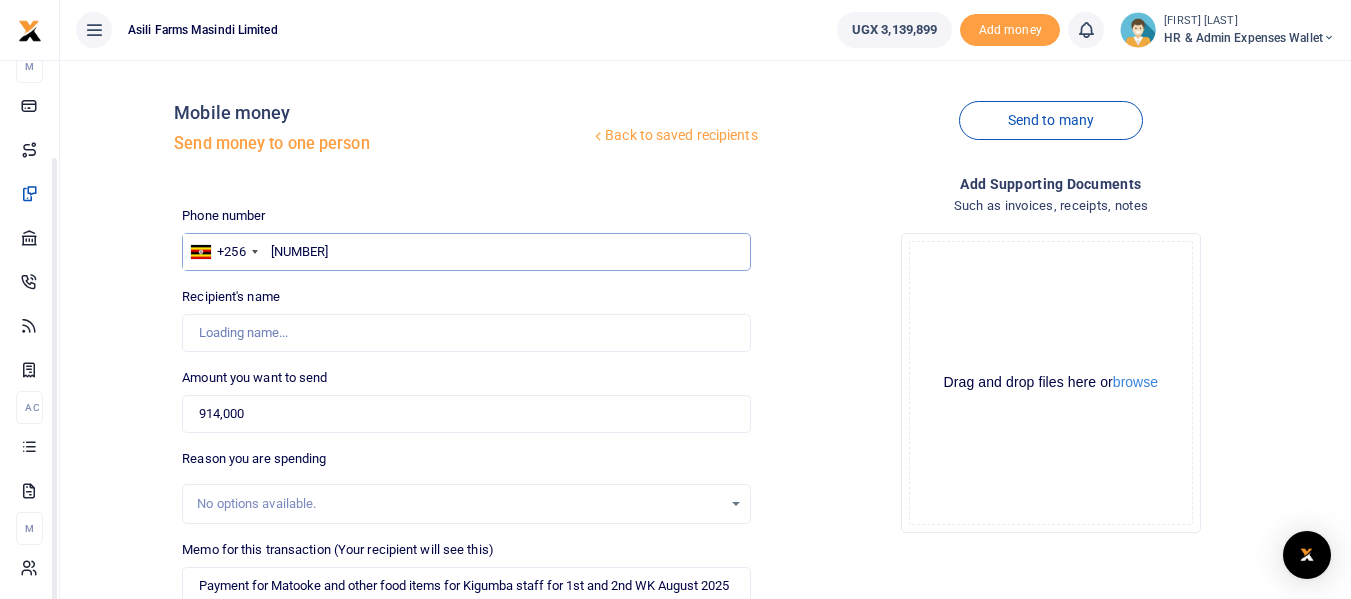 type on "Mildred Ahkiriza" 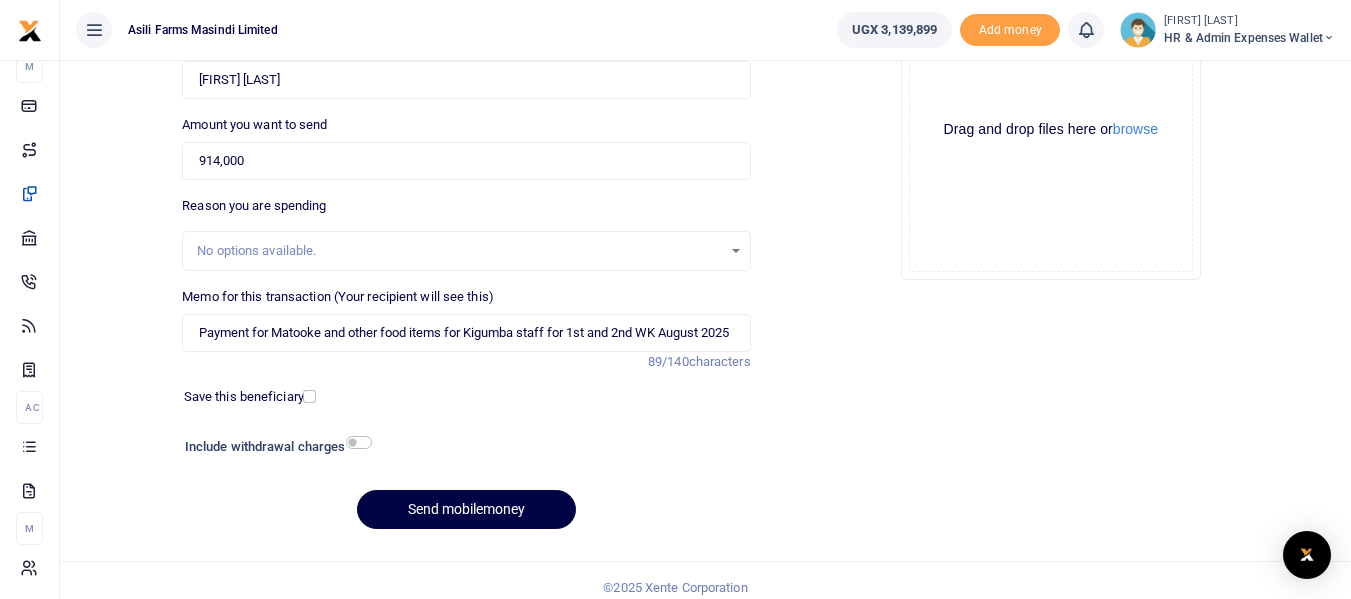 scroll, scrollTop: 267, scrollLeft: 0, axis: vertical 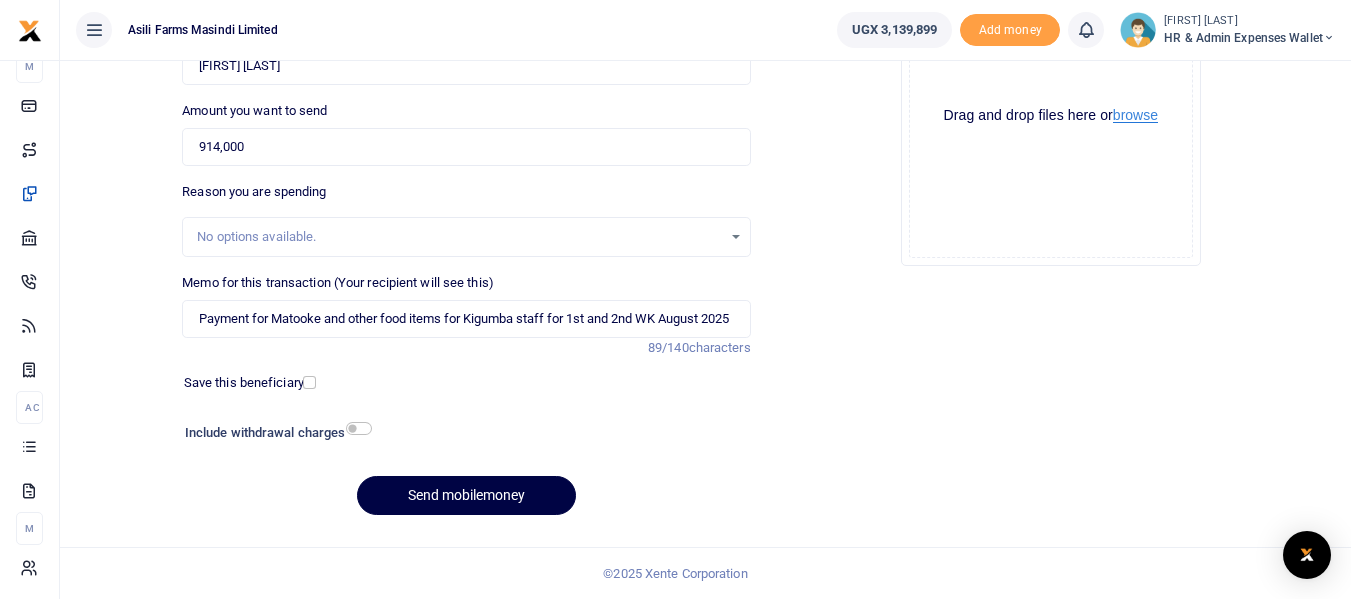 type on "787897294" 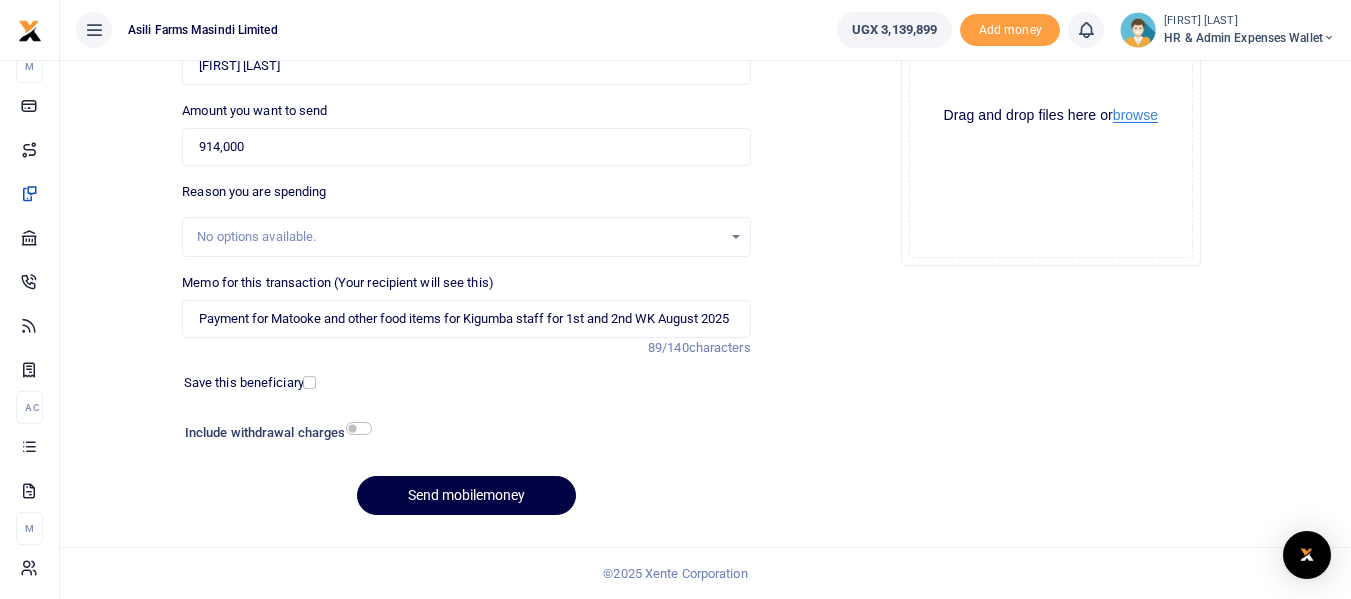 click on "browse" at bounding box center [1135, 115] 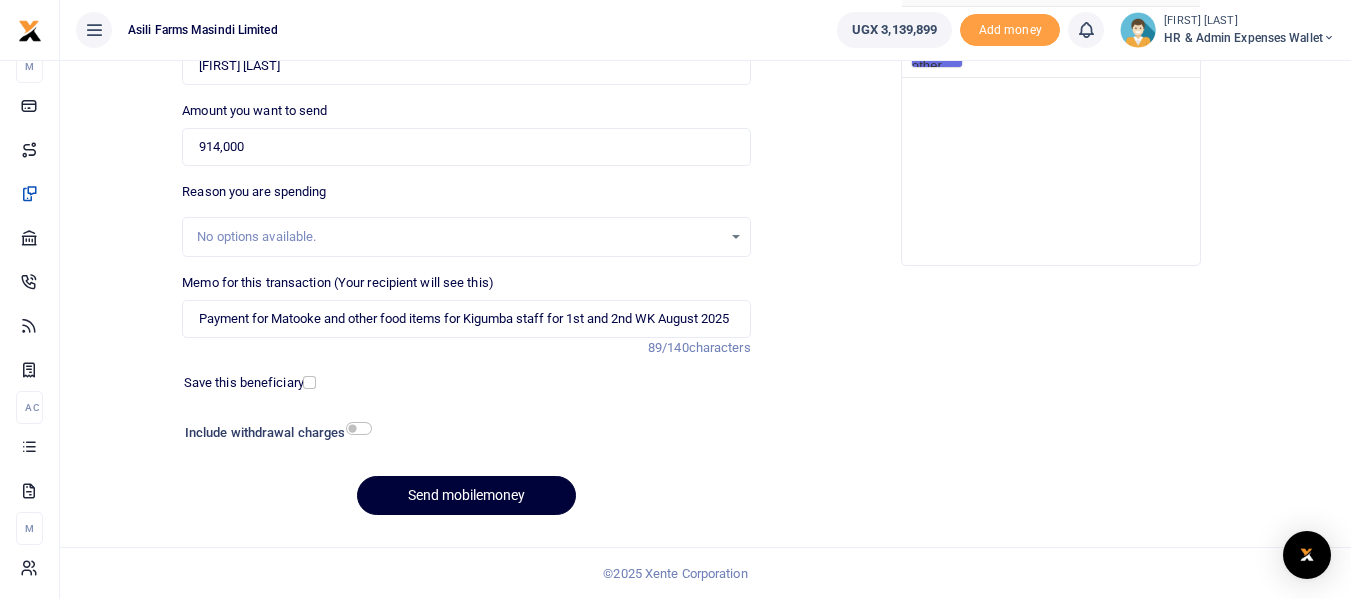 click on "Send mobilemoney" at bounding box center (466, 495) 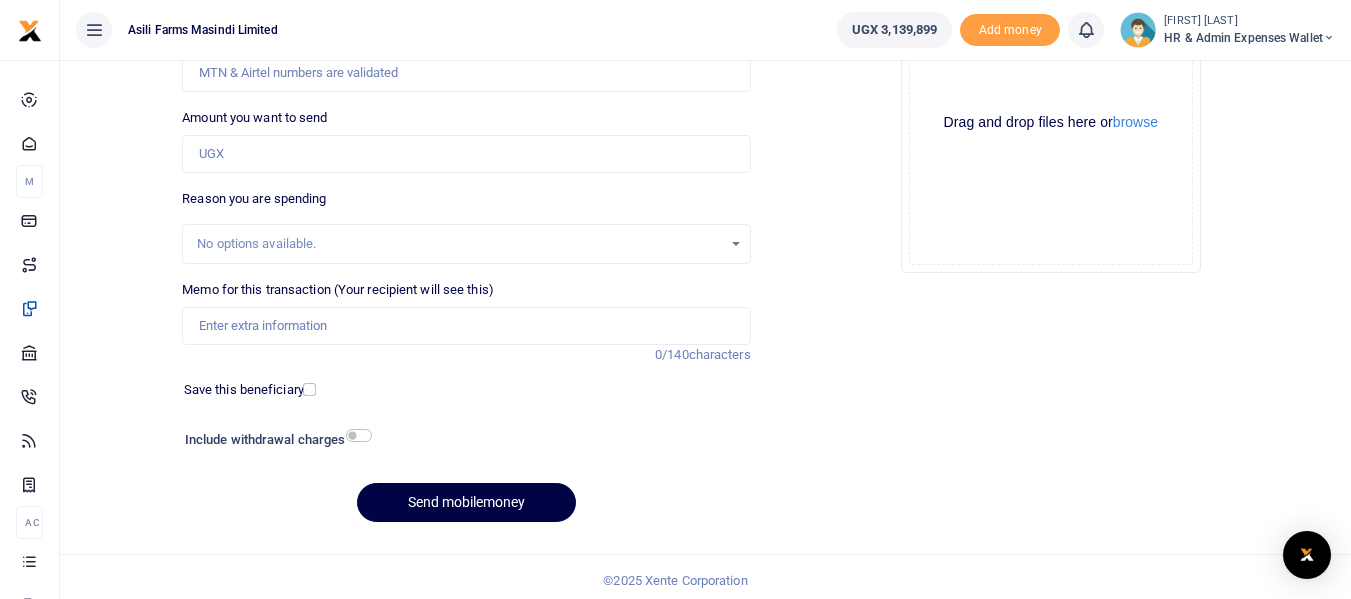 scroll, scrollTop: 267, scrollLeft: 0, axis: vertical 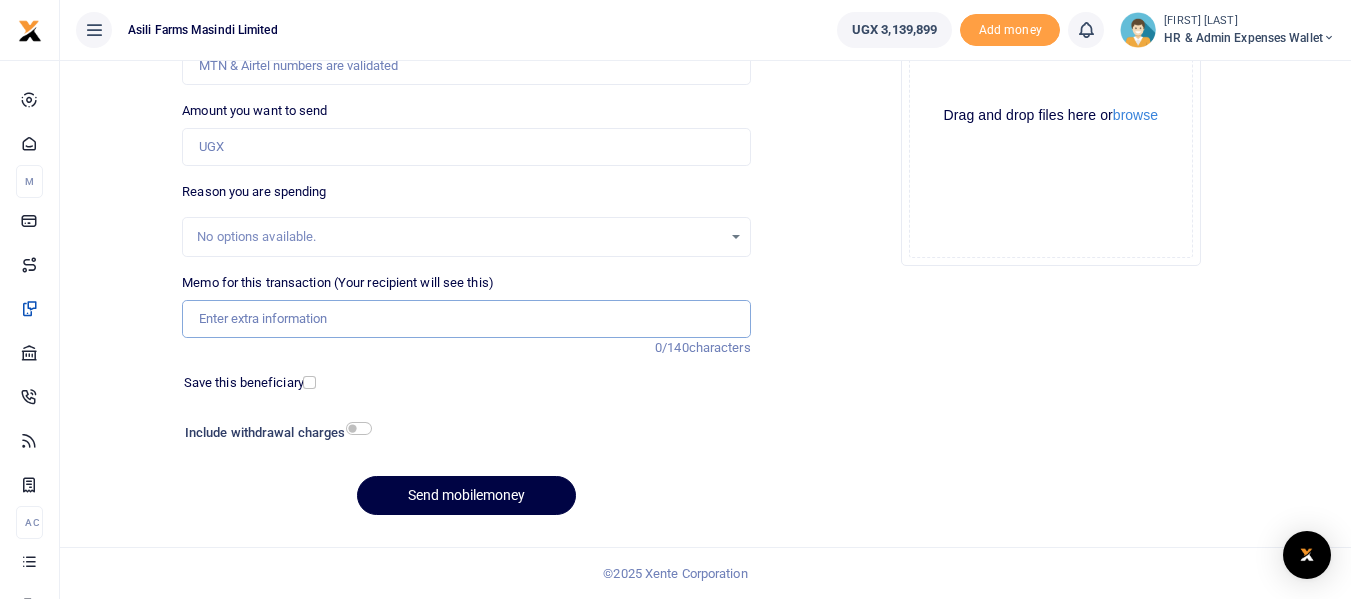 click on "Memo for this transaction (Your recipient will see this)" at bounding box center (466, 319) 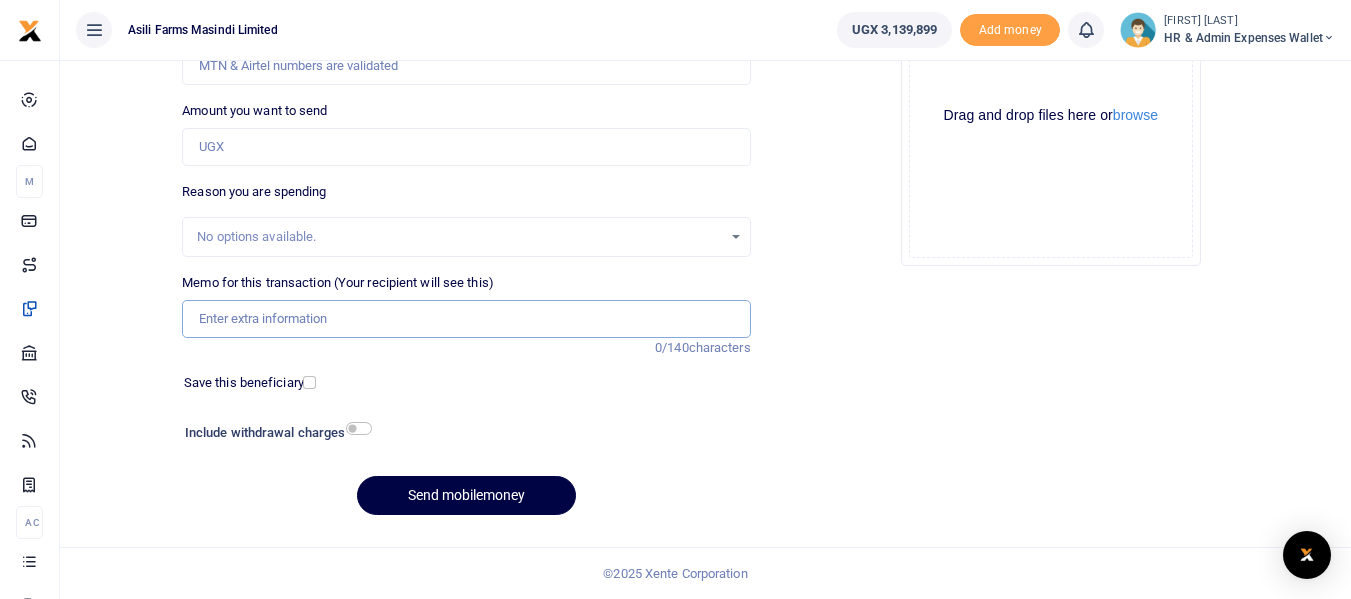 paste on "Payment for Meat for Kigumba Staff for 1st and 2nd WK August 2025" 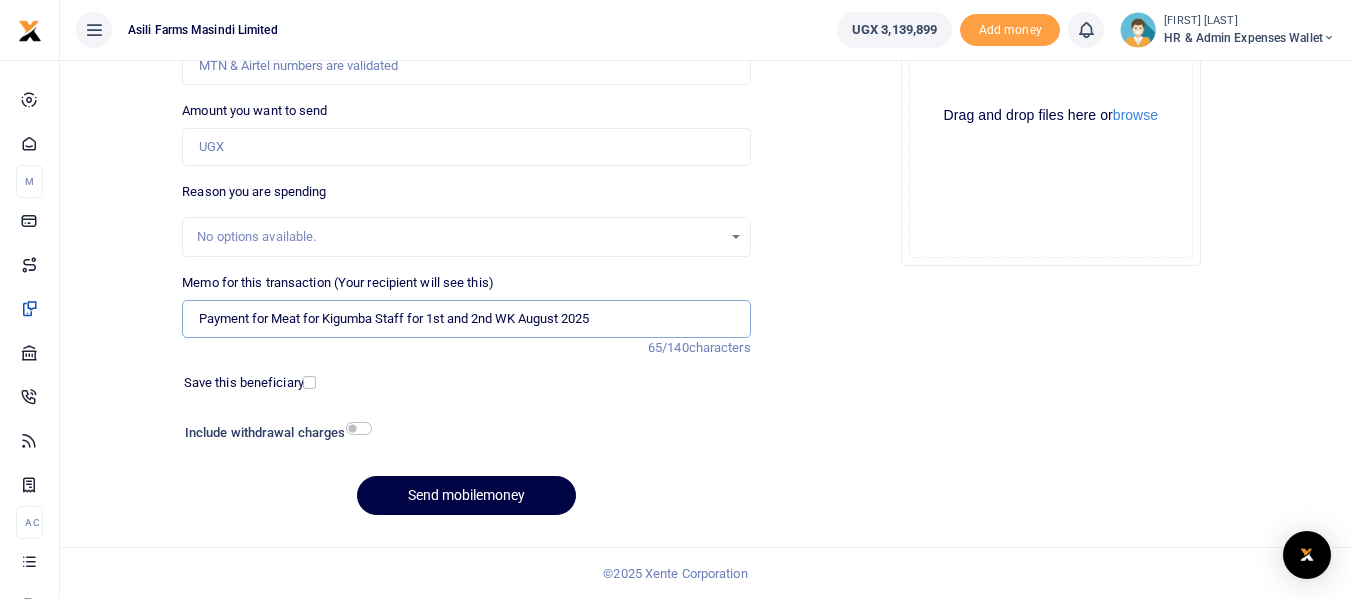 type on "Payment for Meat for Kigumba Staff for 1st and 2nd WK August 2025" 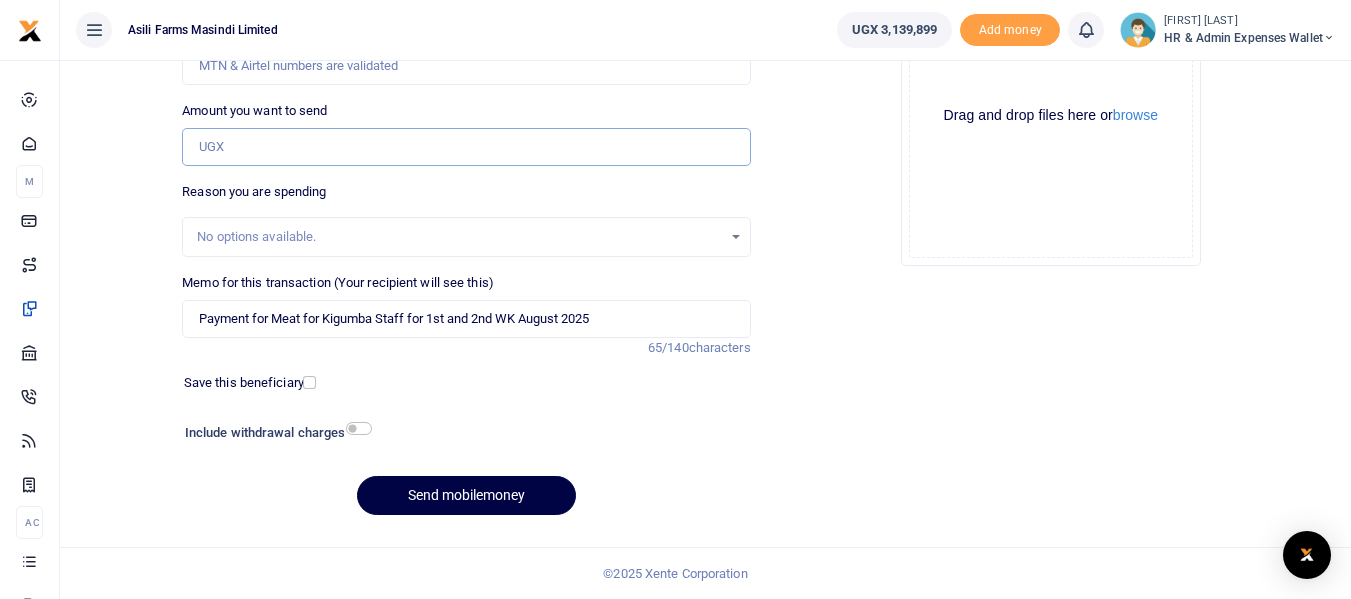 click on "Amount you want to send" at bounding box center [466, 147] 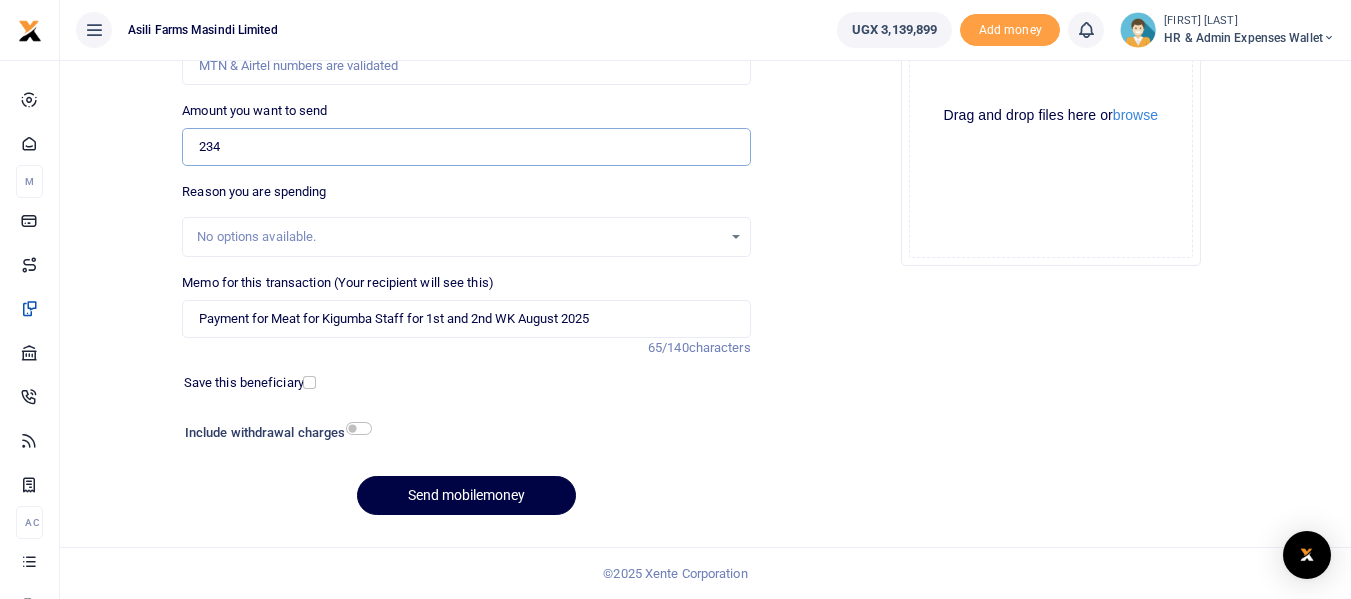 type on "234,000" 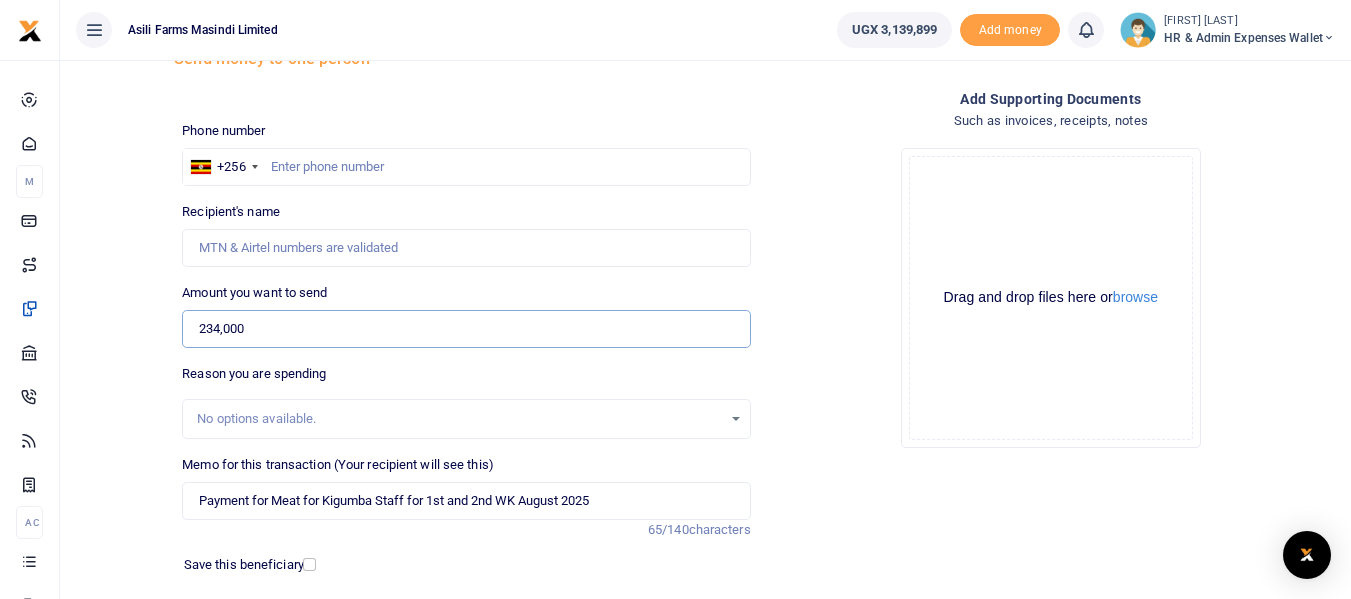 scroll, scrollTop: 67, scrollLeft: 0, axis: vertical 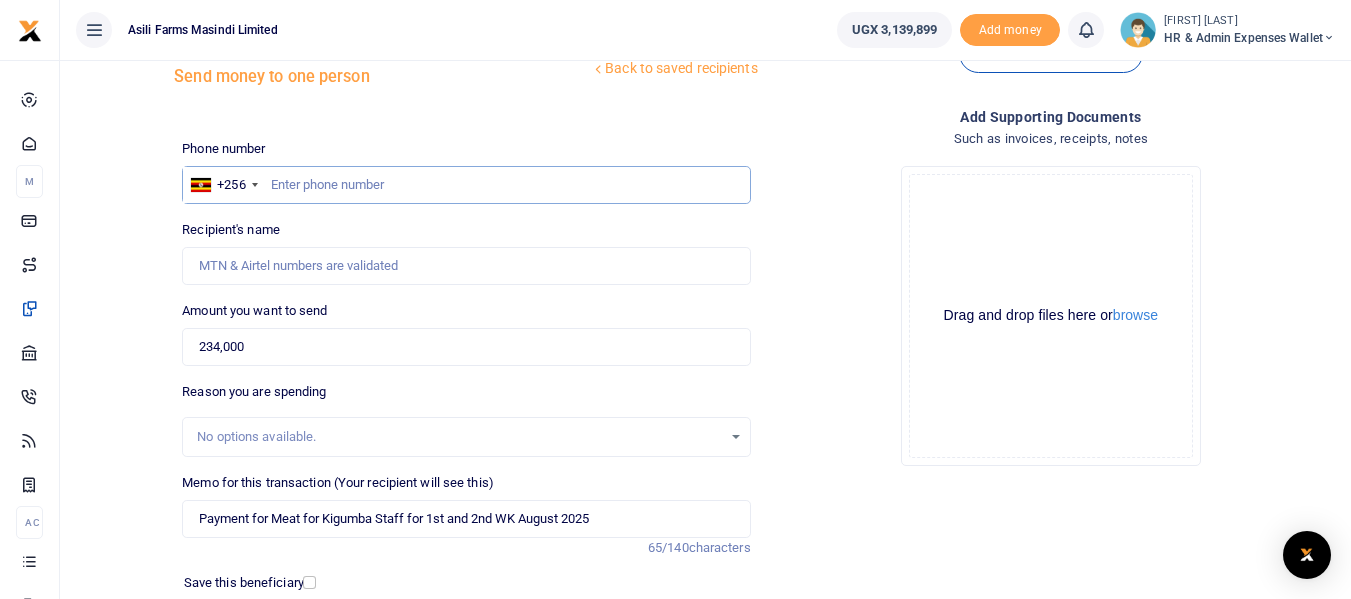 click at bounding box center (466, 185) 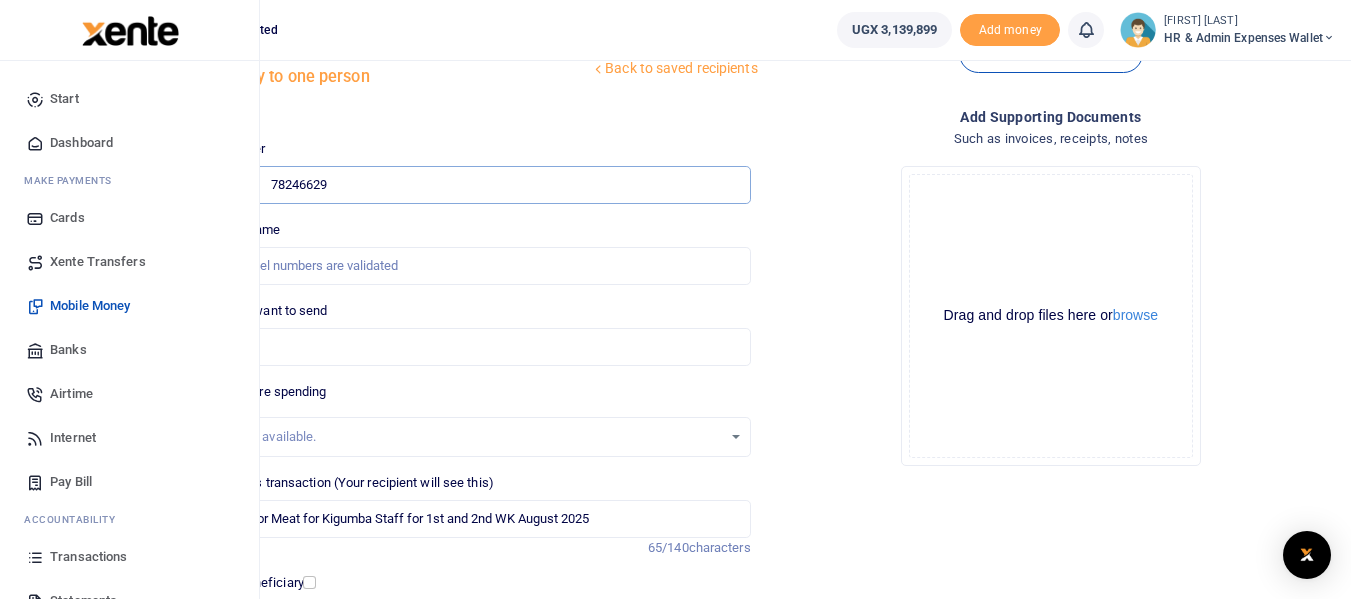 type on "782466299" 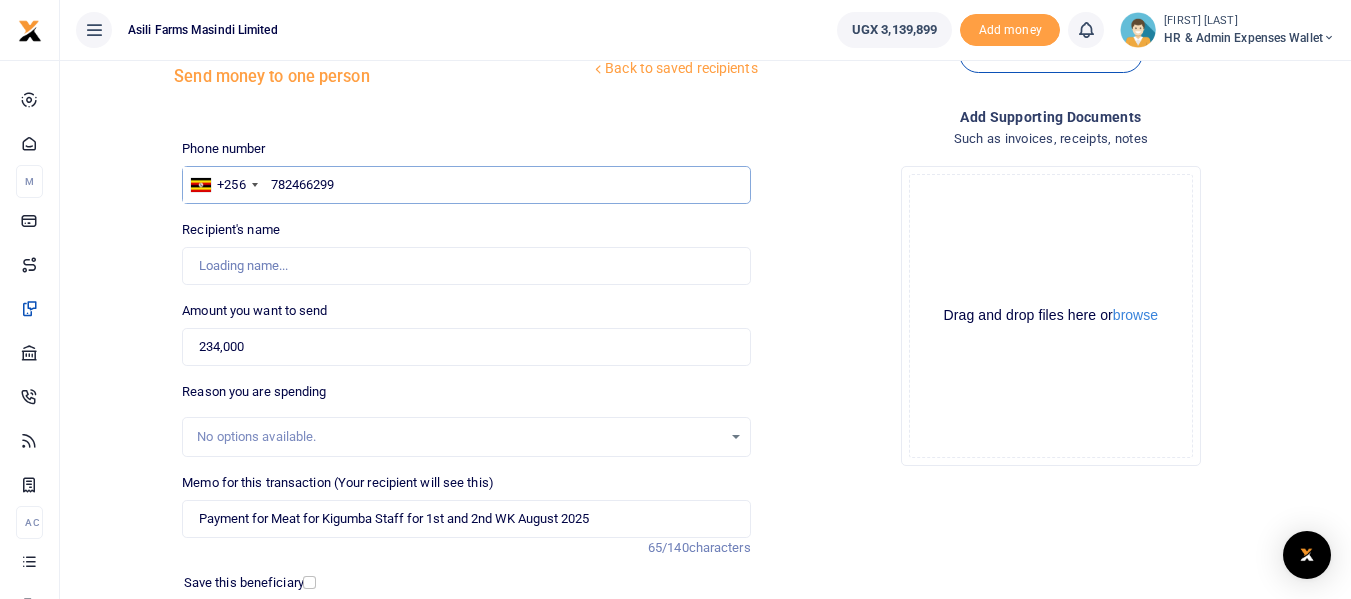 type on "[FIRST] [LAST]" 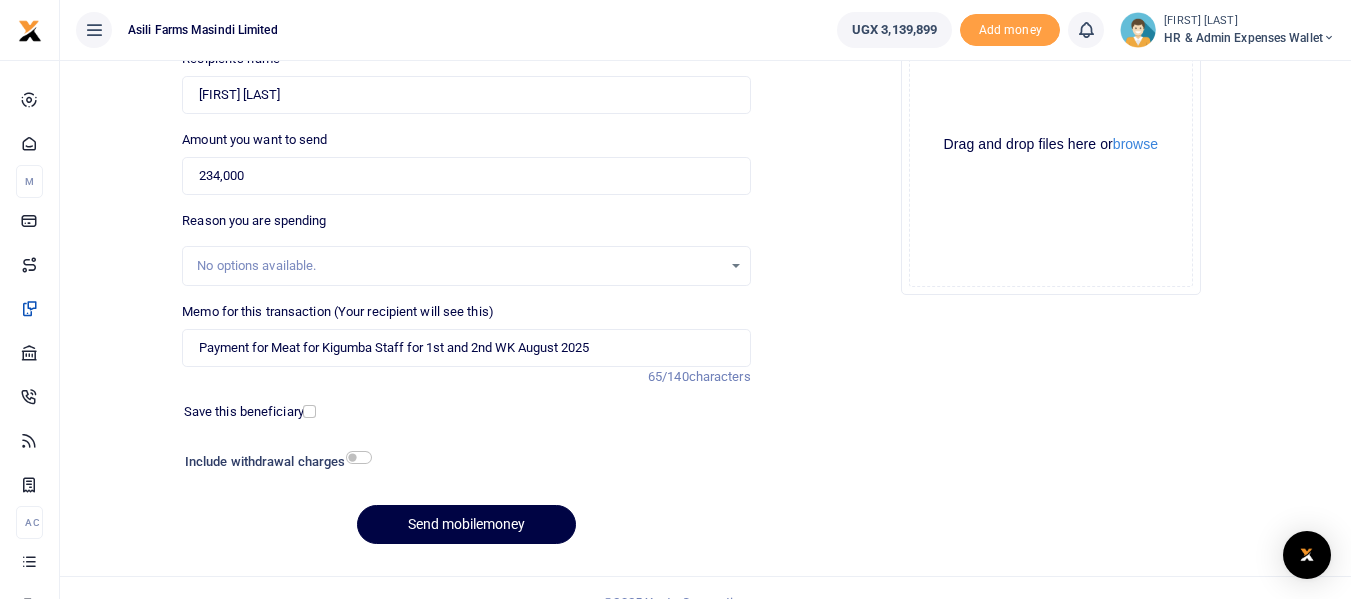scroll, scrollTop: 267, scrollLeft: 0, axis: vertical 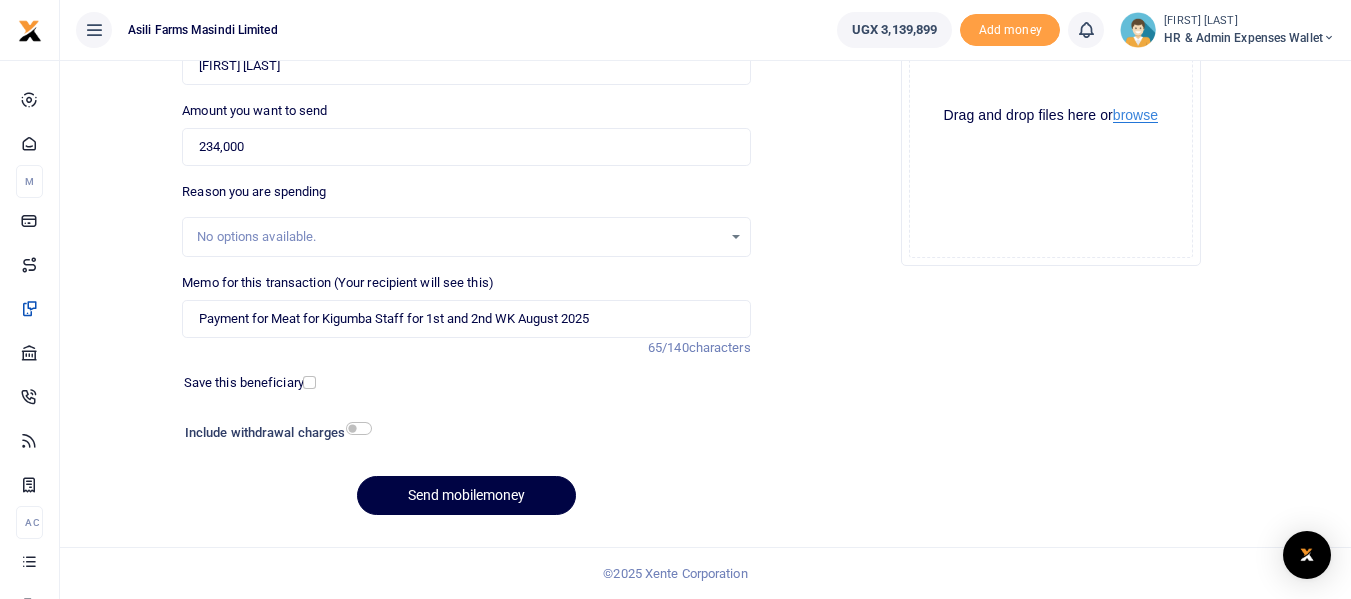type on "782466299" 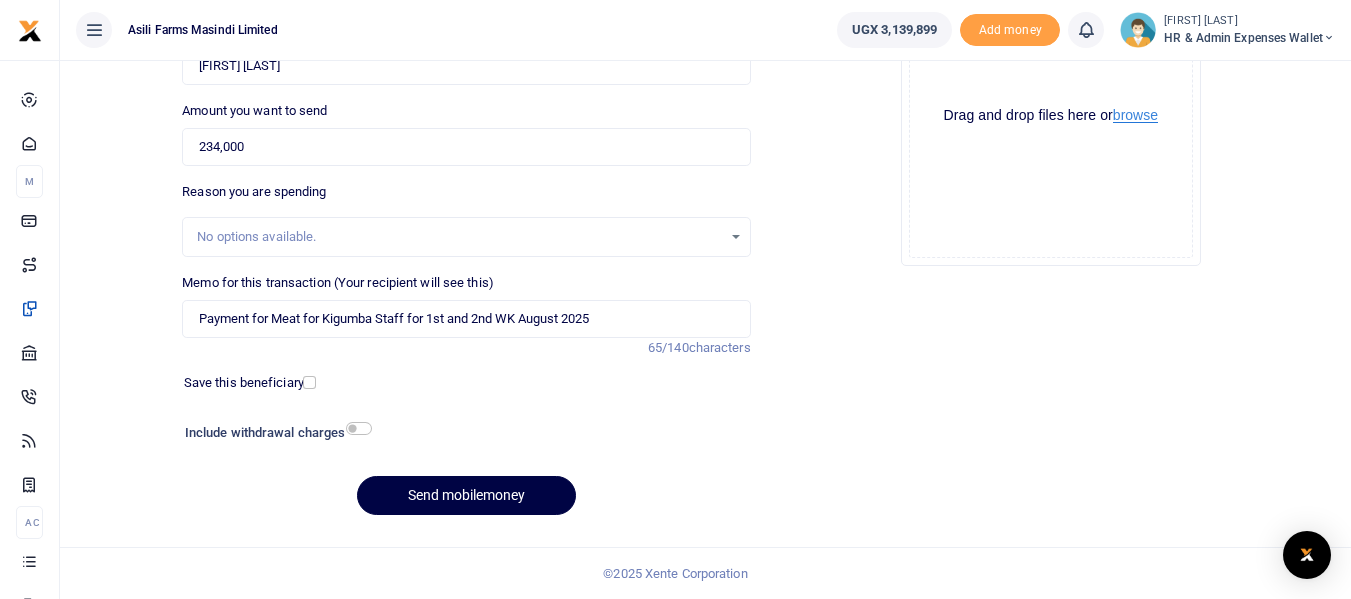 click on "browse" at bounding box center [1135, 115] 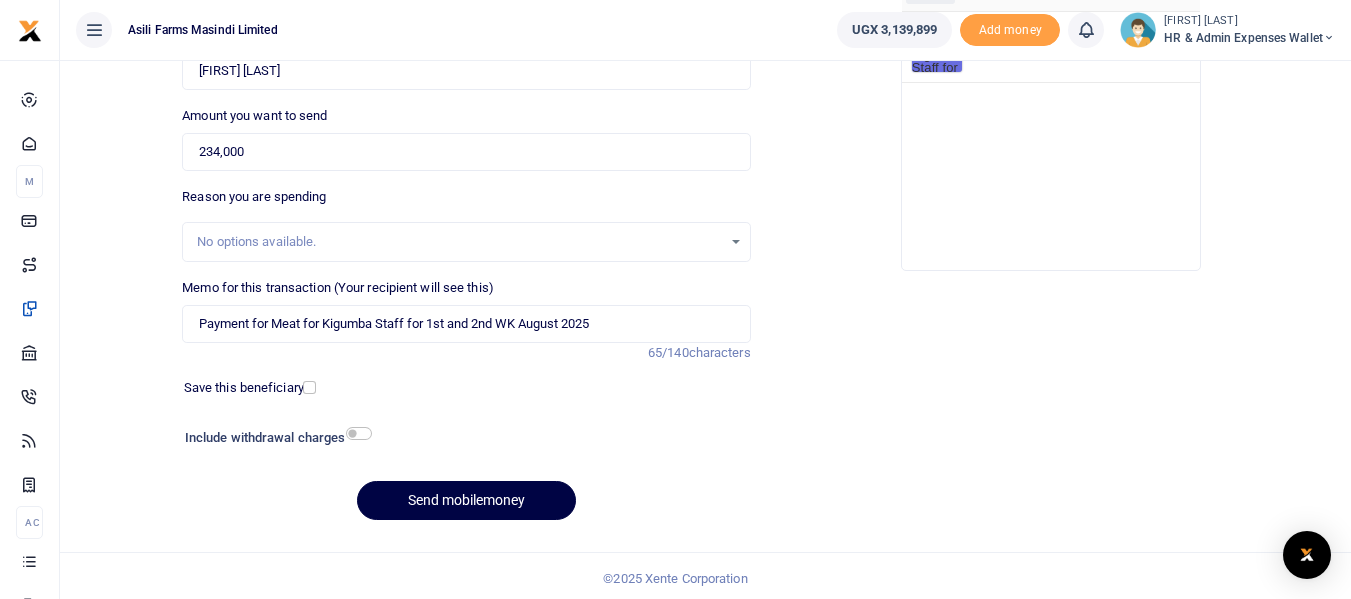 scroll, scrollTop: 267, scrollLeft: 0, axis: vertical 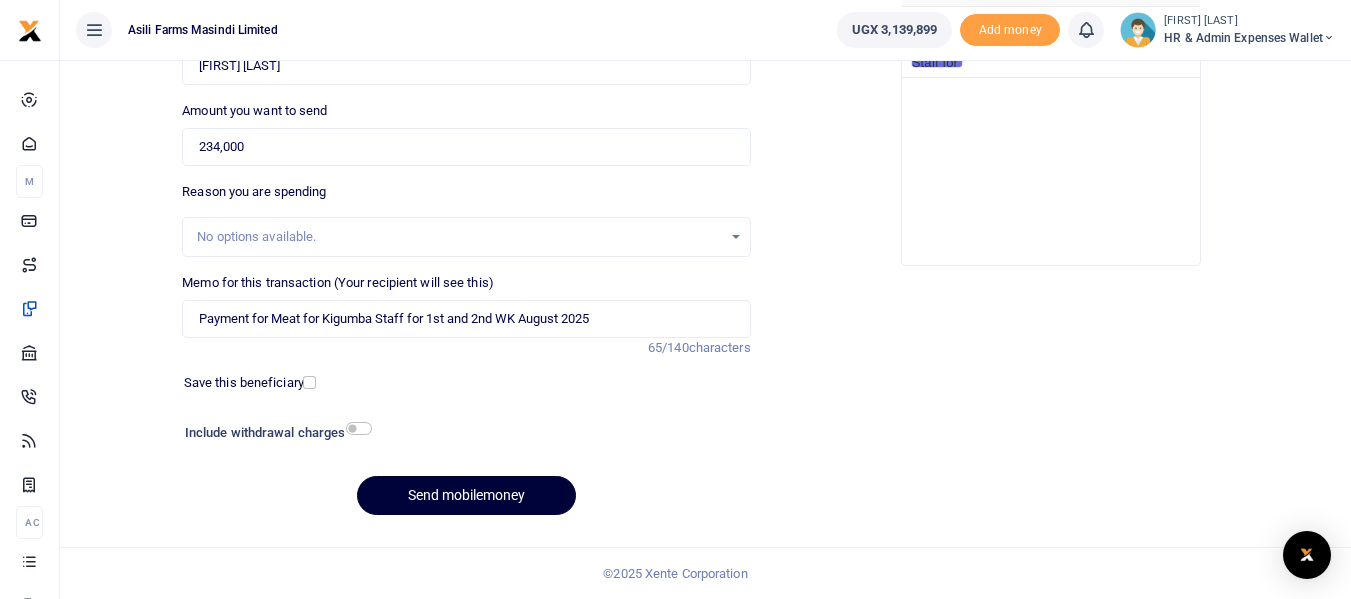 click on "Send mobilemoney" at bounding box center [466, 495] 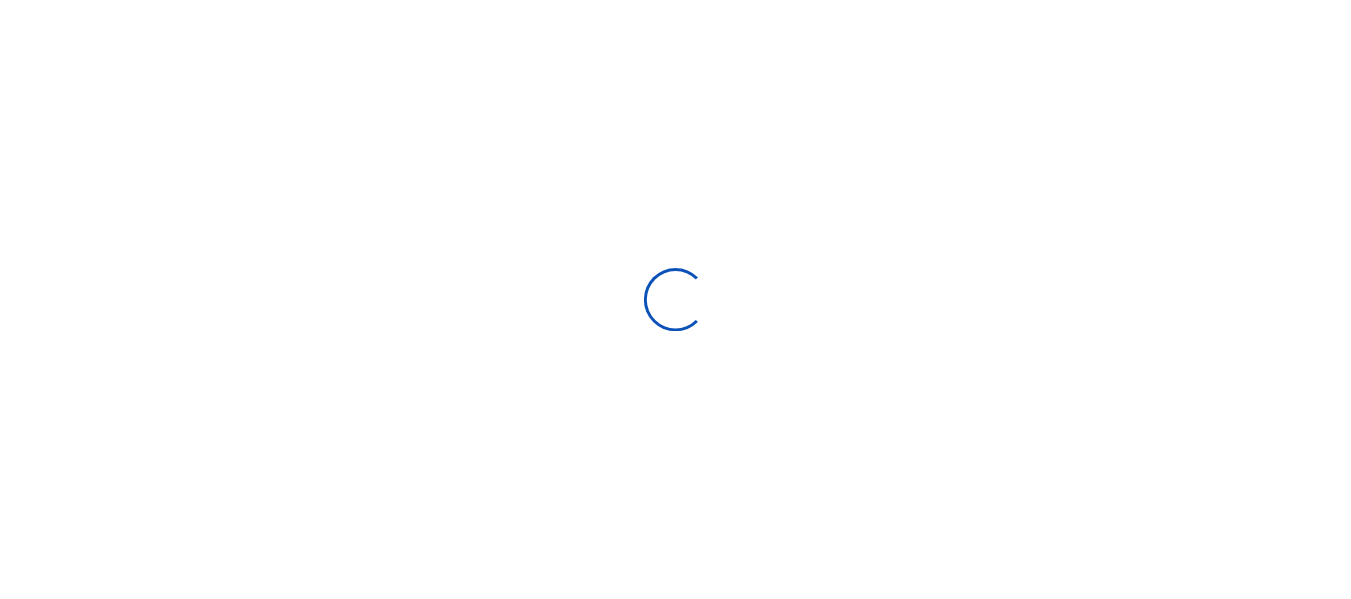scroll, scrollTop: 267, scrollLeft: 0, axis: vertical 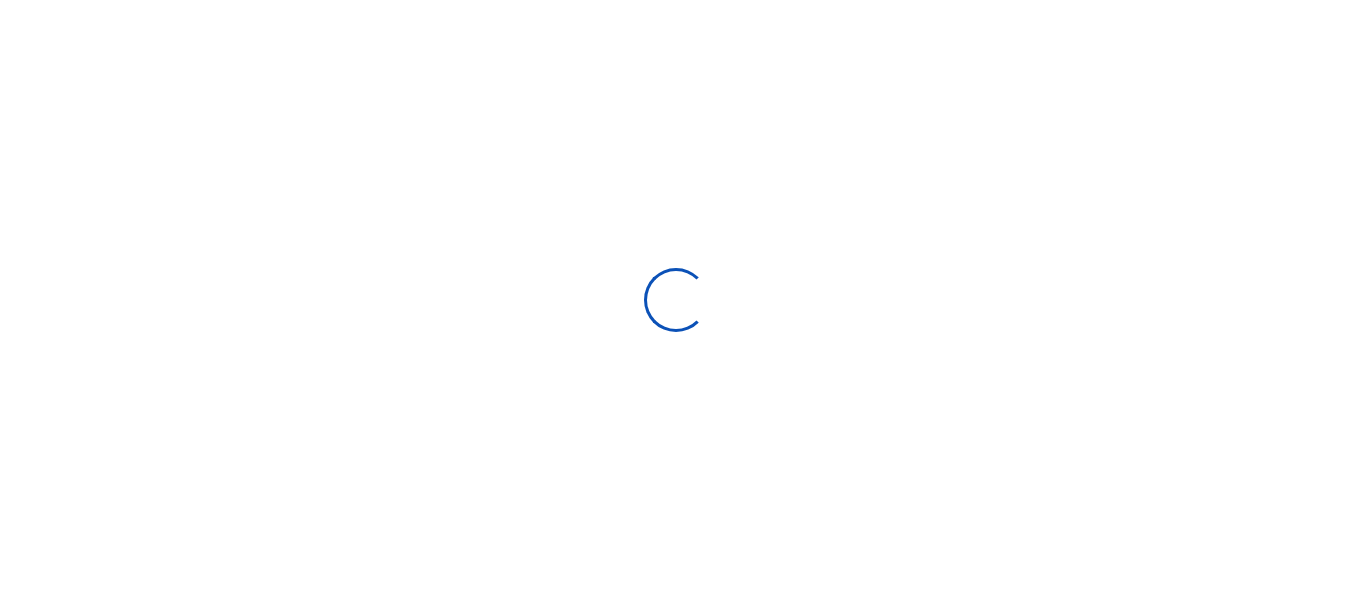 select 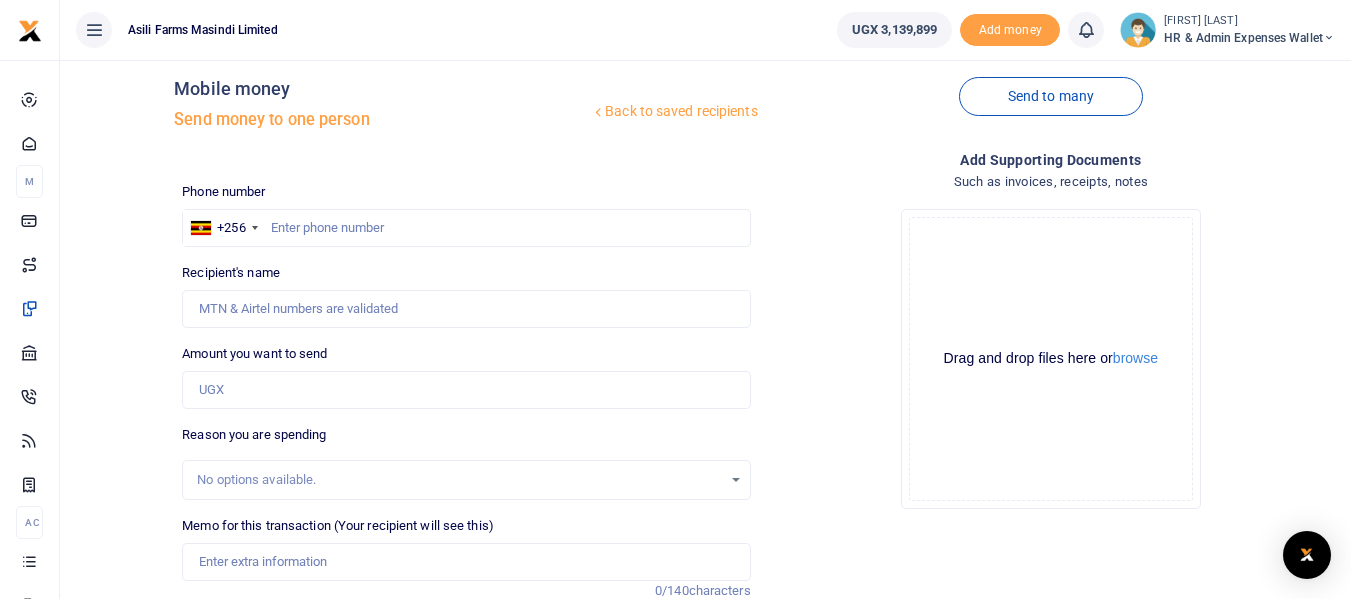 scroll, scrollTop: 0, scrollLeft: 0, axis: both 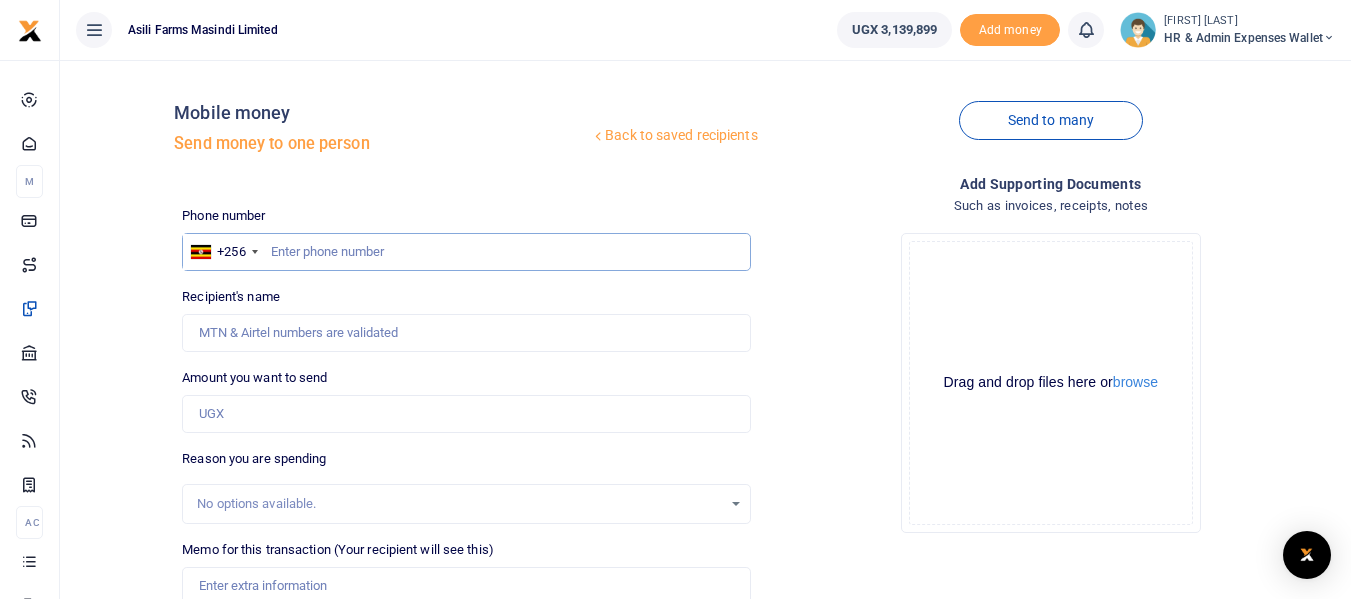 click at bounding box center [466, 252] 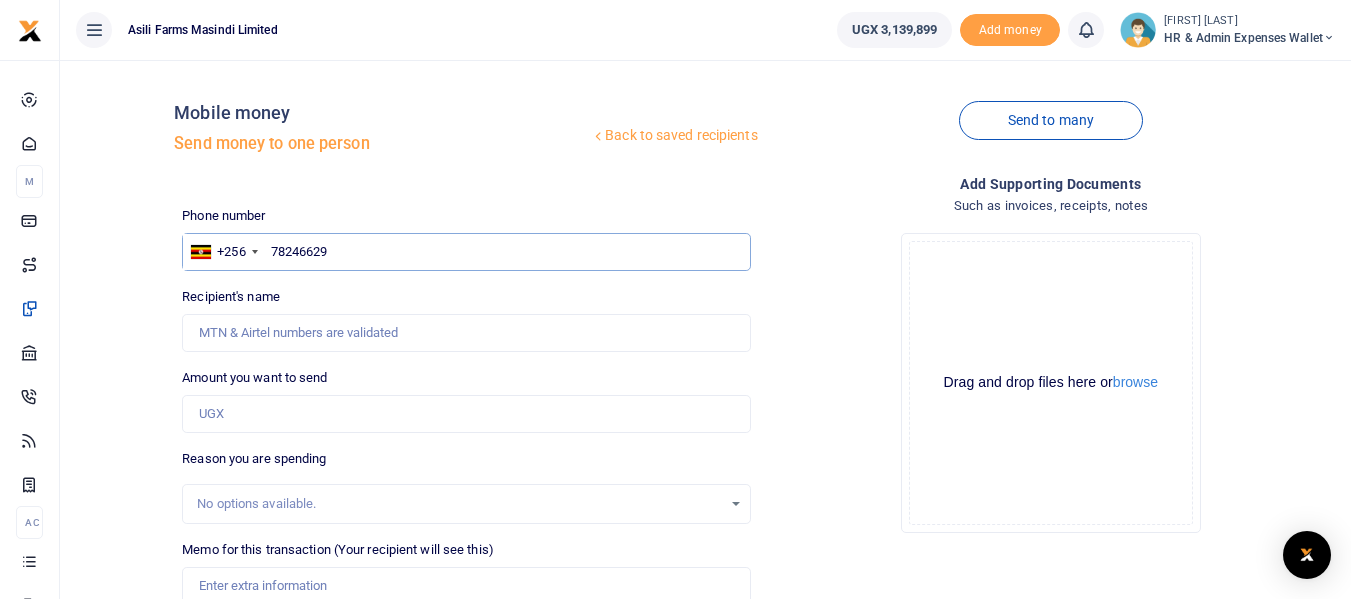 type on "782466299" 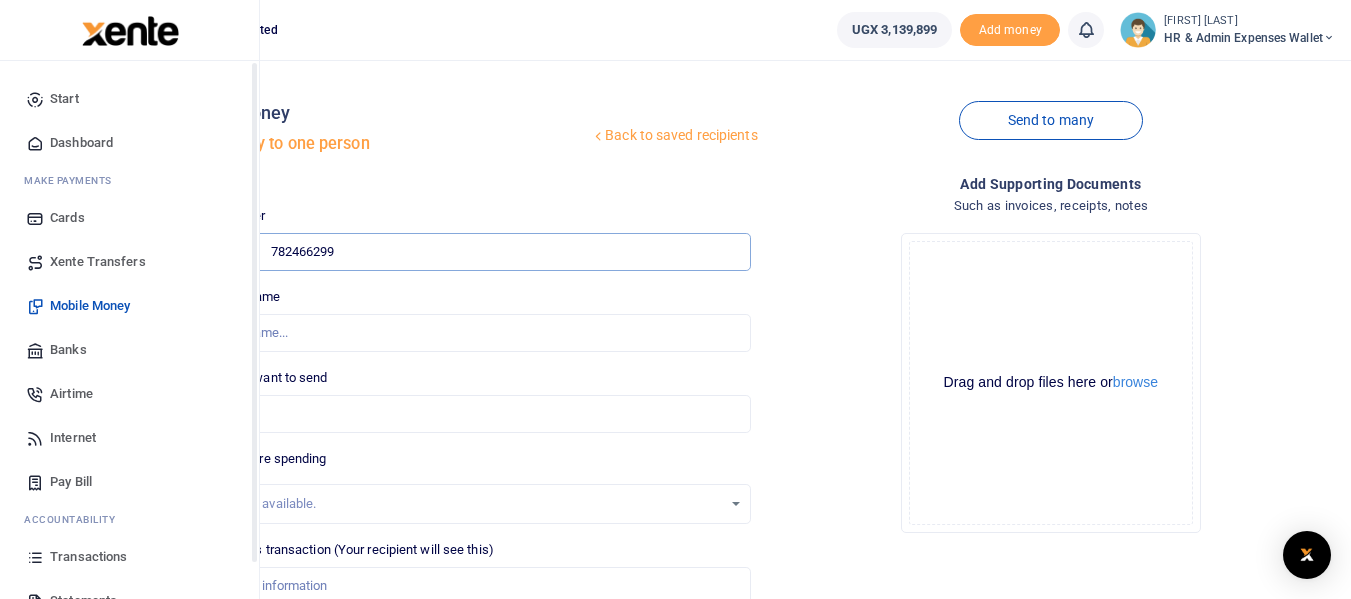 type on "[FIRST] [LAST]" 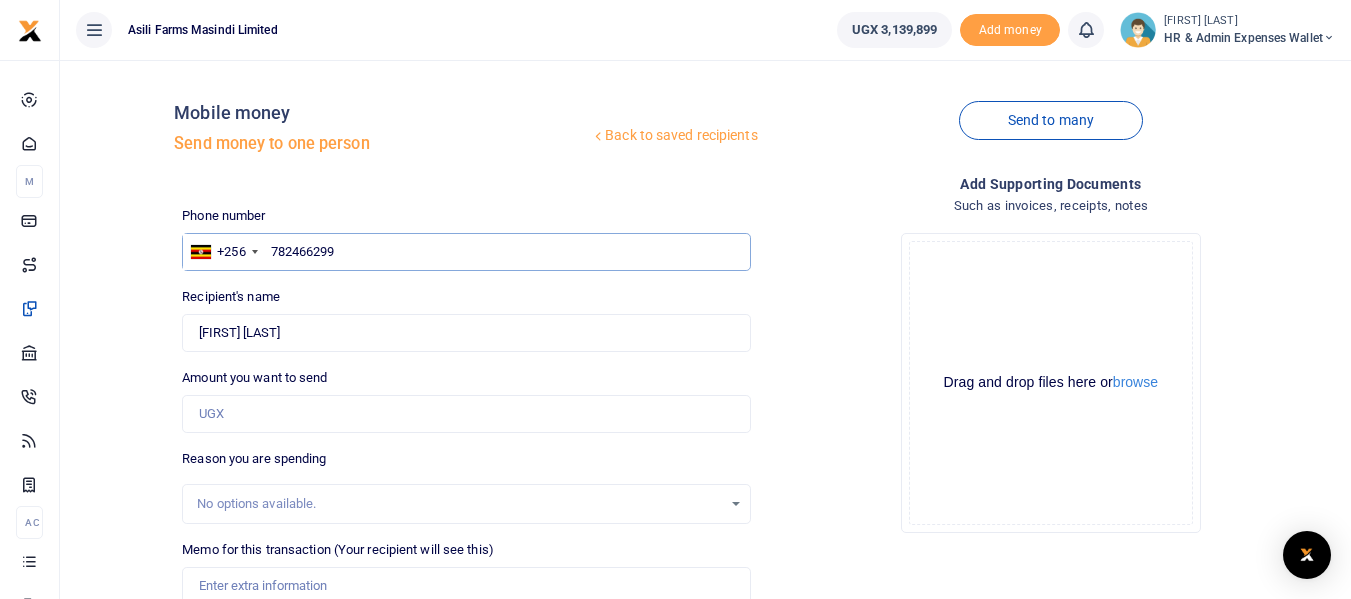 type on "782466299" 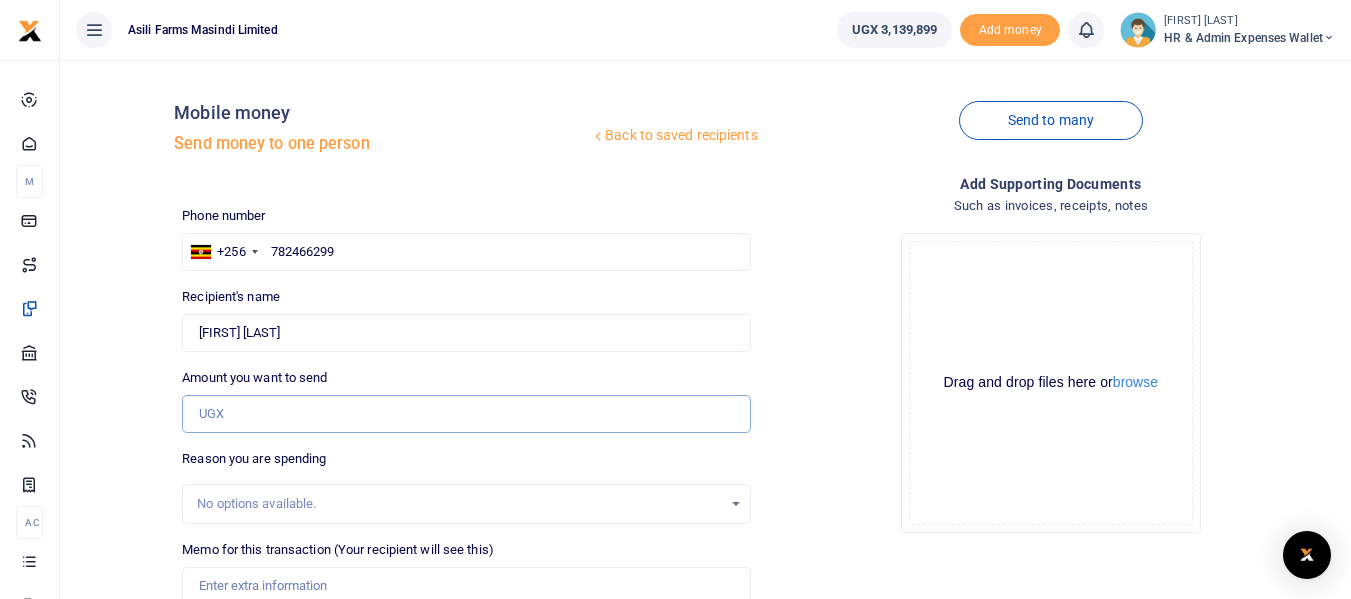 click on "Amount you want to send" at bounding box center (466, 414) 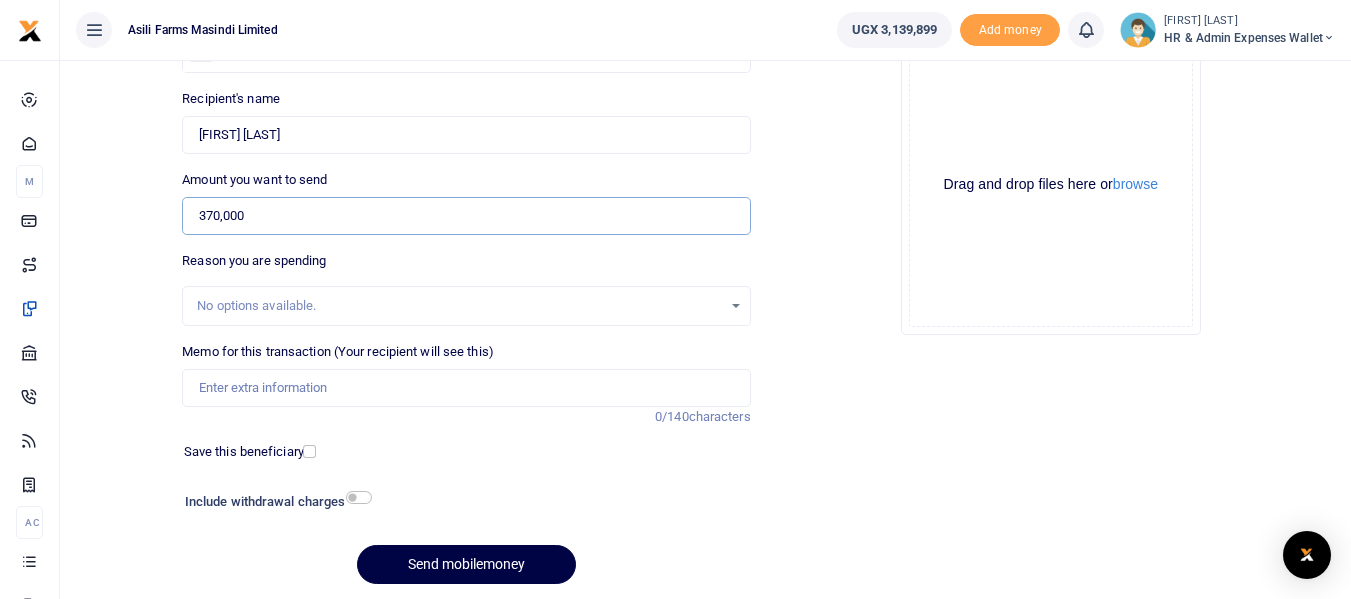 scroll, scrollTop: 200, scrollLeft: 0, axis: vertical 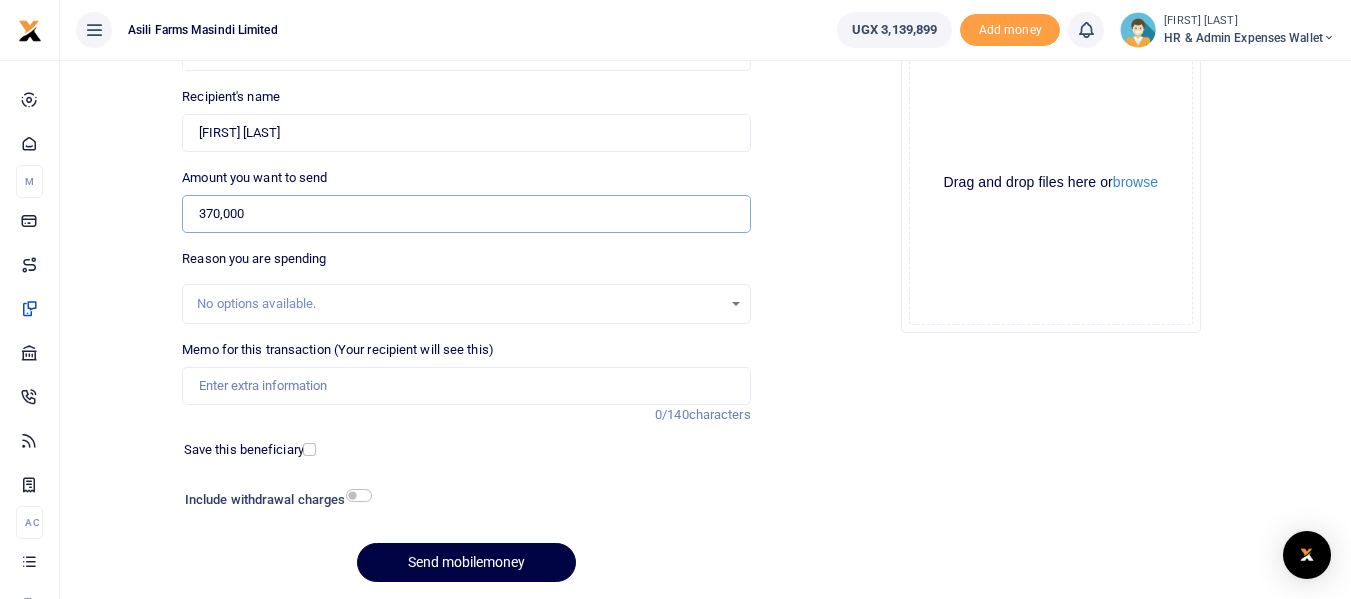 type on "370,000" 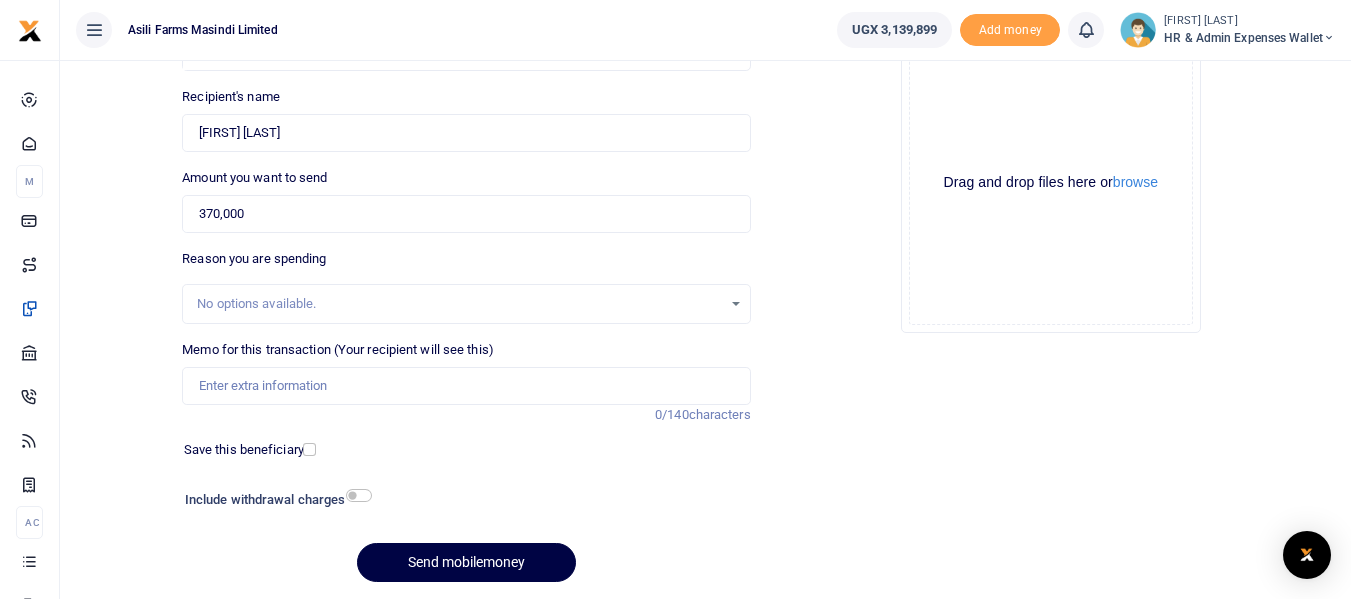 click on "No options available." at bounding box center (466, 304) 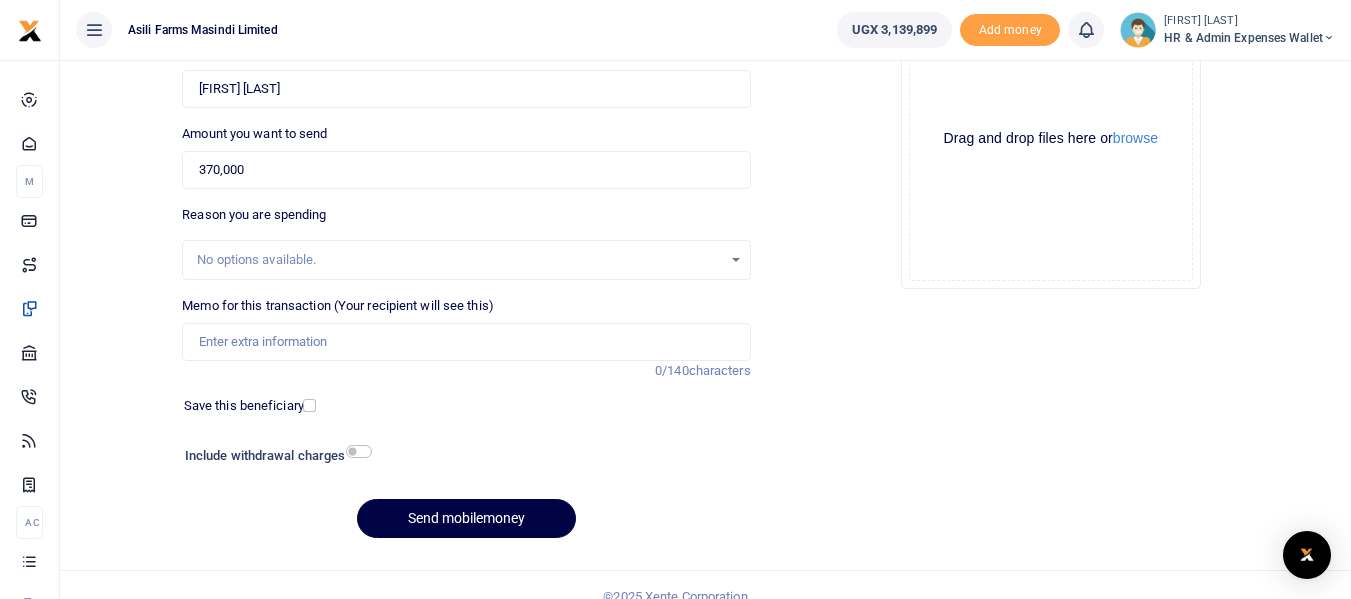 scroll, scrollTop: 267, scrollLeft: 0, axis: vertical 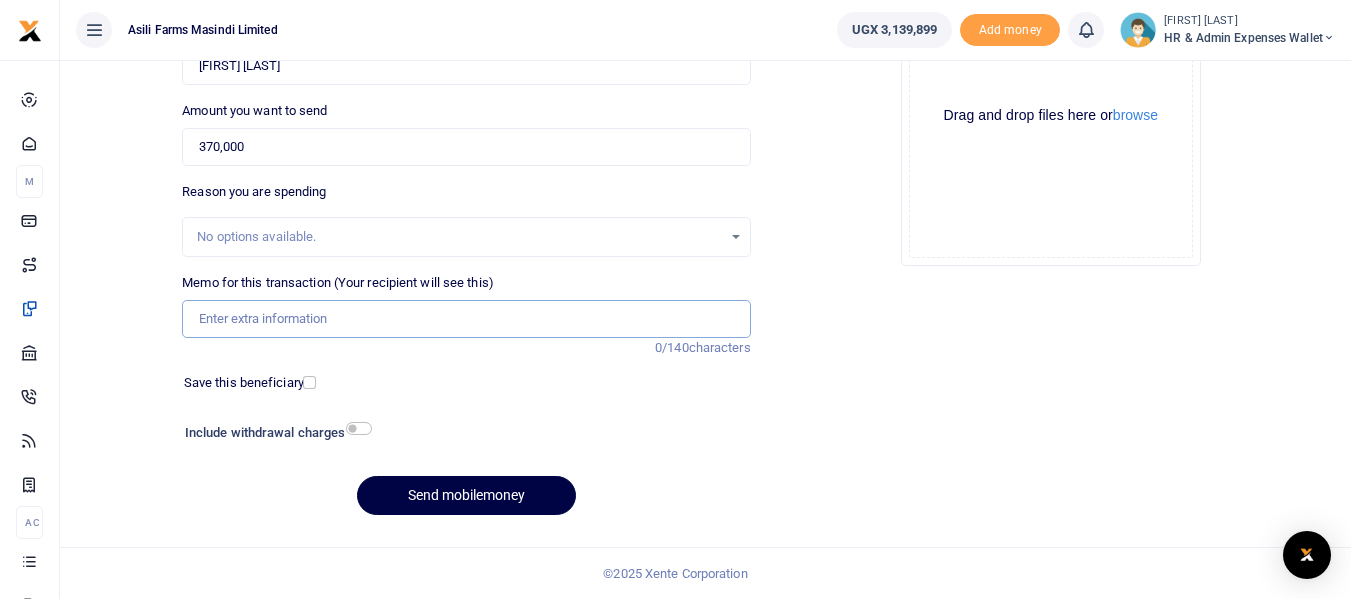 click on "Memo for this transaction (Your recipient will see this)" at bounding box center [466, 319] 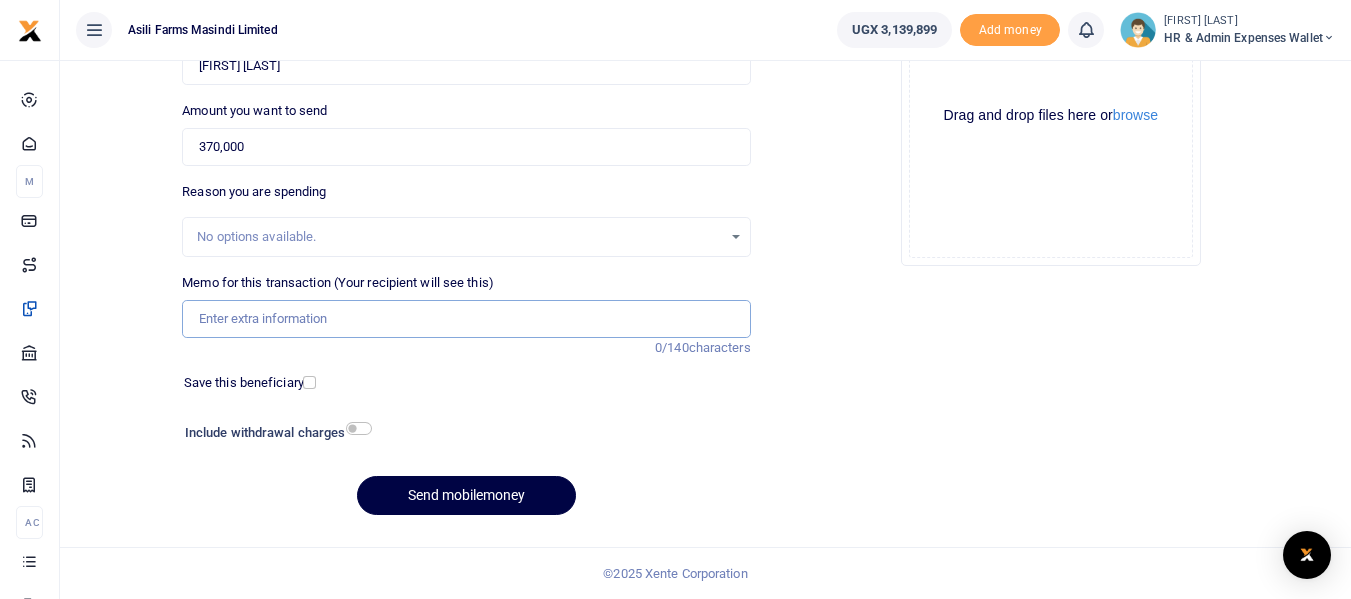 paste on "Payment for Chicken and Fish for 1st and 2nd WK August 2025" 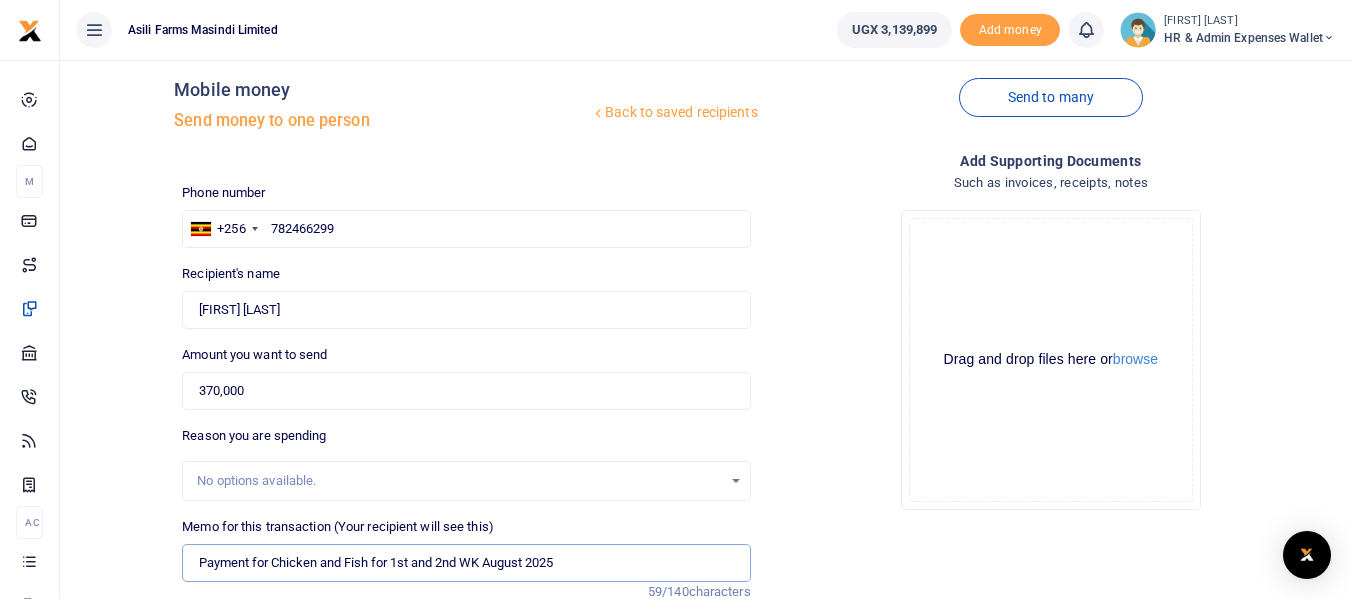 scroll, scrollTop: 0, scrollLeft: 0, axis: both 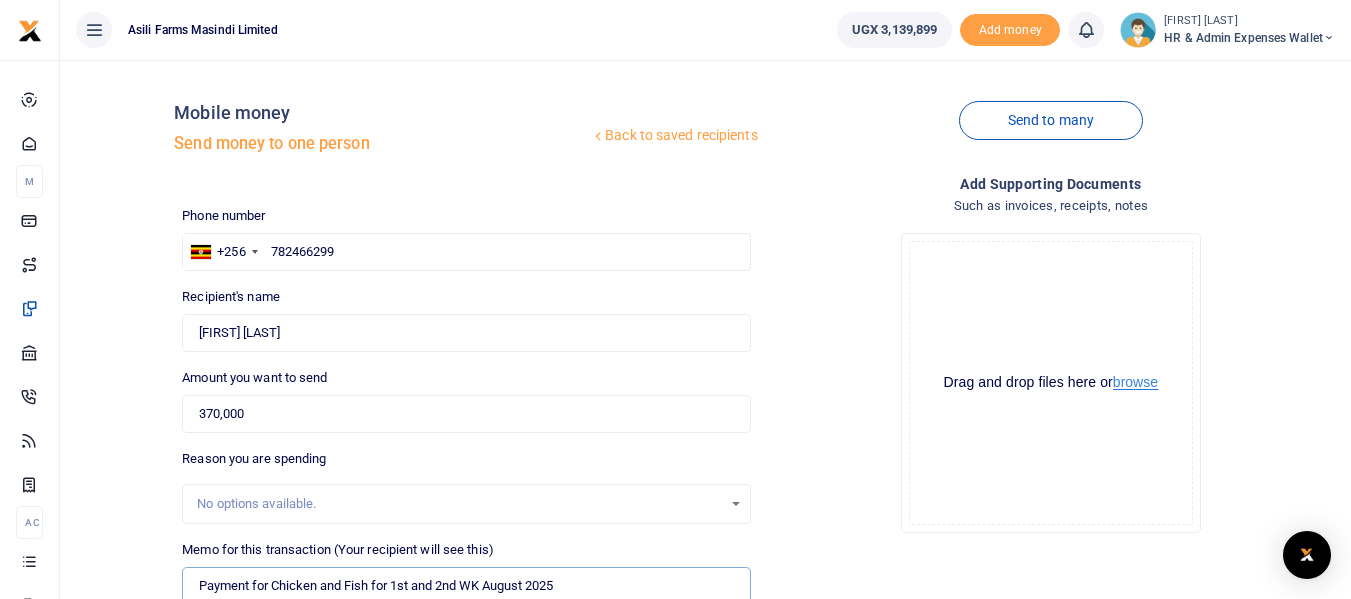 type on "Payment for Chicken and Fish for 1st and 2nd WK August 2025" 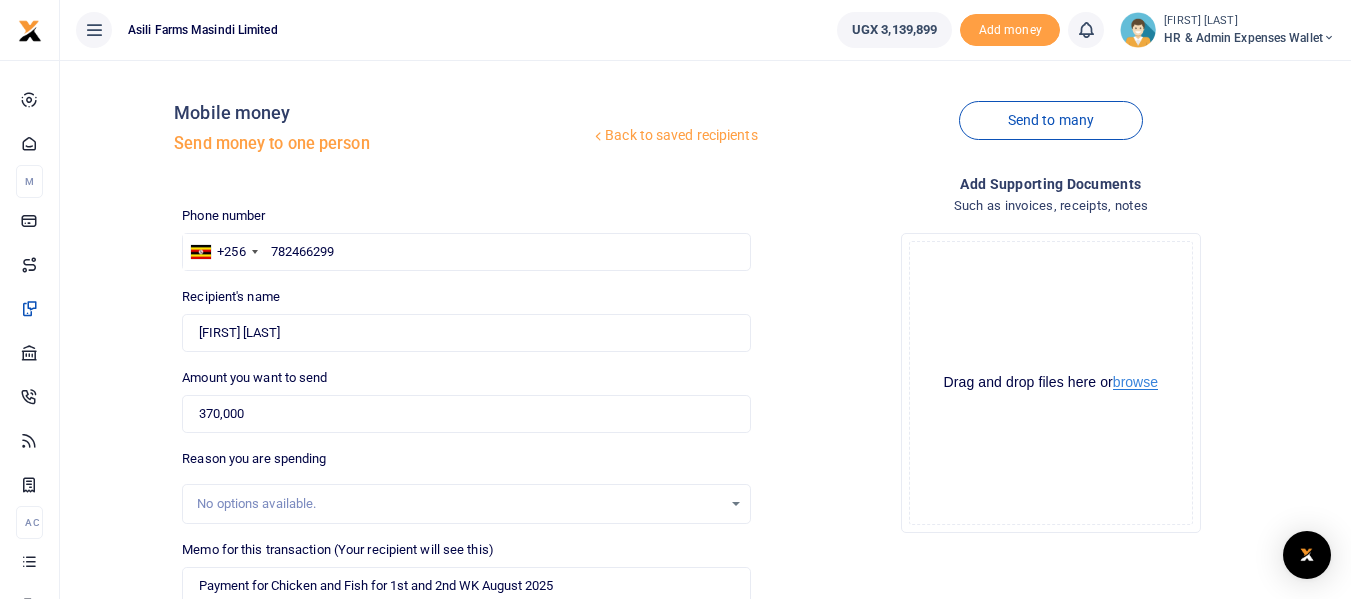 click on "browse" at bounding box center [1135, 382] 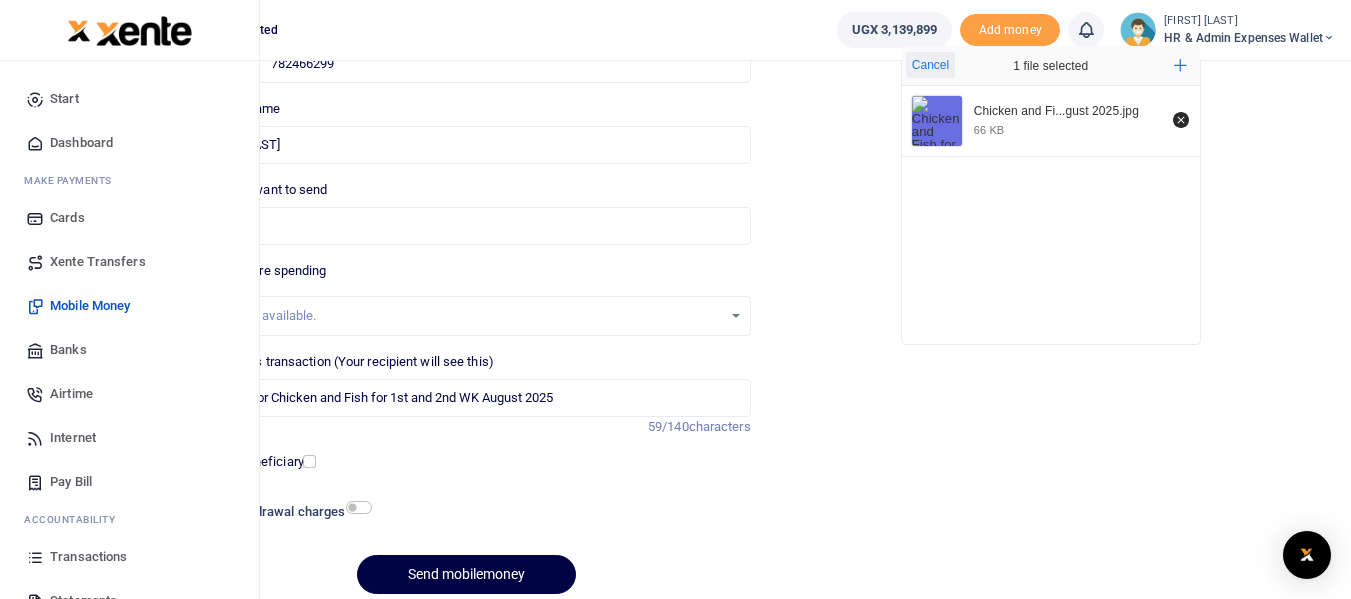scroll, scrollTop: 267, scrollLeft: 0, axis: vertical 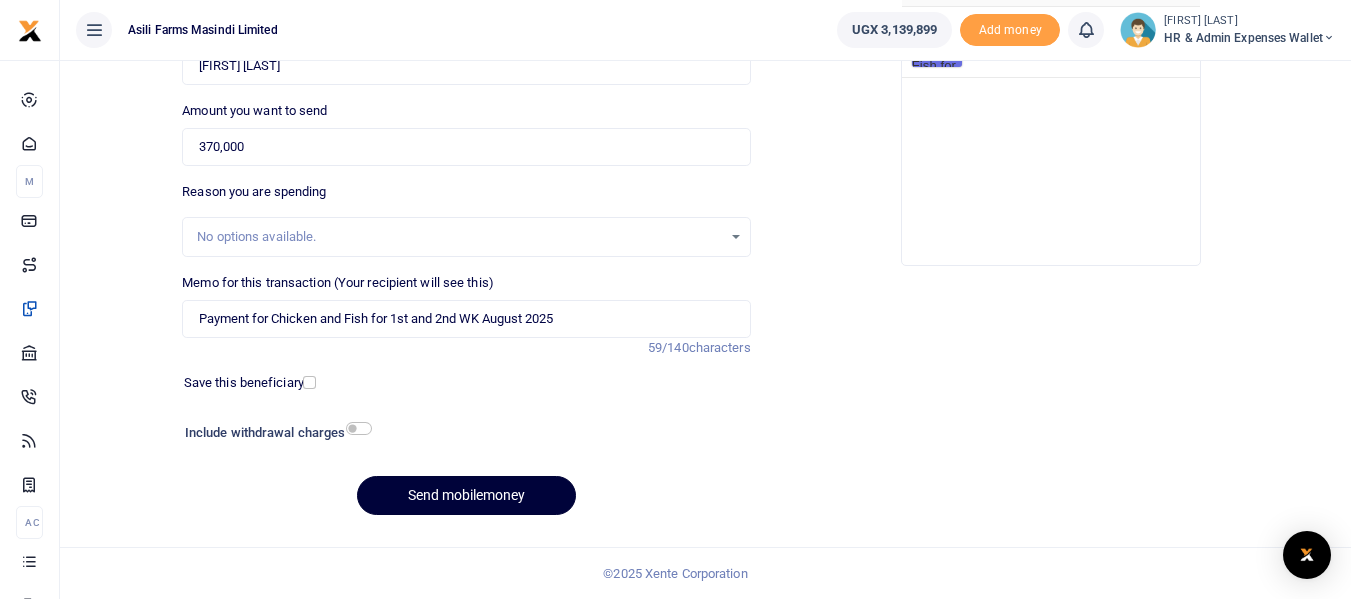 click on "Send mobilemoney" at bounding box center [466, 495] 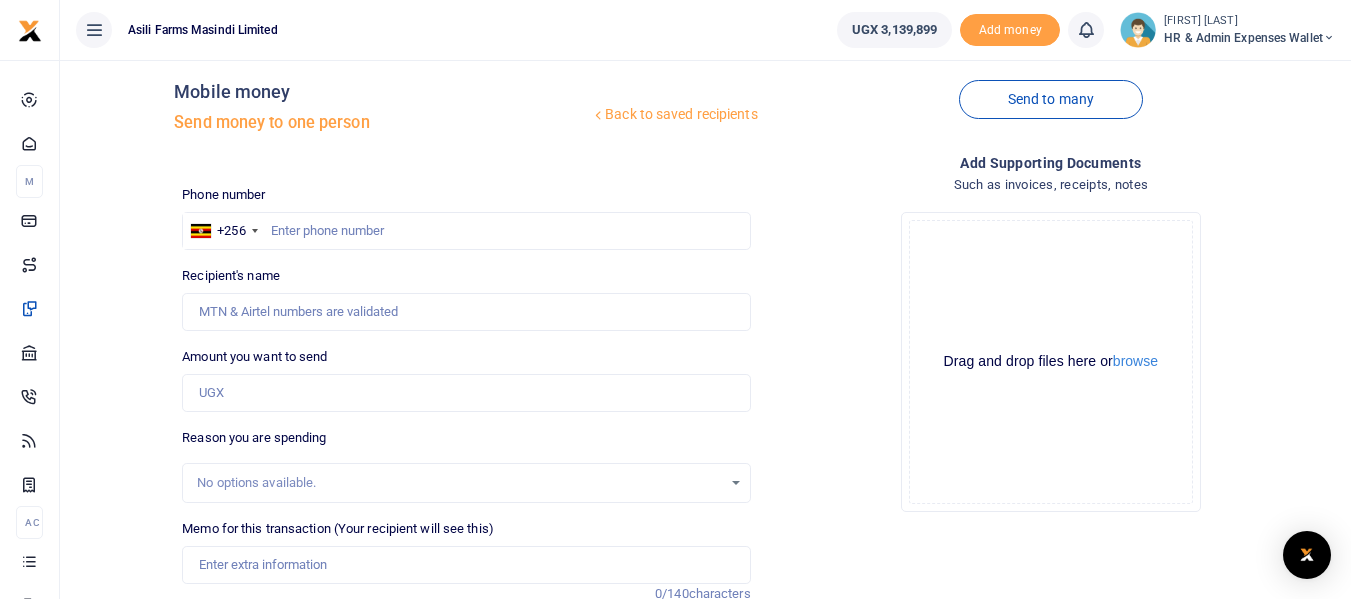 scroll, scrollTop: 0, scrollLeft: 0, axis: both 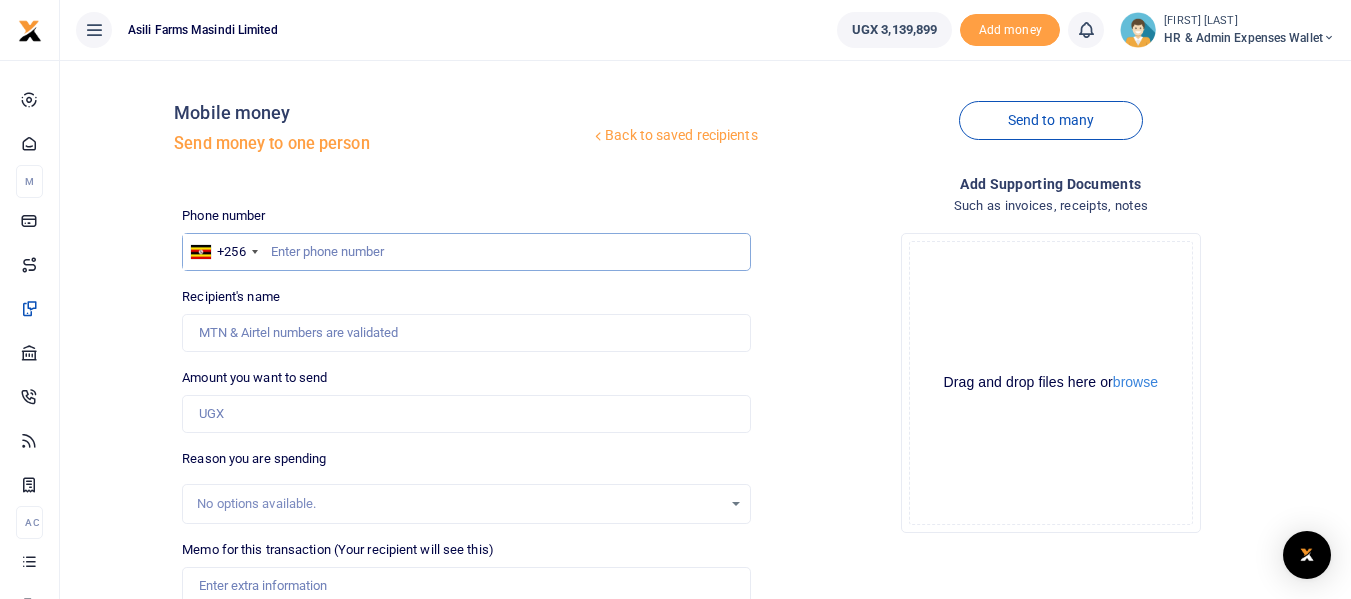 click at bounding box center (466, 252) 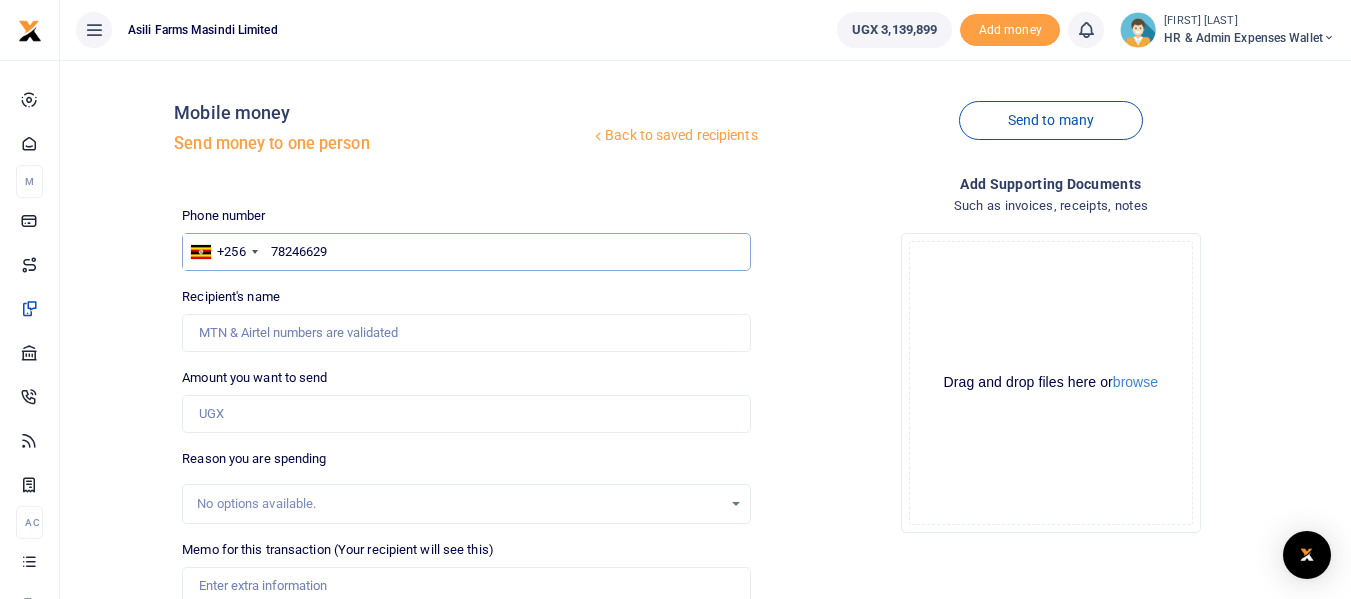 type on "782466299" 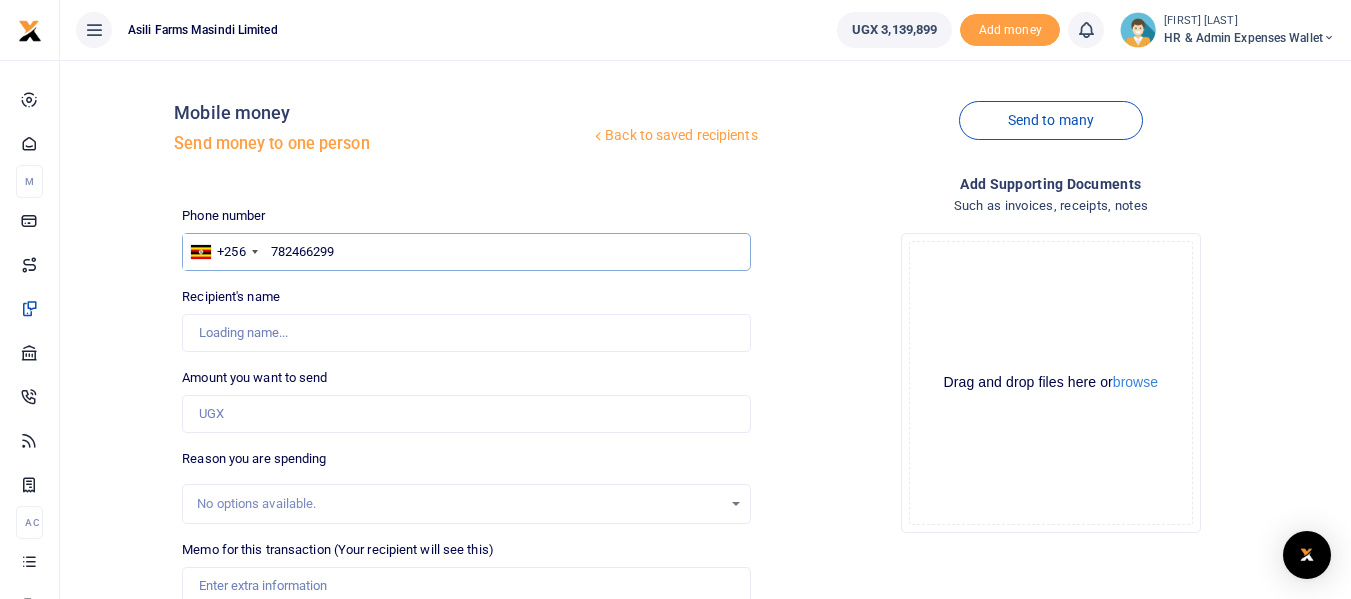 type on "[FIRST] [LAST]" 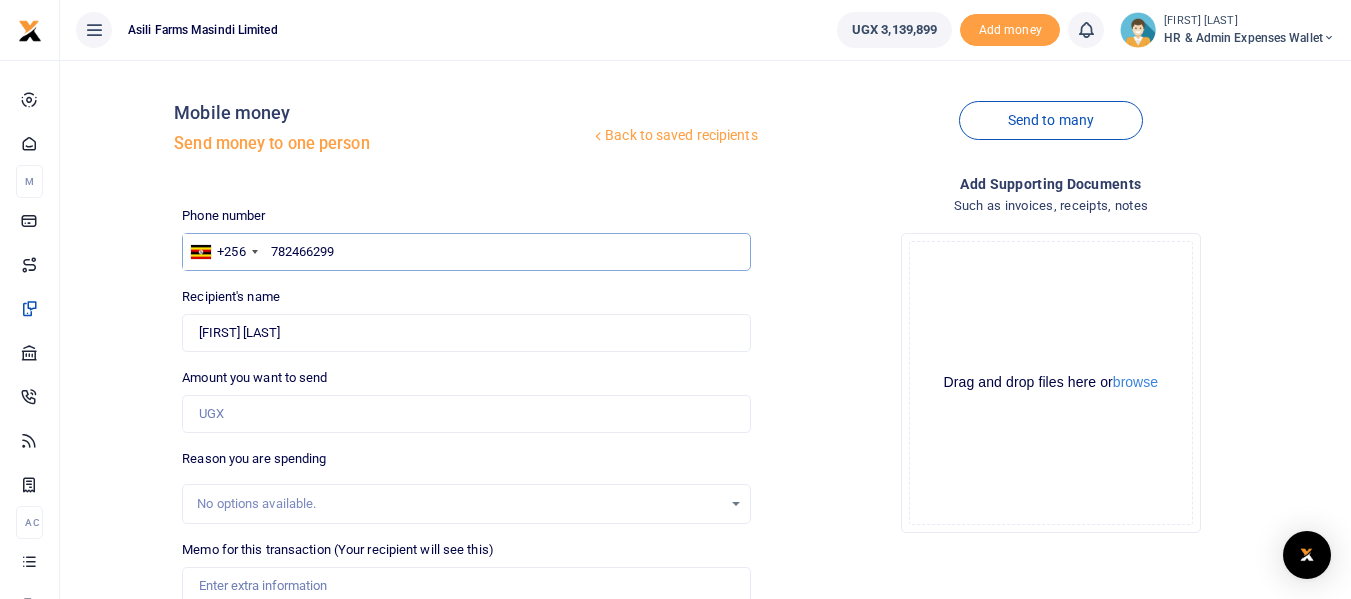 type on "782466299" 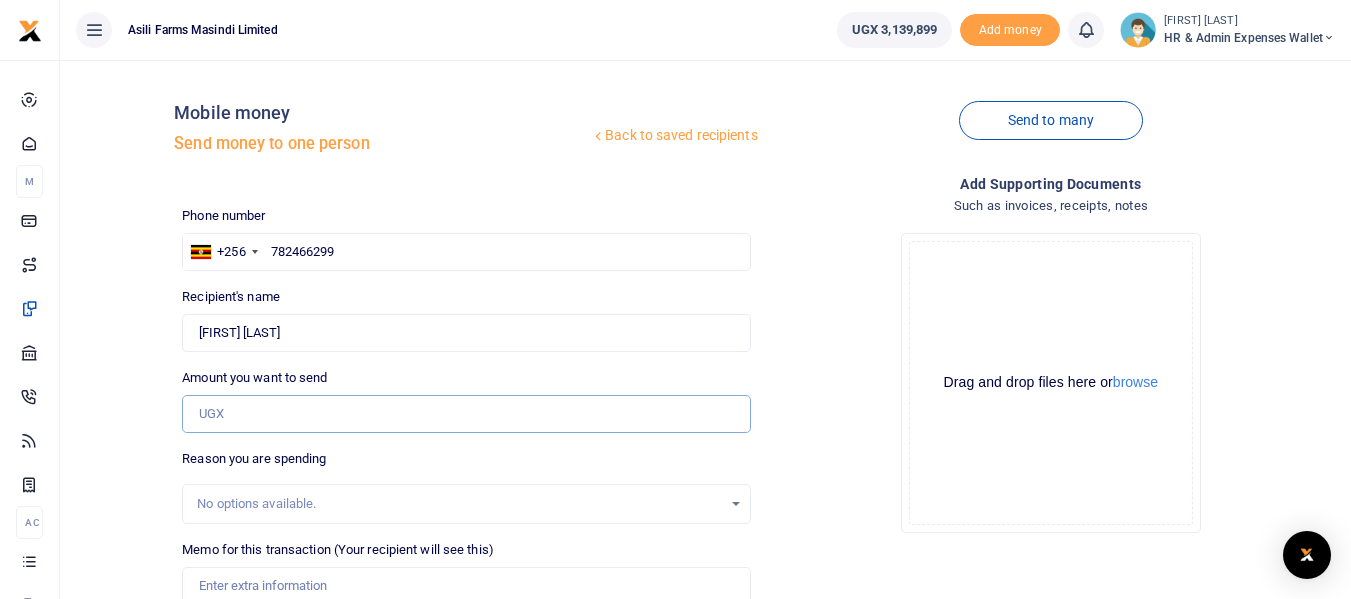 click on "Amount you want to send" at bounding box center [466, 414] 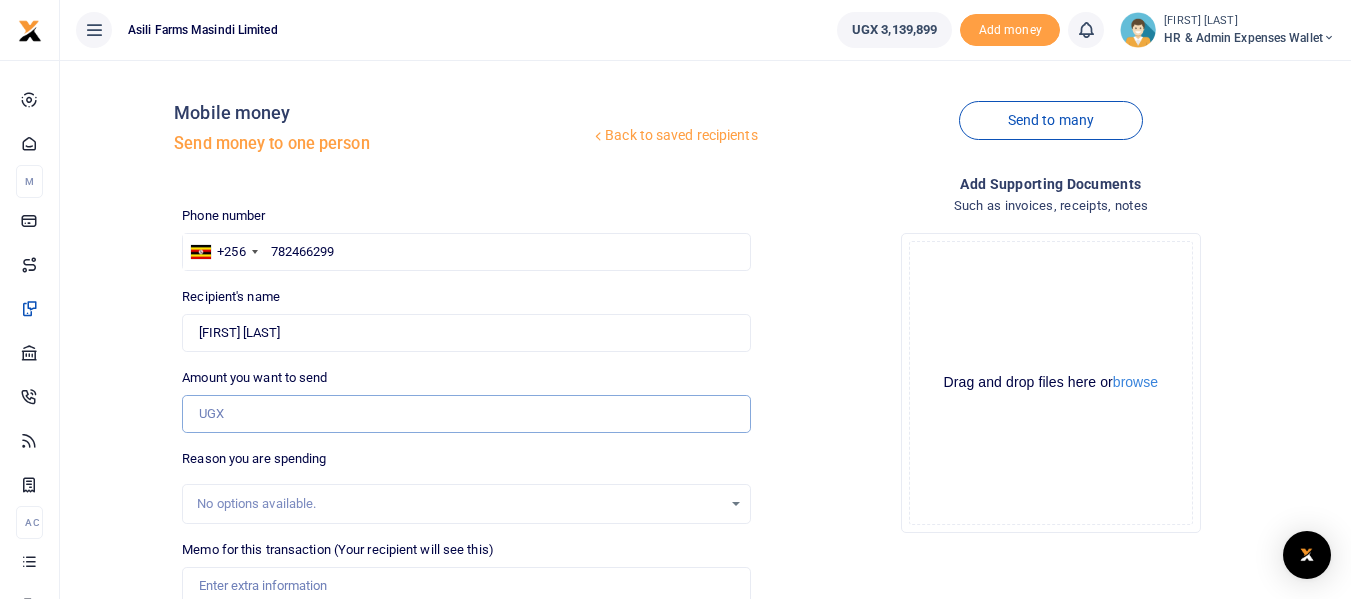 type on "350,000" 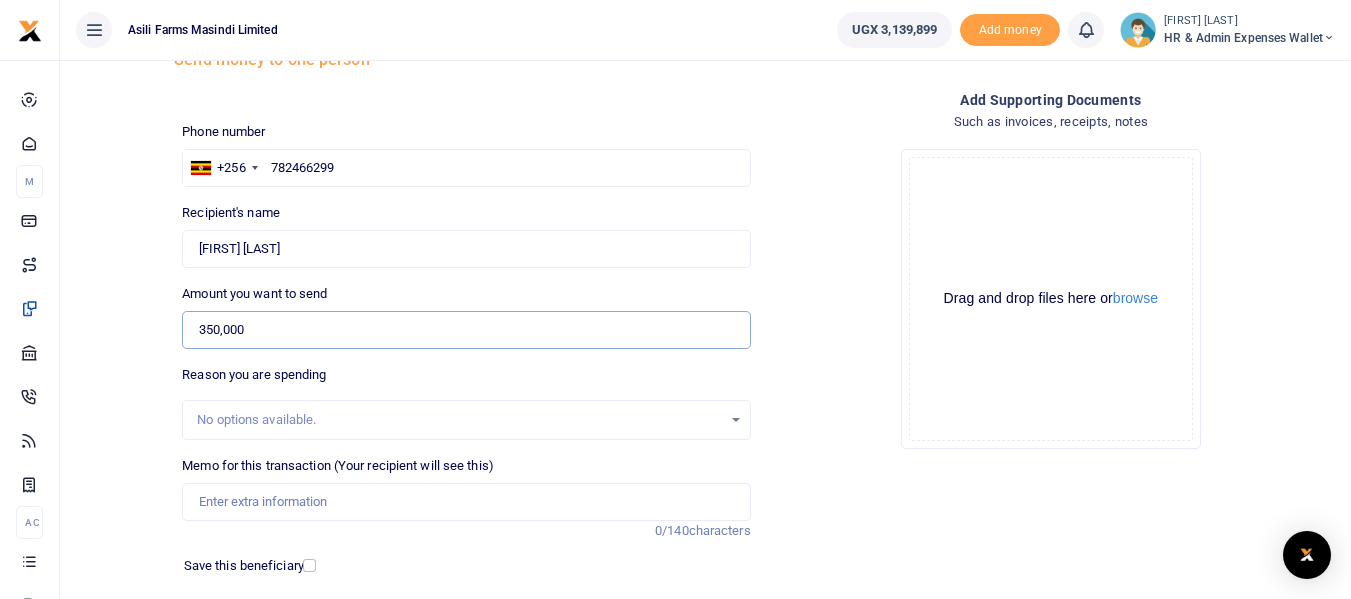scroll, scrollTop: 267, scrollLeft: 0, axis: vertical 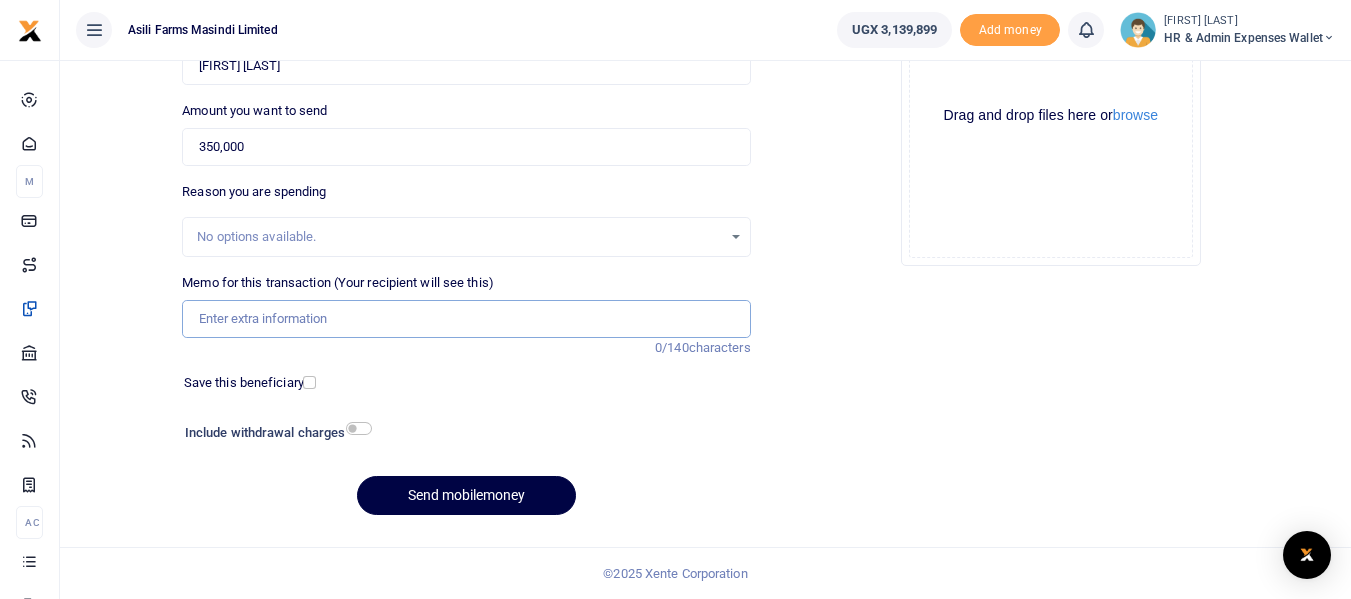 click on "Memo for this transaction (Your recipient will see this)" at bounding box center (466, 319) 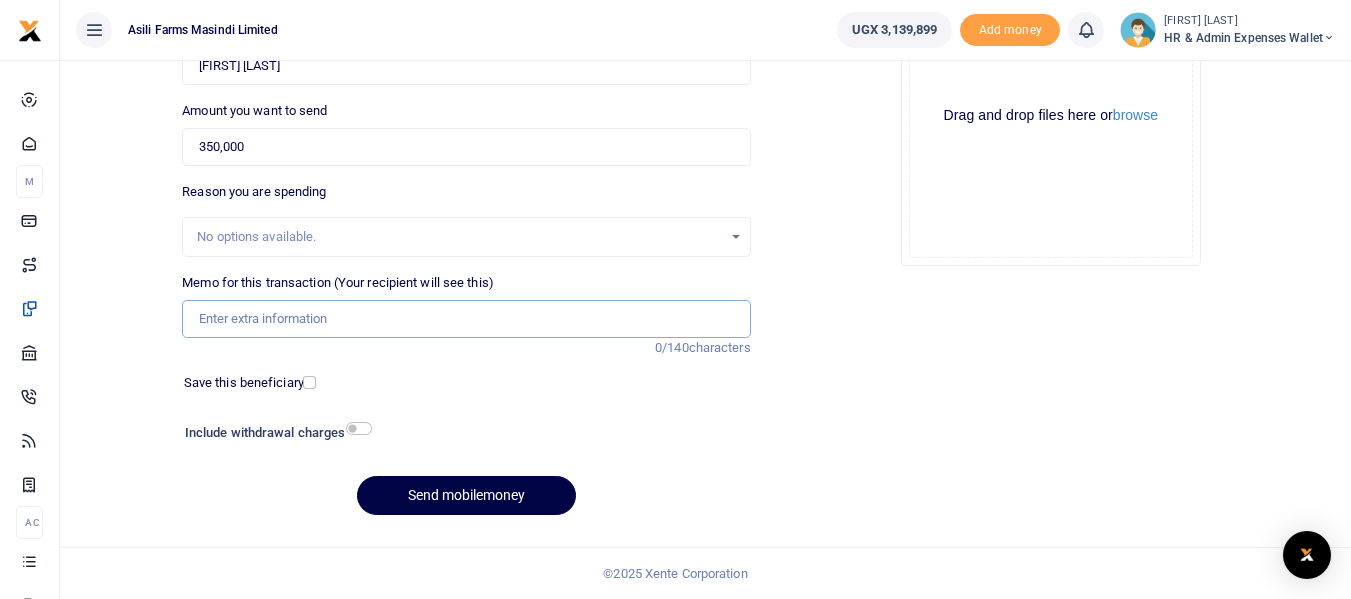 paste on "Payment for Chicken and Fish for 1st and 2nd WK August 2025" 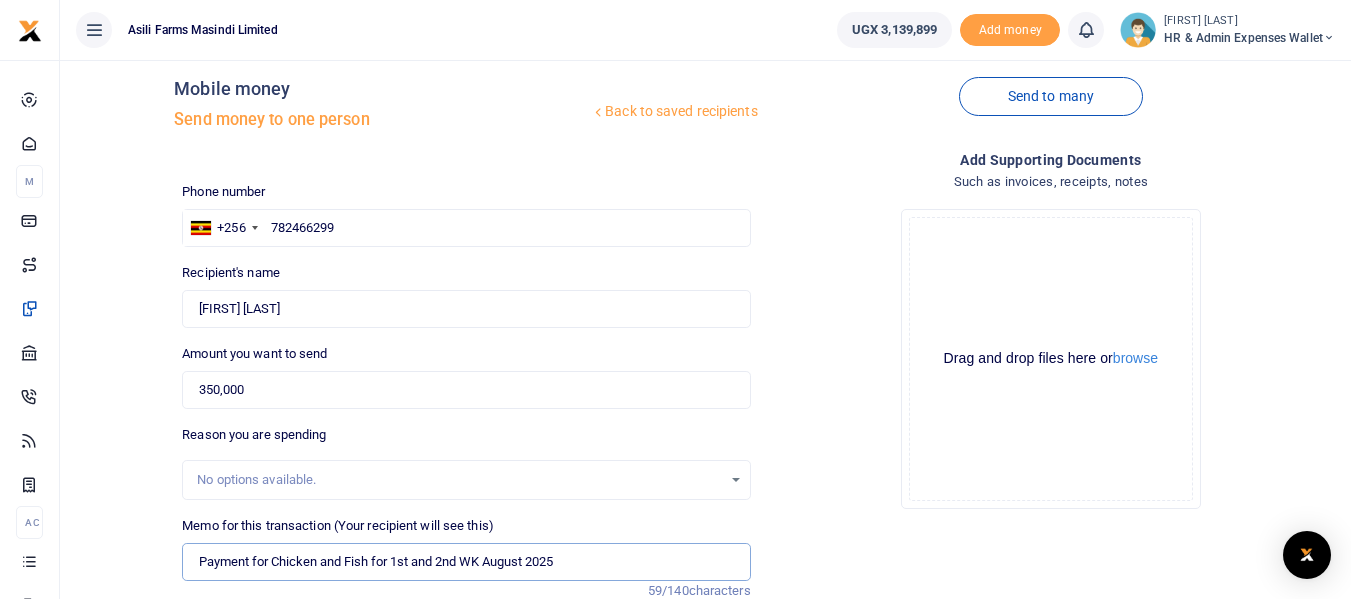 scroll, scrollTop: 0, scrollLeft: 0, axis: both 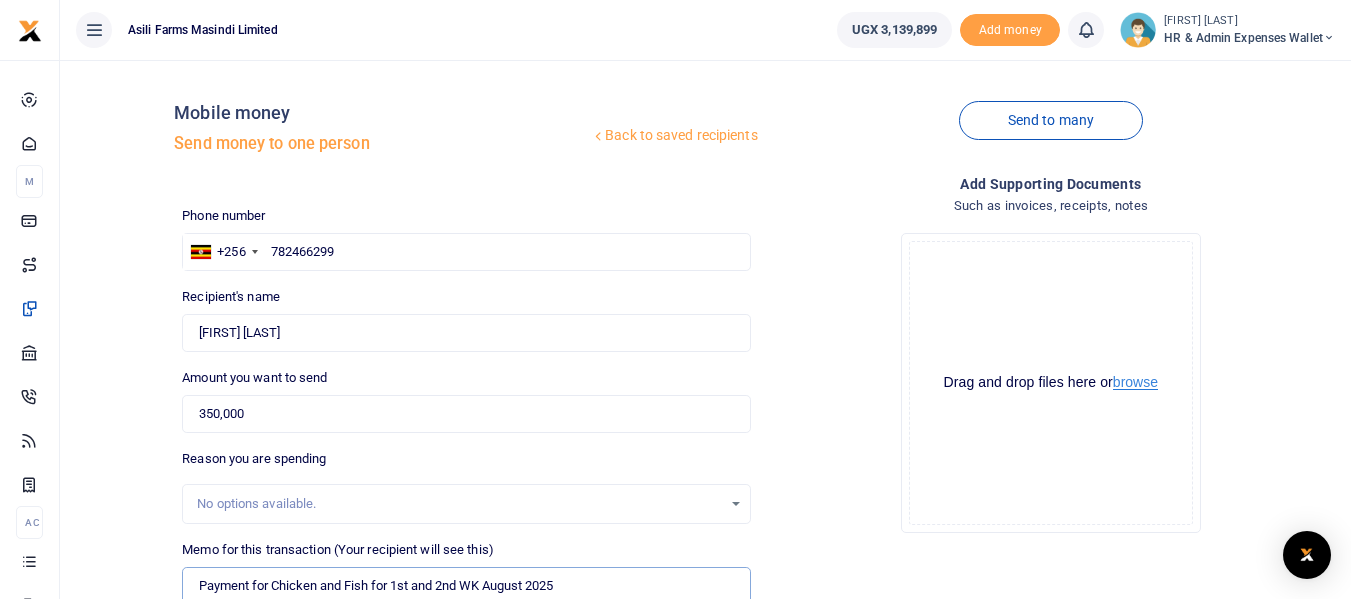 type on "Payment for Chicken and Fish for 1st and 2nd WK August 2025" 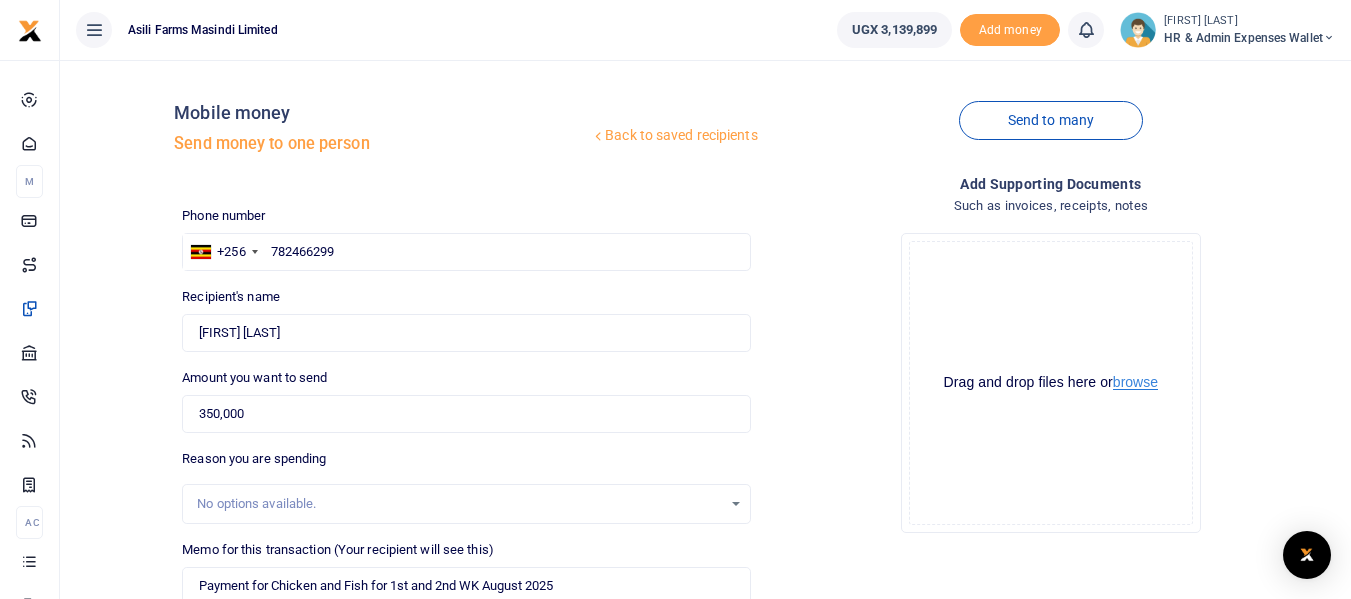 click on "browse" at bounding box center (1135, 382) 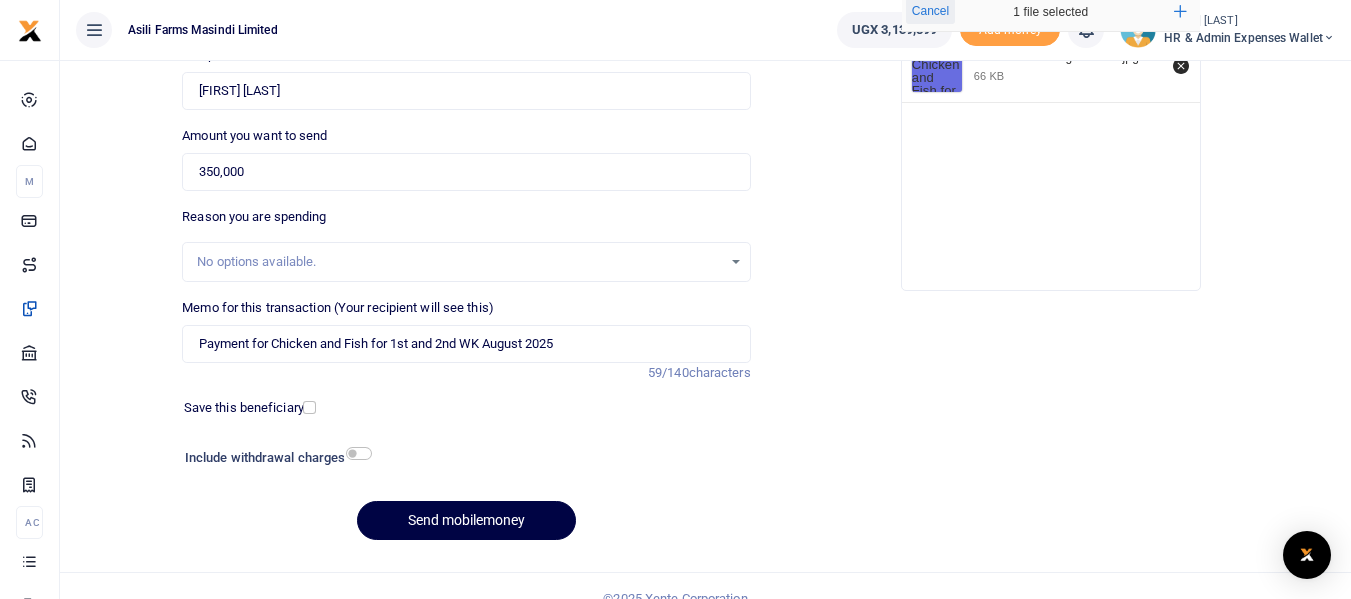 scroll, scrollTop: 267, scrollLeft: 0, axis: vertical 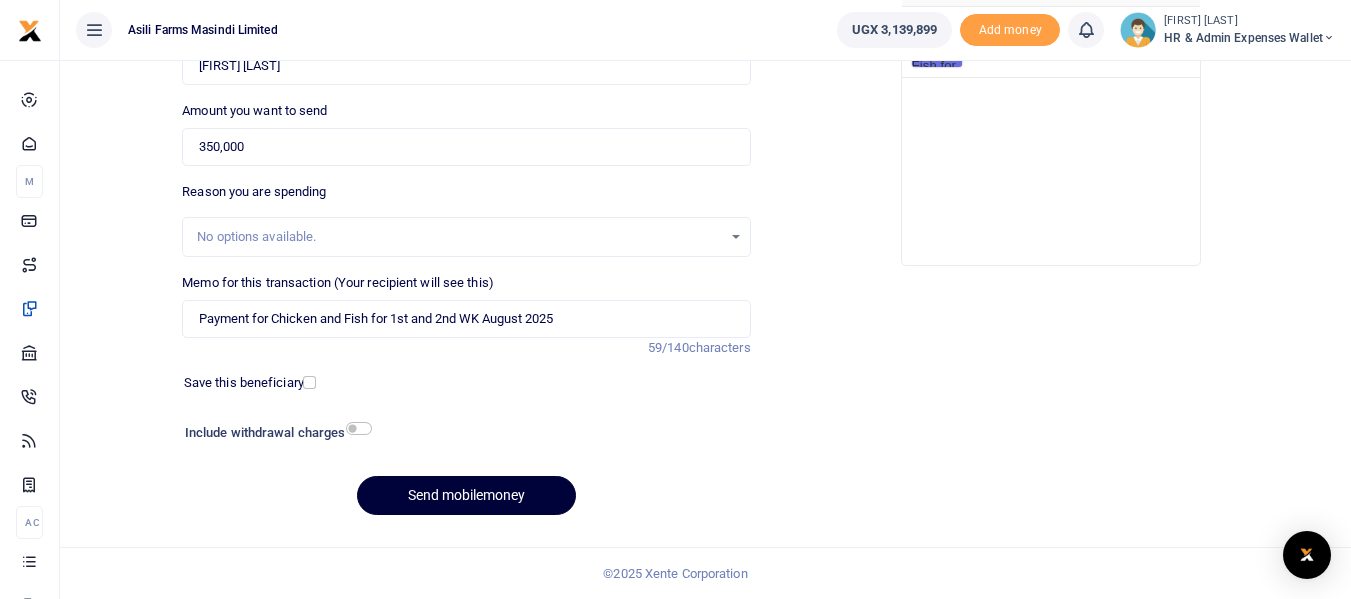 click on "Send mobilemoney" at bounding box center [466, 495] 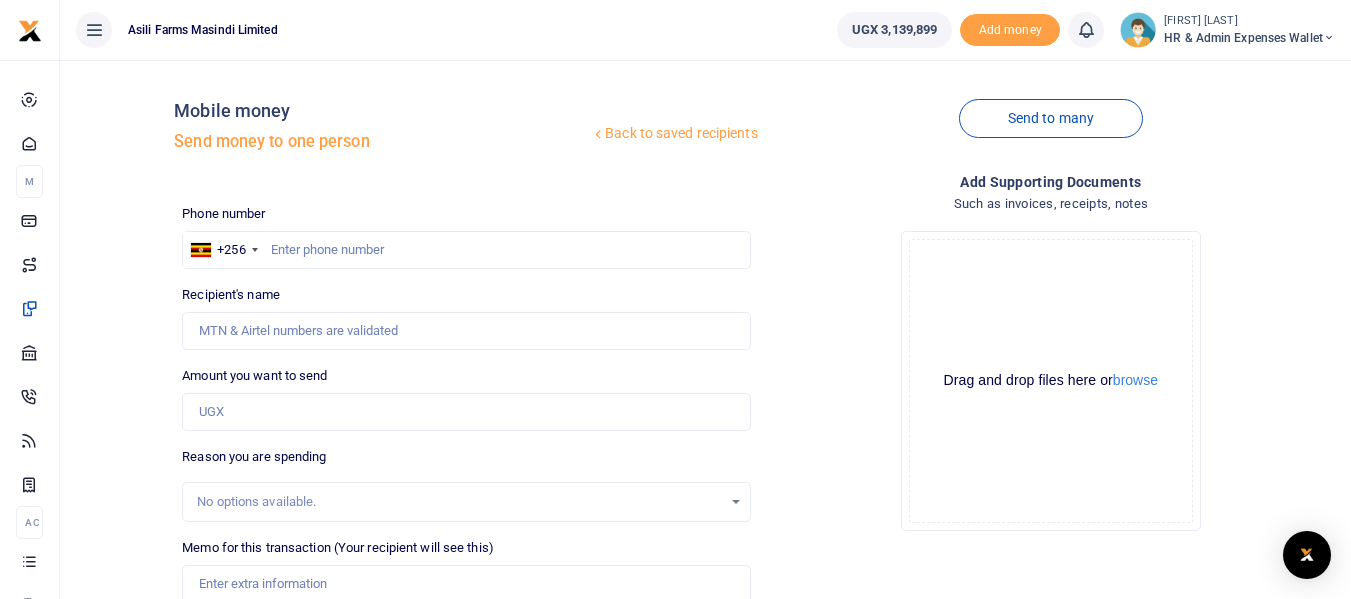 scroll, scrollTop: 0, scrollLeft: 0, axis: both 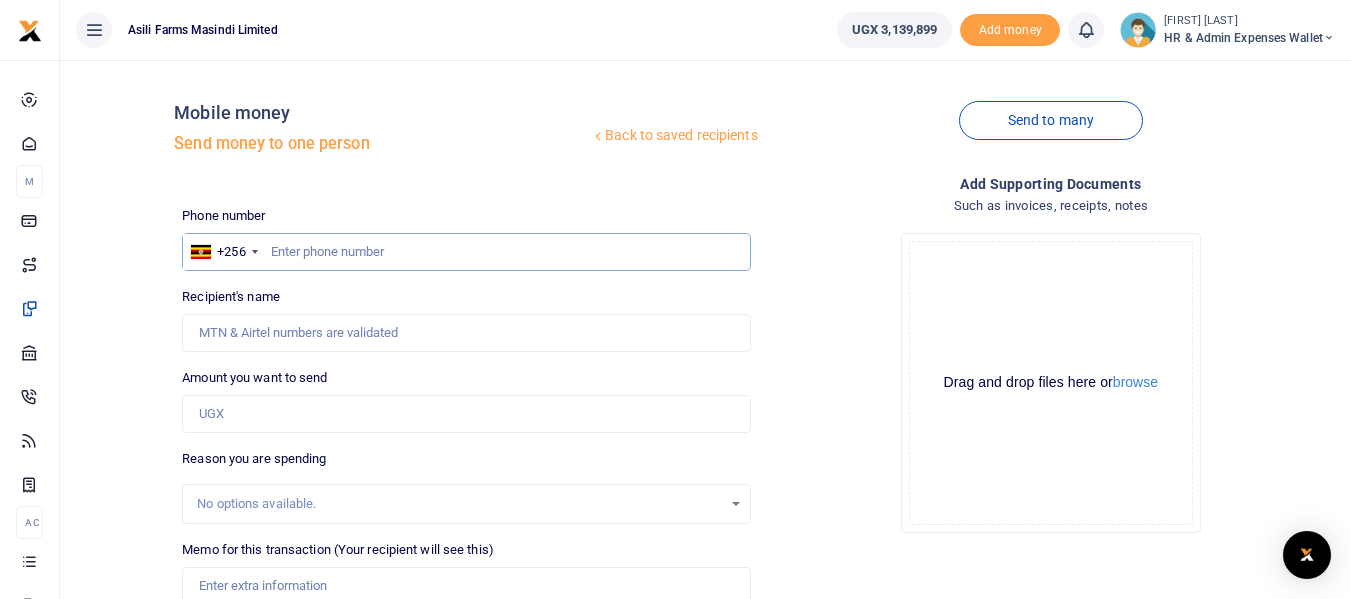 click at bounding box center (466, 252) 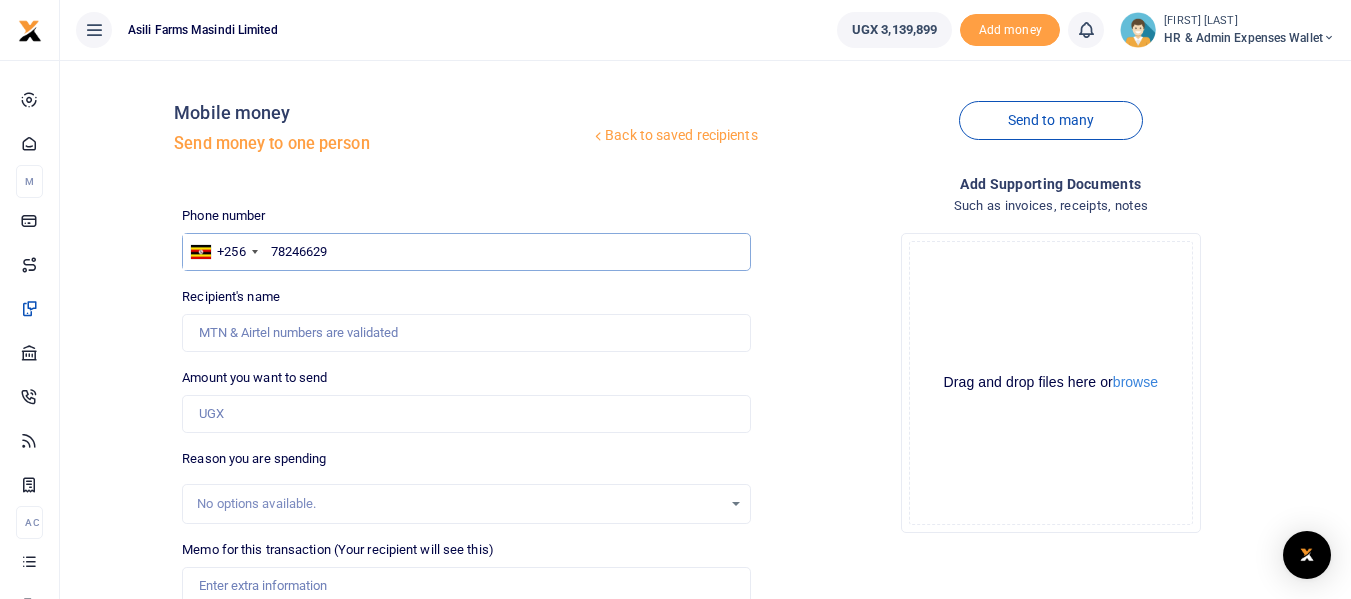 type on "782466299" 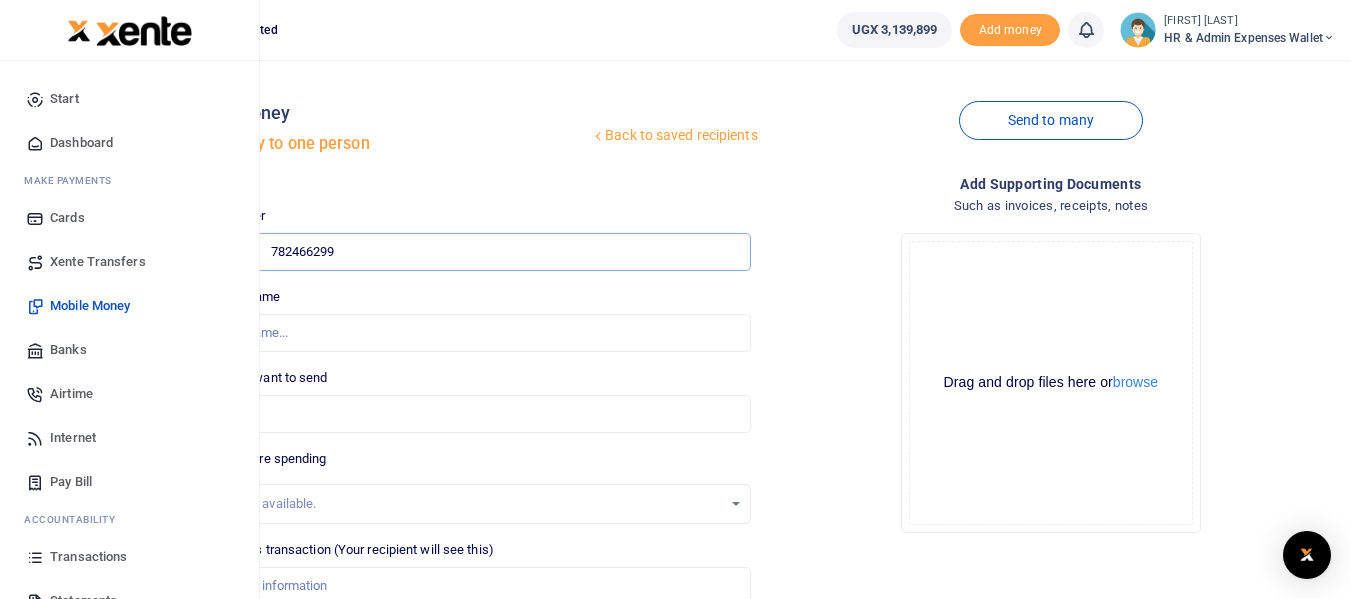 type on "[FIRST] [LAST]" 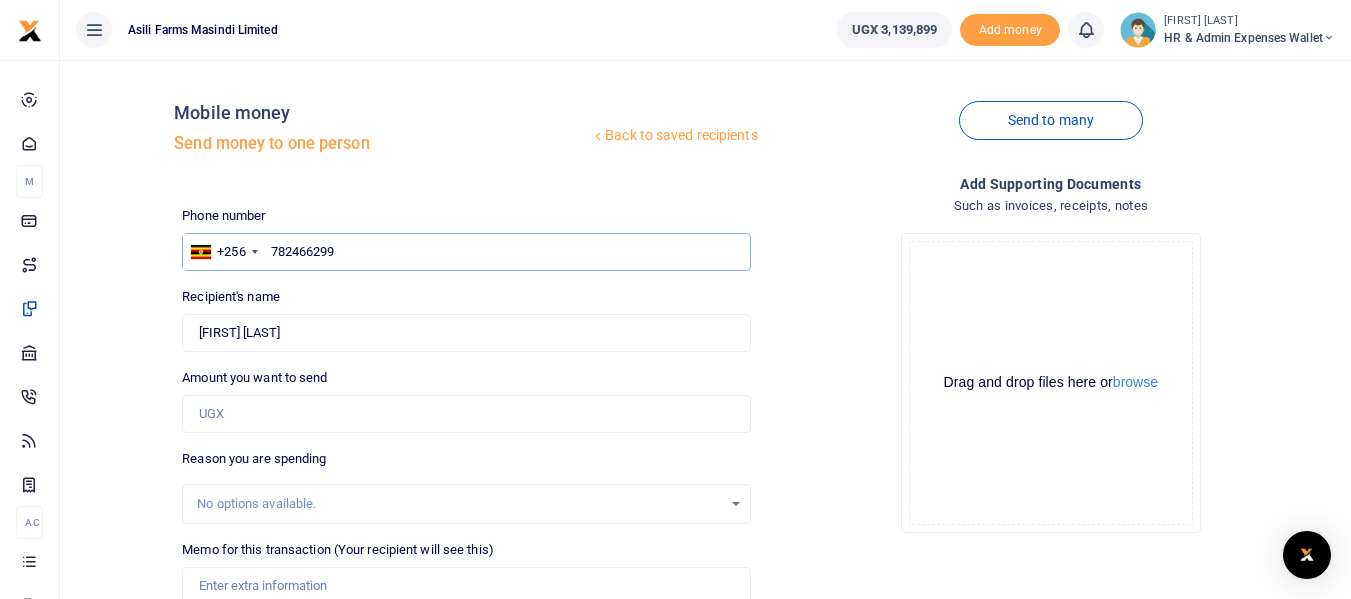 type on "782466299" 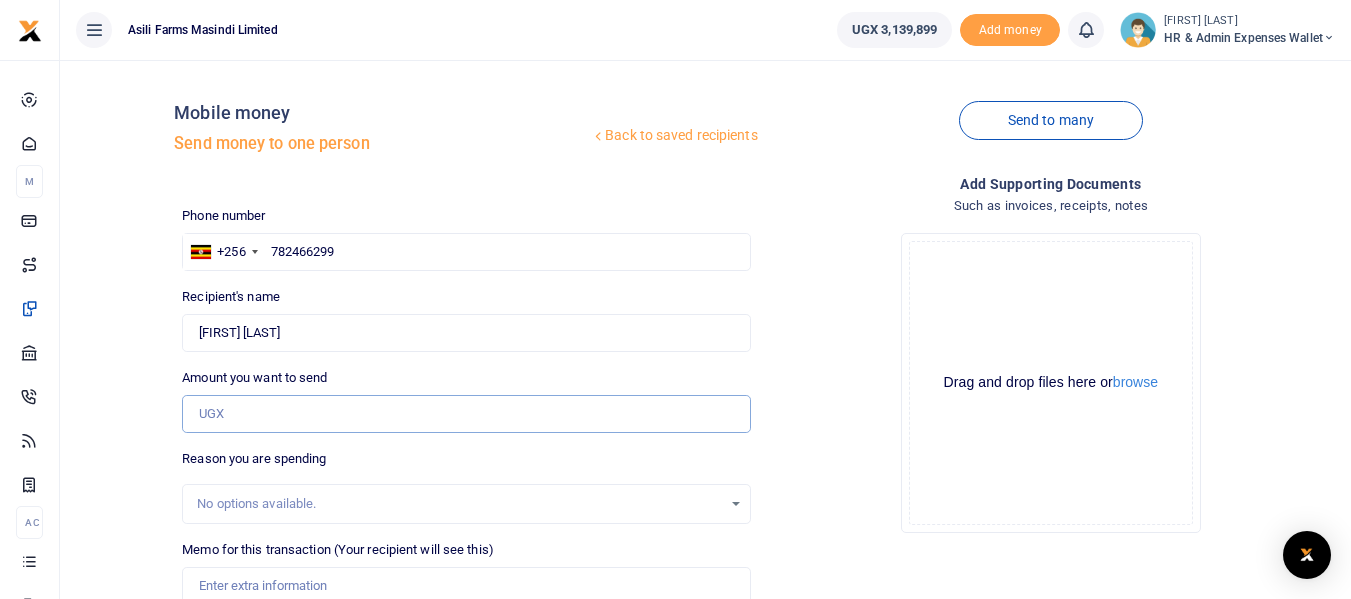 click on "Amount you want to send" at bounding box center [466, 414] 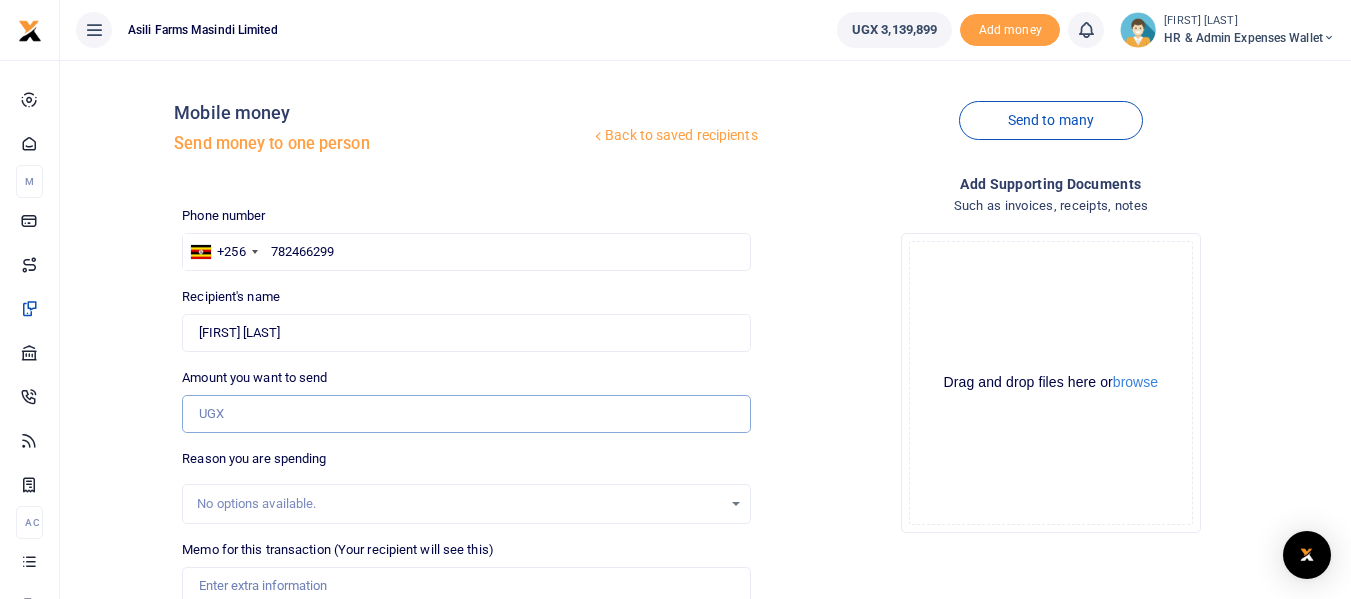 click on "Amount you want to send" at bounding box center (466, 414) 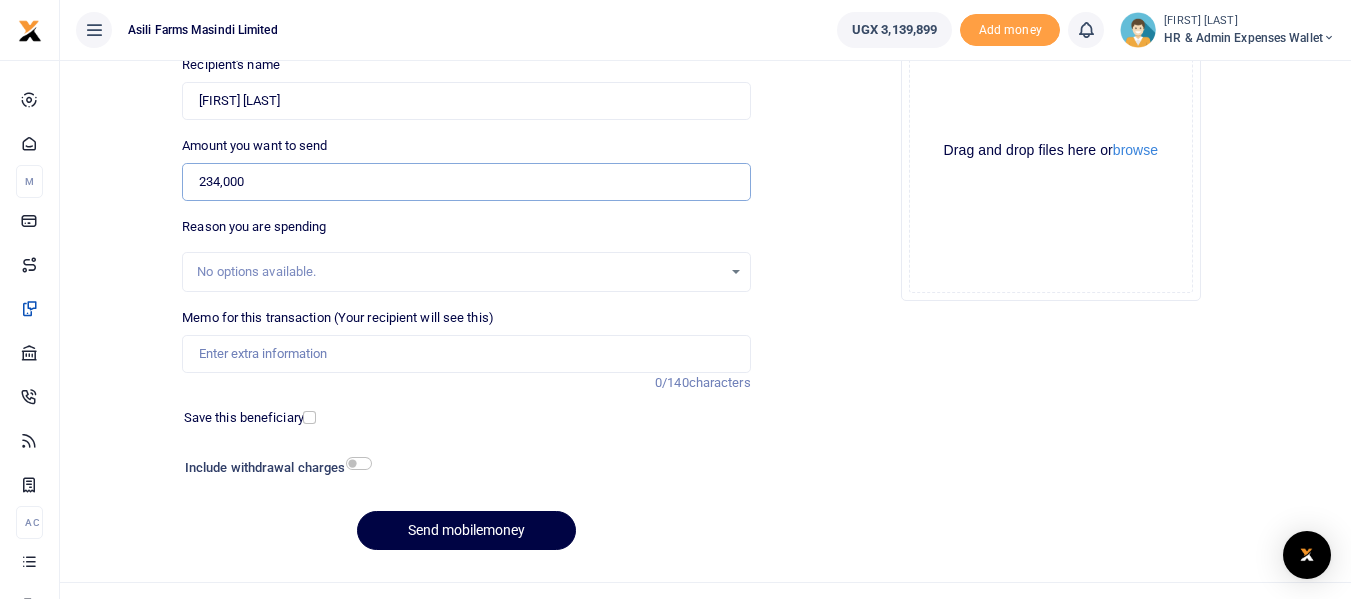 scroll, scrollTop: 267, scrollLeft: 0, axis: vertical 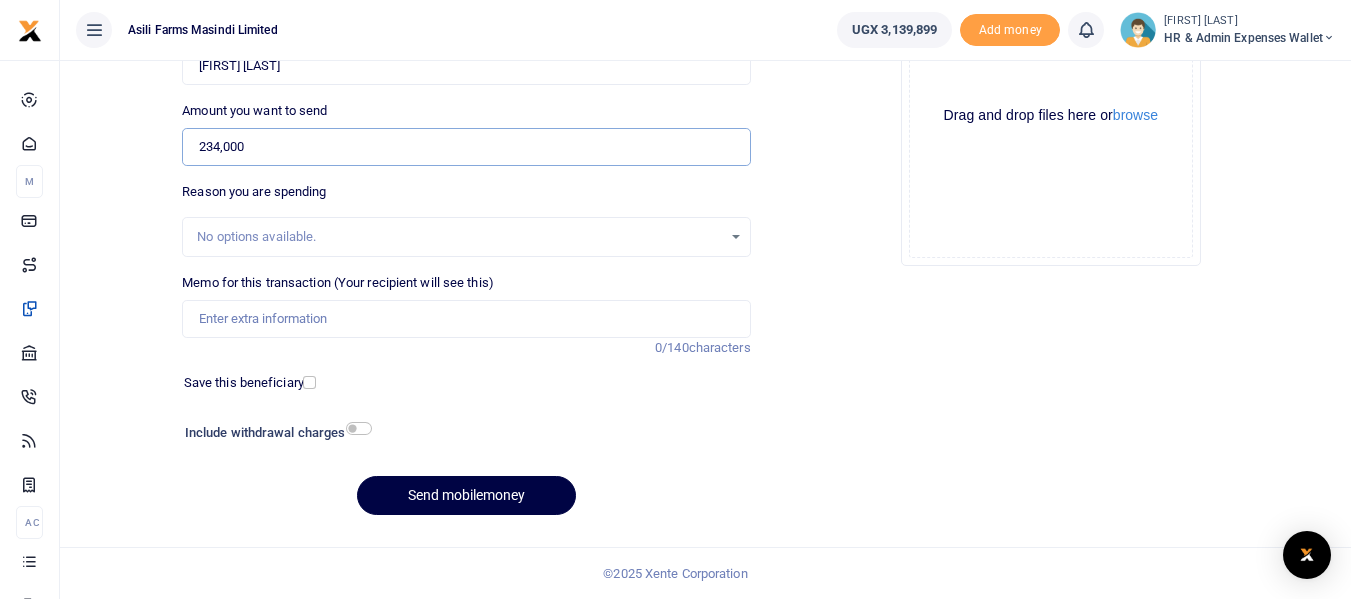 type on "234,000" 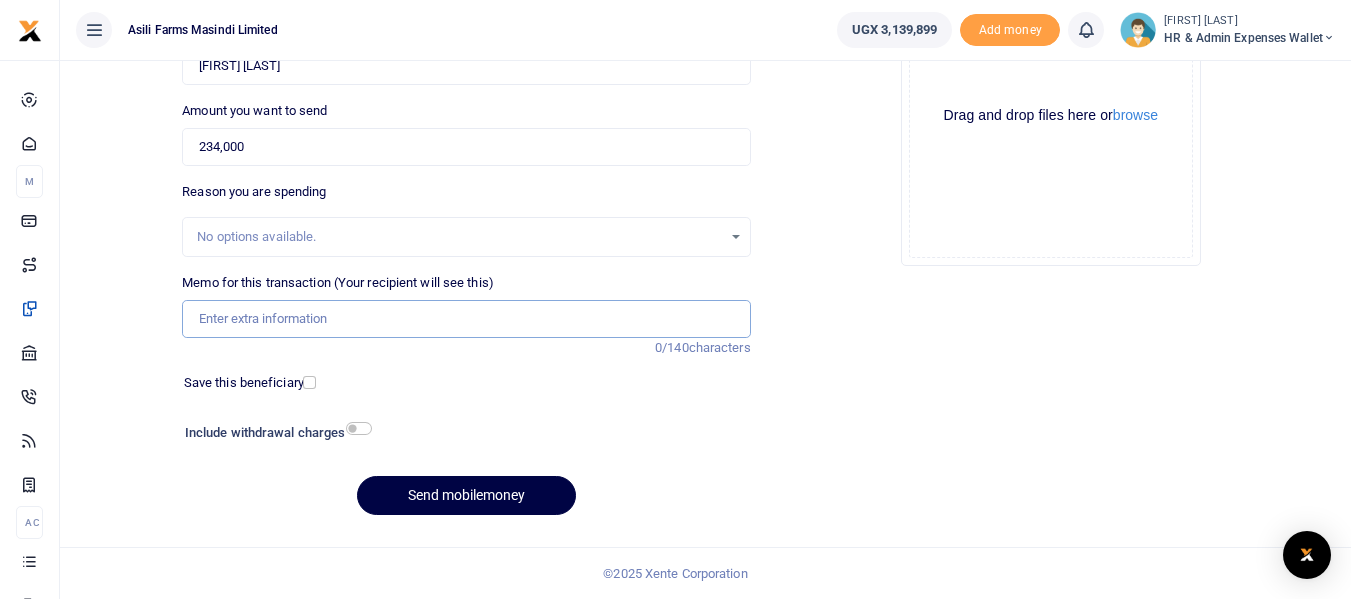 click on "Memo for this transaction (Your recipient will see this)" at bounding box center (466, 319) 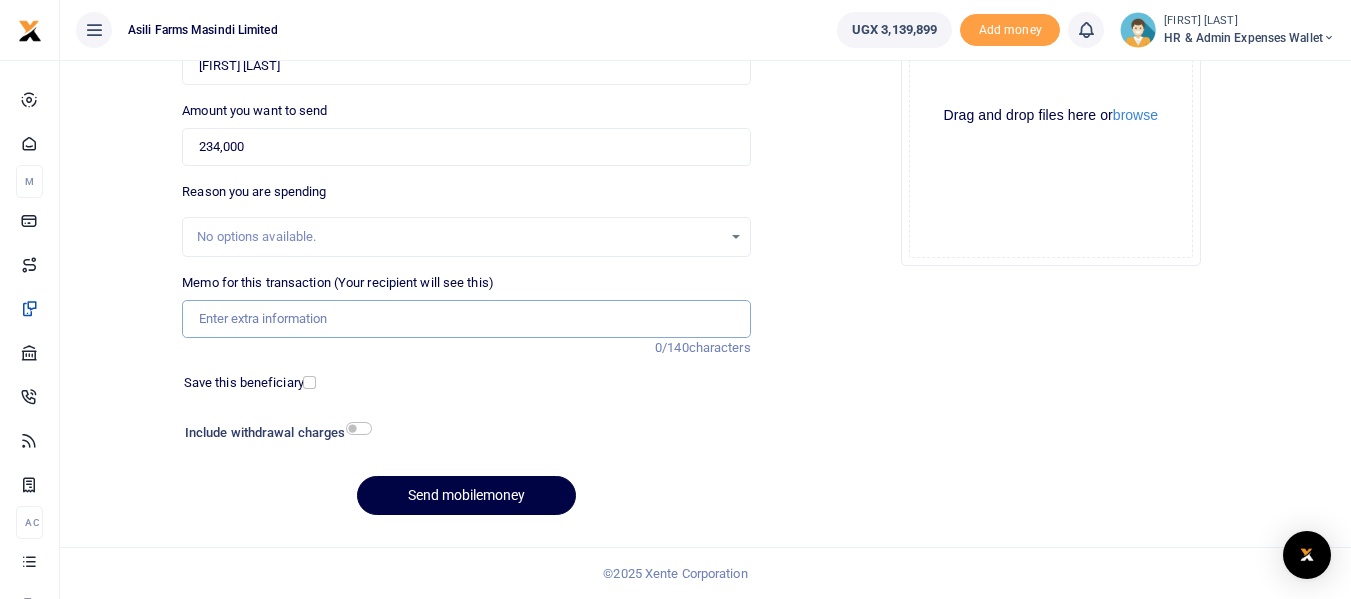 paste on "Payment for Meat for Kigumba Staff for 1st and 2nd WK August 2025" 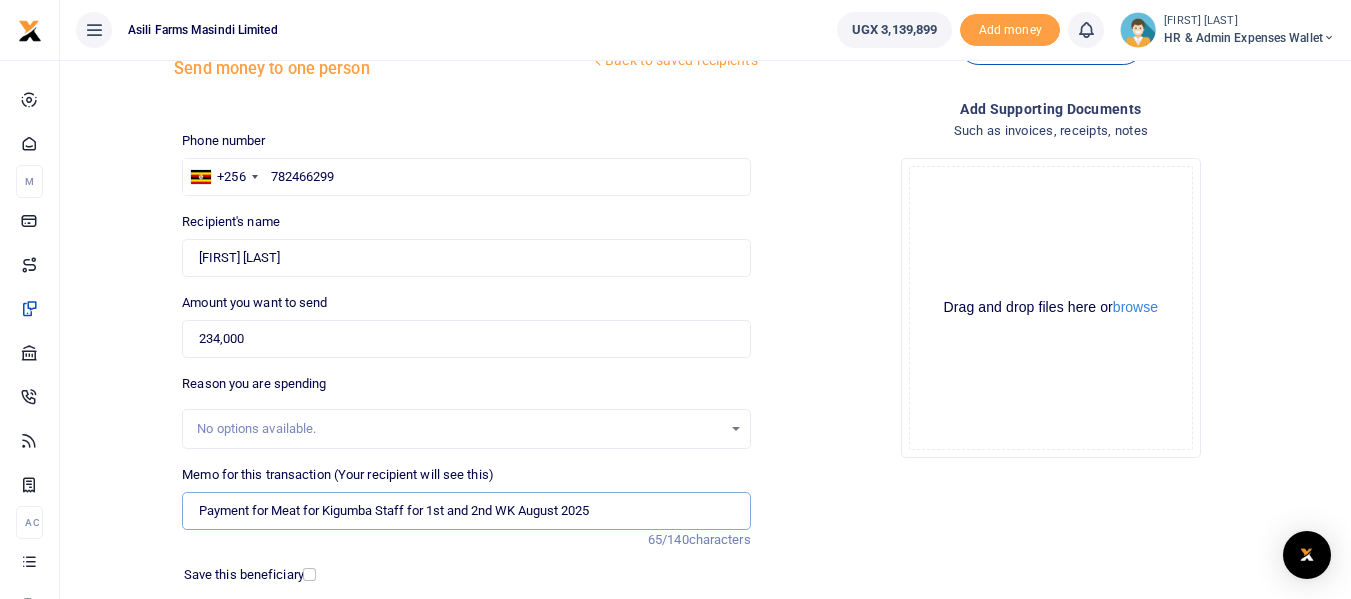 scroll, scrollTop: 267, scrollLeft: 0, axis: vertical 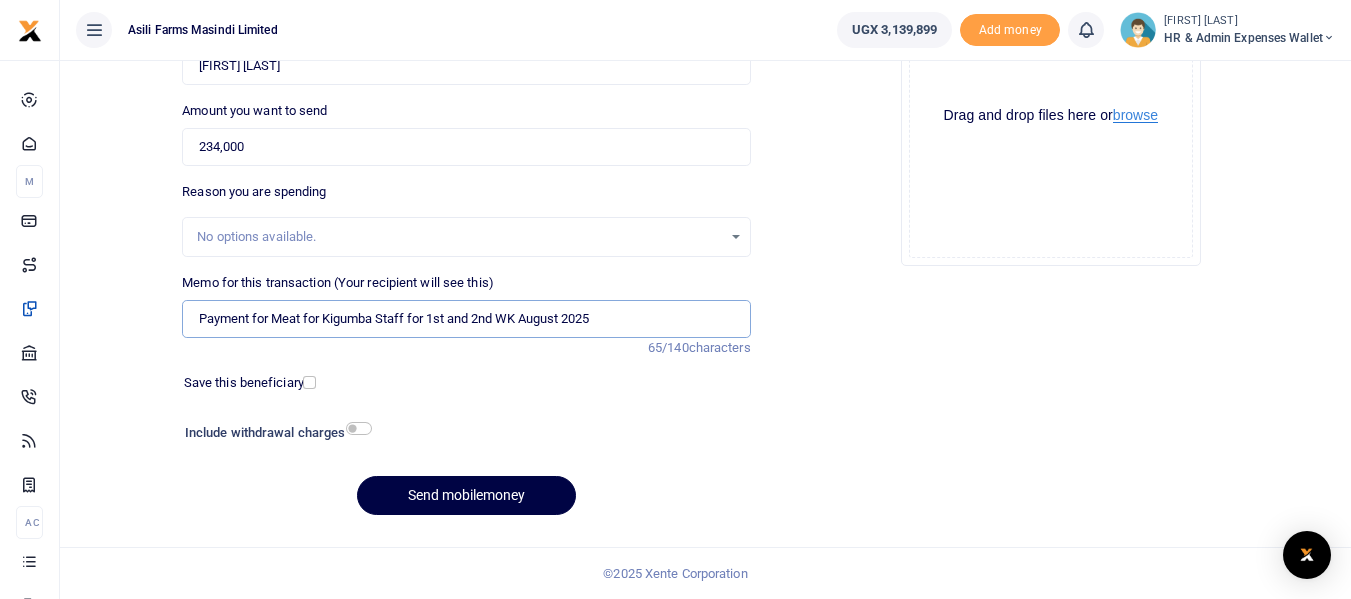 type on "Payment for Meat for Kigumba Staff for 1st and 2nd WK August 2025" 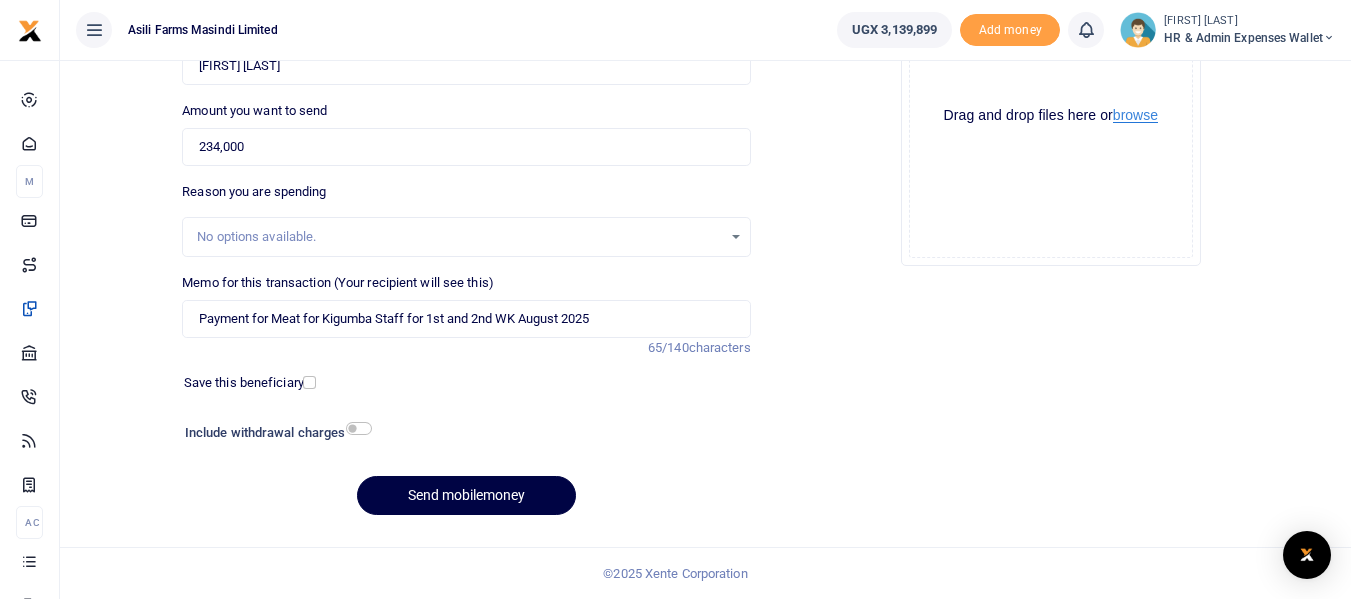 click on "browse" at bounding box center [1135, 115] 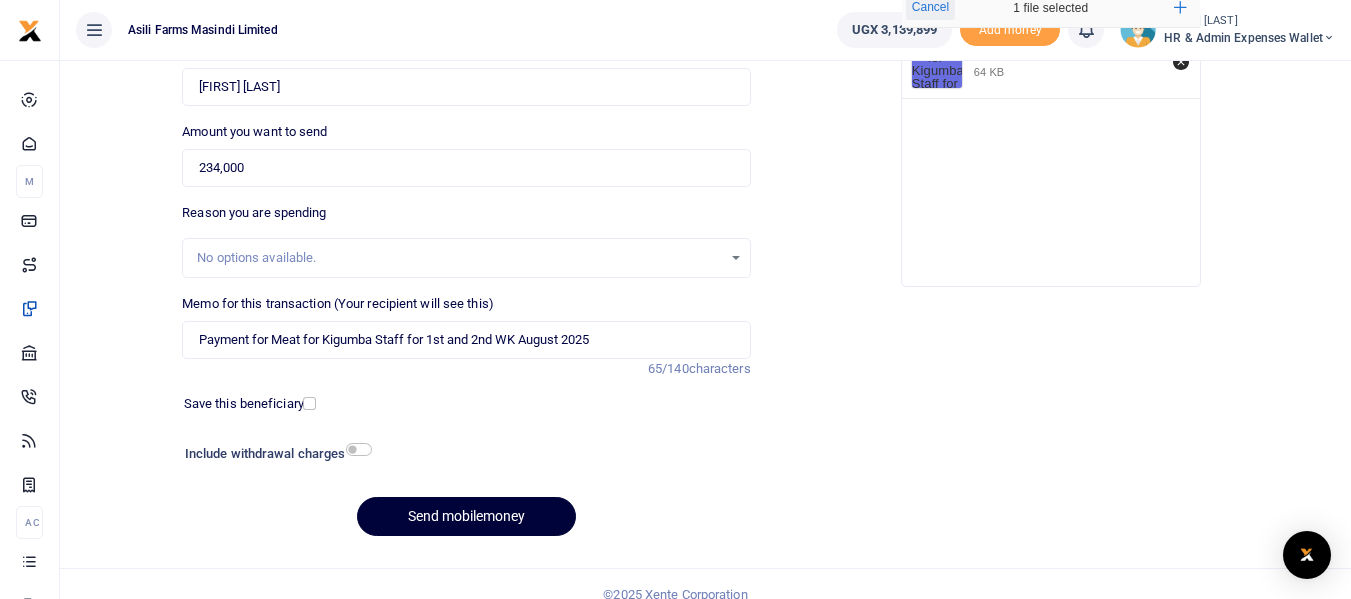 scroll, scrollTop: 267, scrollLeft: 0, axis: vertical 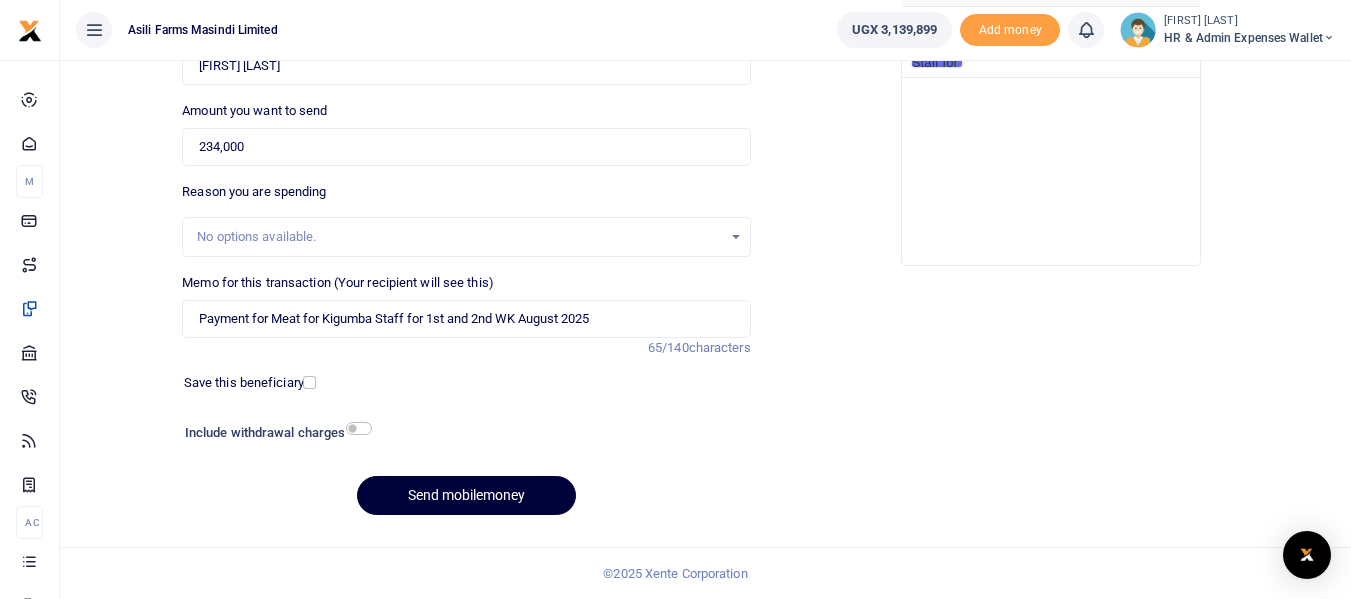 click on "Send mobilemoney" at bounding box center (466, 495) 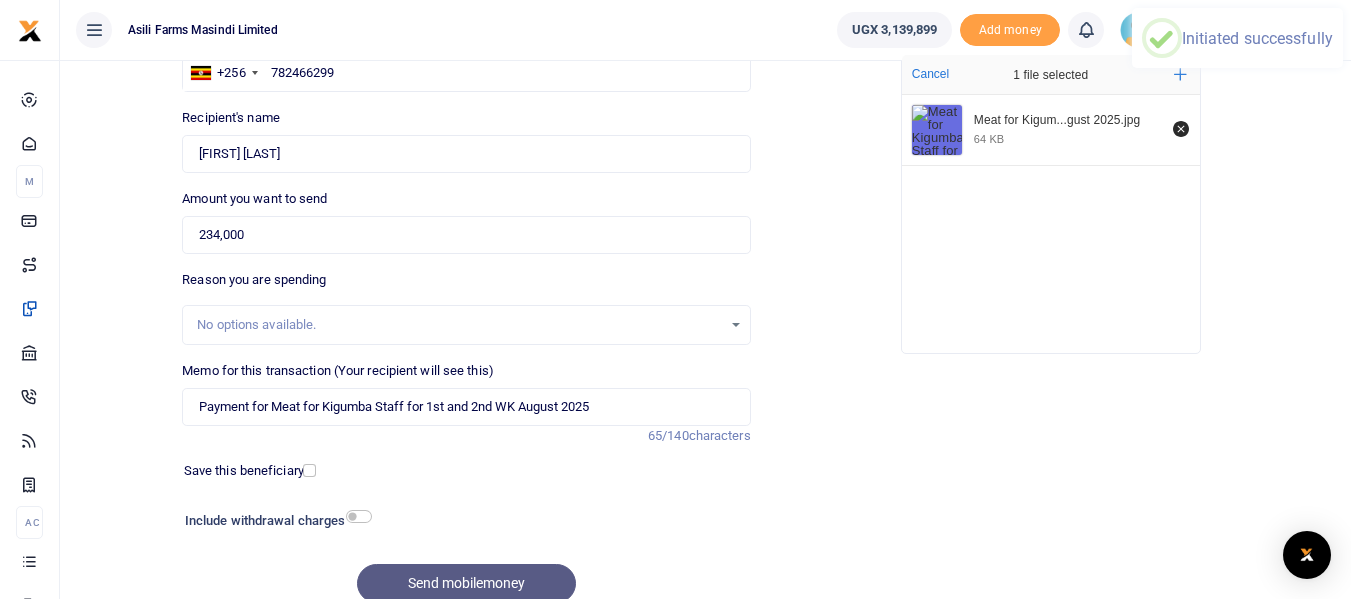 scroll, scrollTop: 69, scrollLeft: 0, axis: vertical 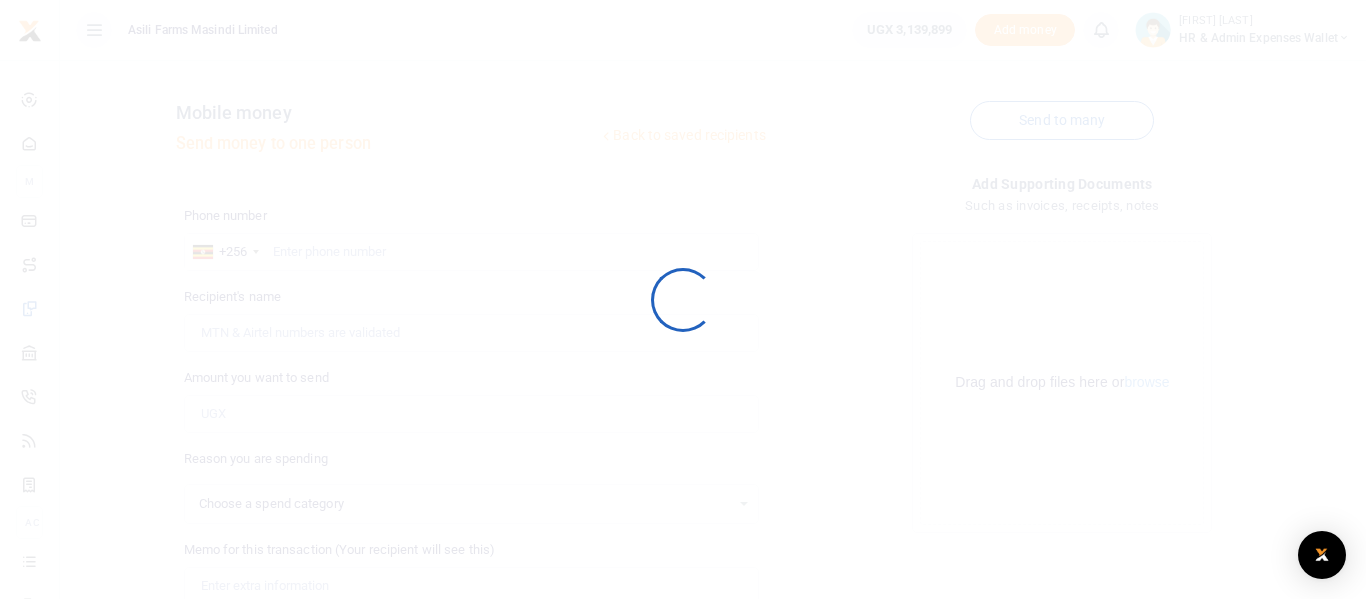 select 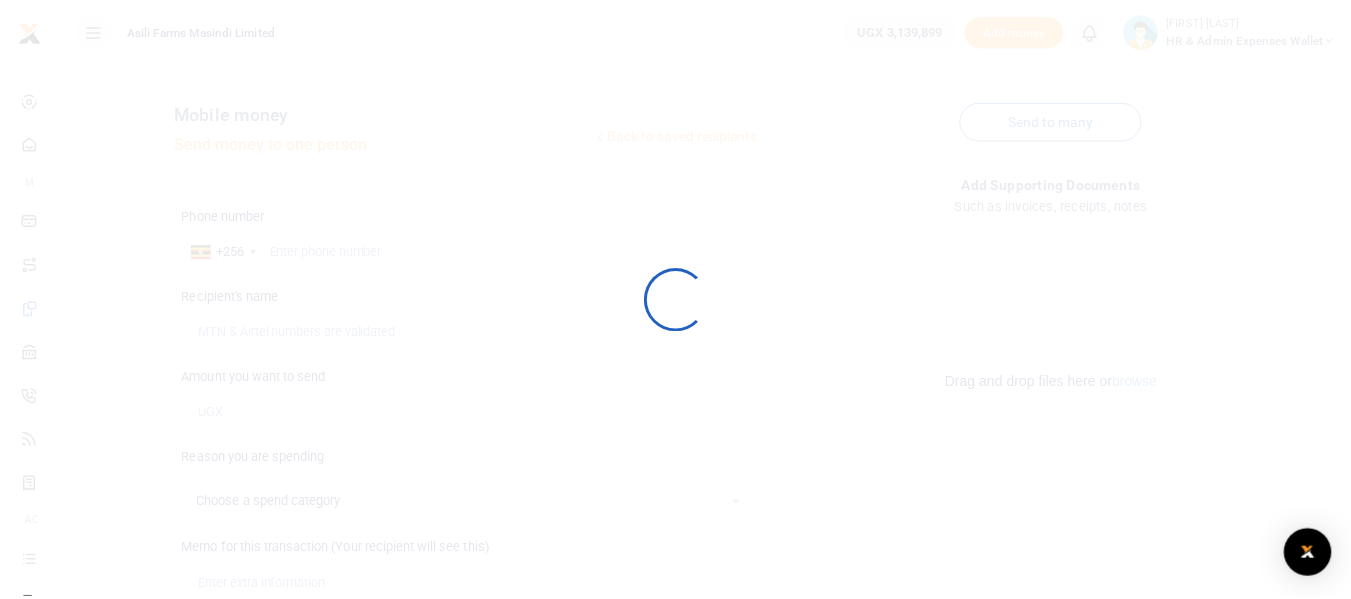 scroll, scrollTop: 67, scrollLeft: 0, axis: vertical 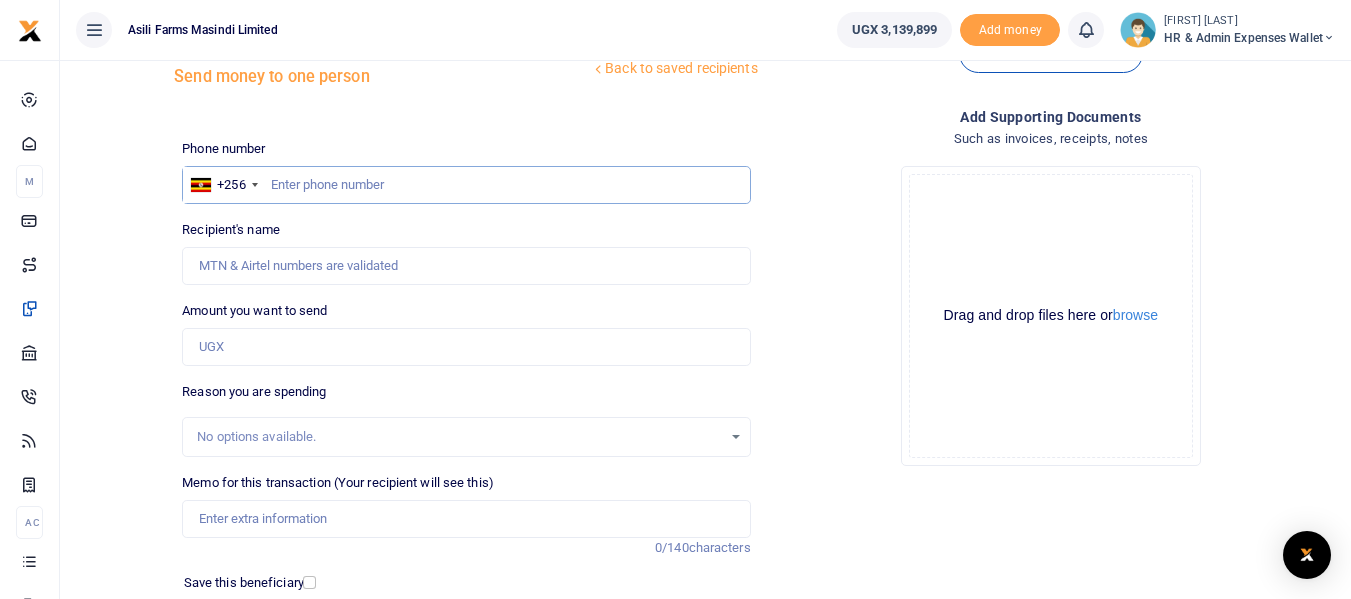 click at bounding box center [466, 185] 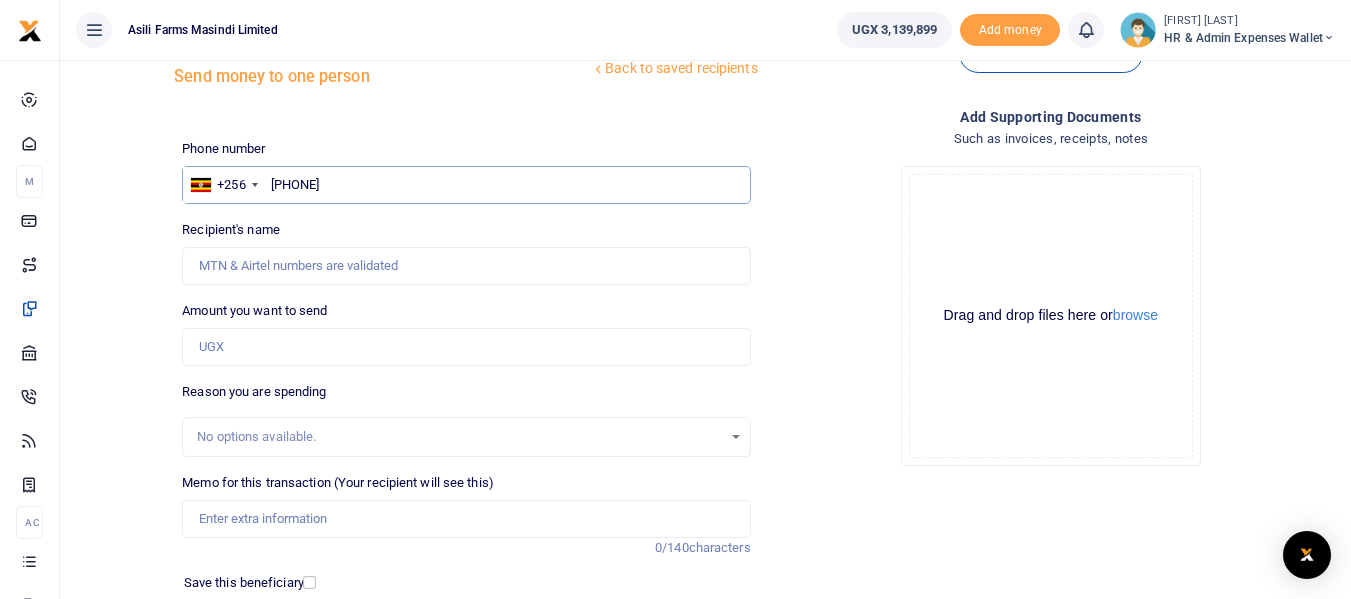 type on "0787897294" 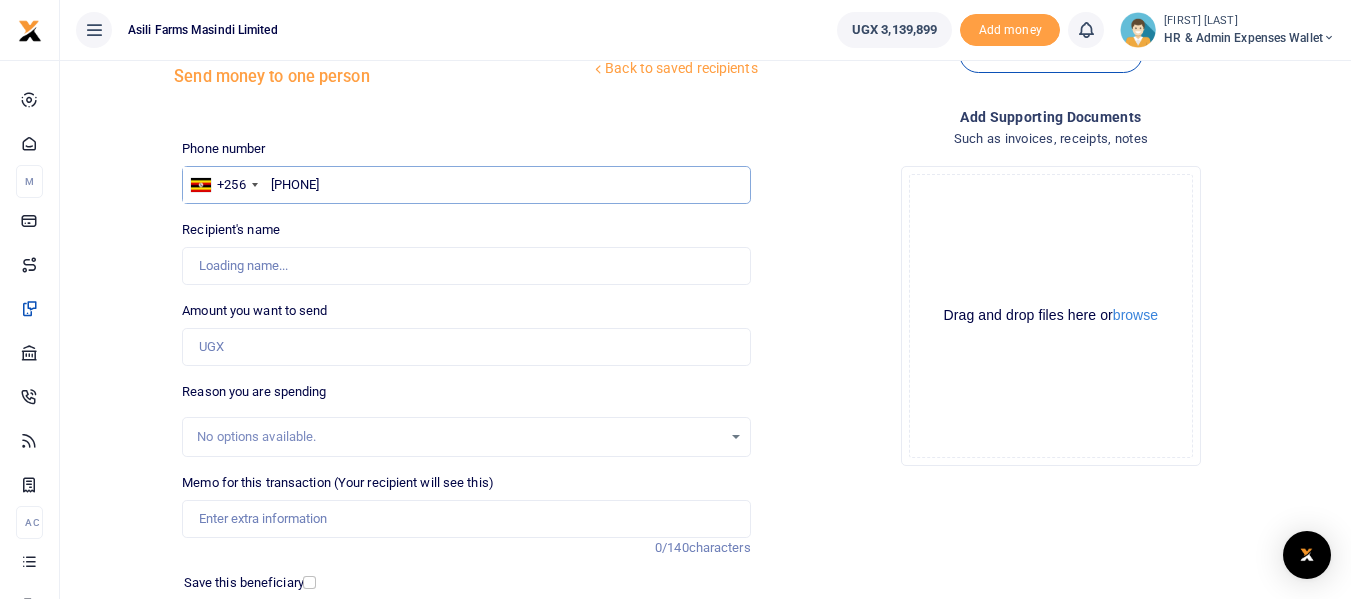 type on "[FIRST] [LAST]" 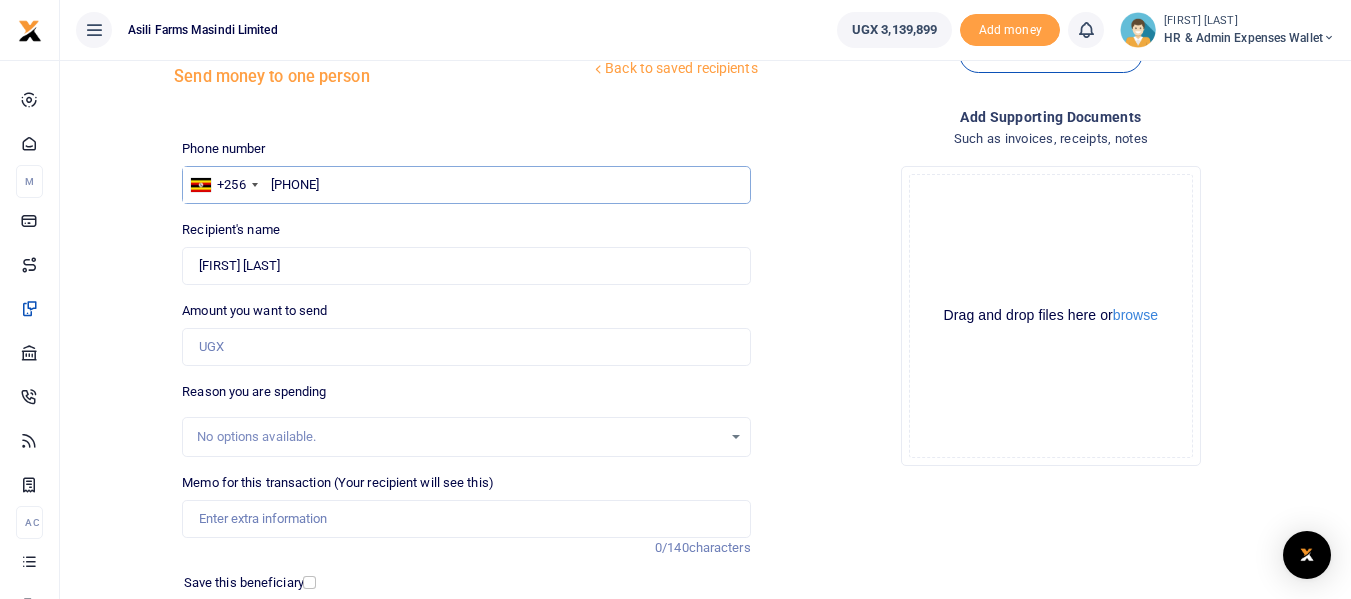 type on "0787897294" 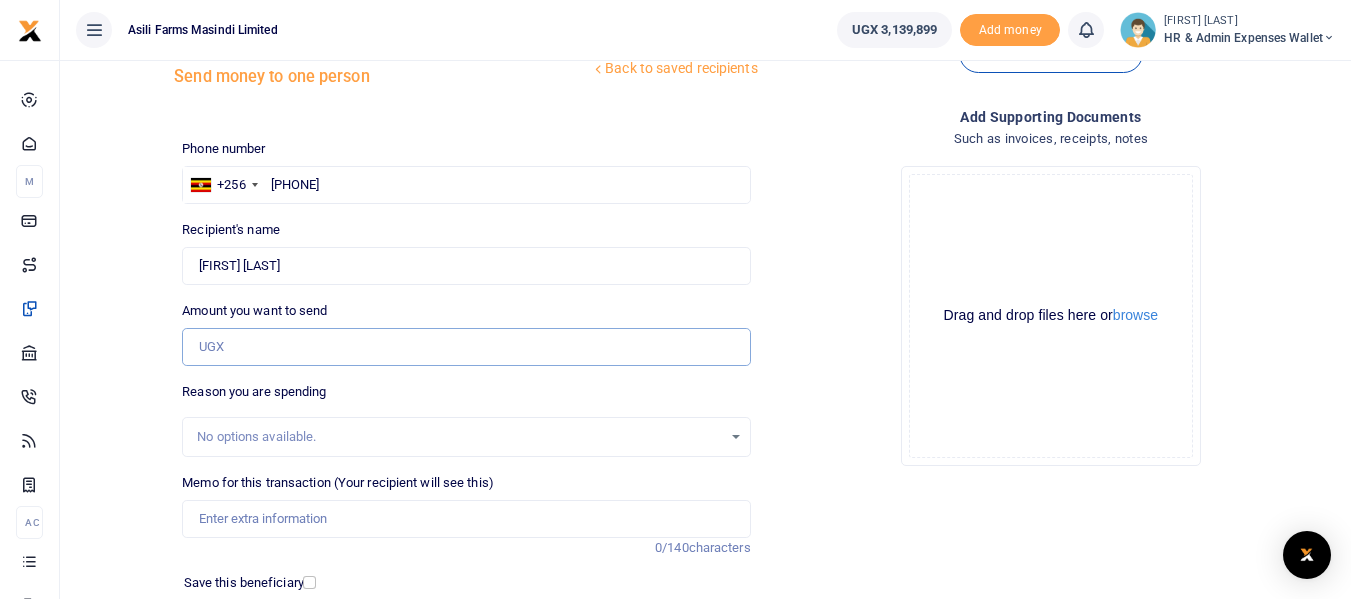 click on "Amount you want to send" at bounding box center [466, 347] 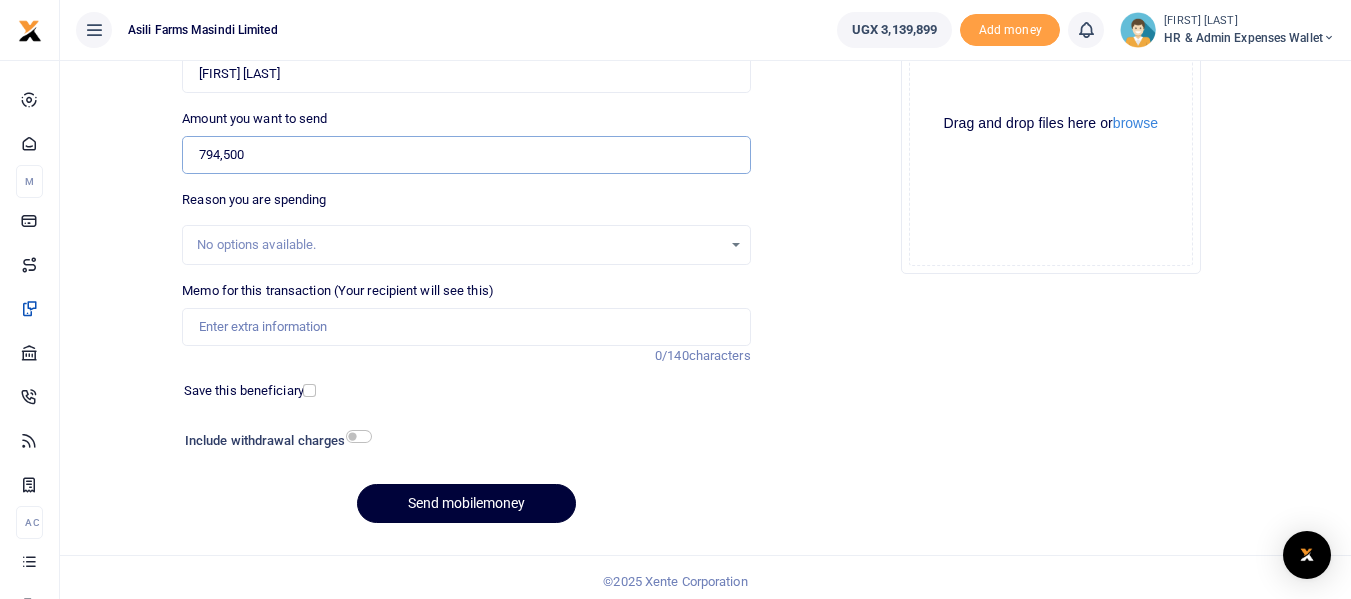 scroll, scrollTop: 267, scrollLeft: 0, axis: vertical 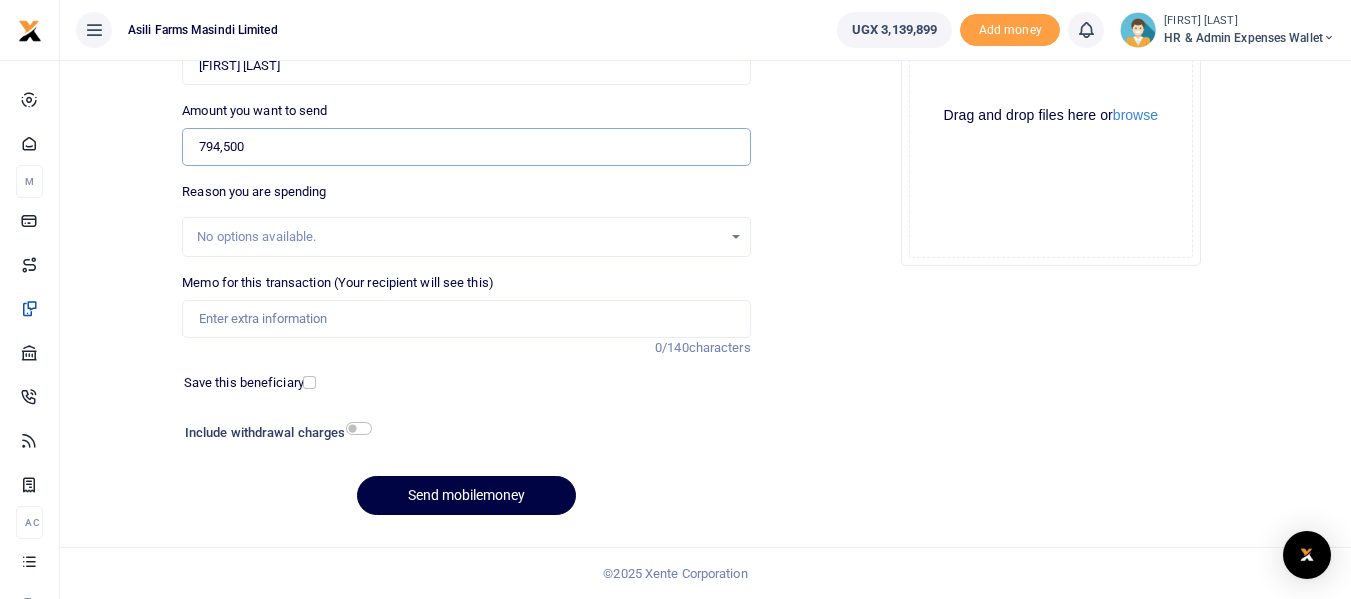 type on "794,500" 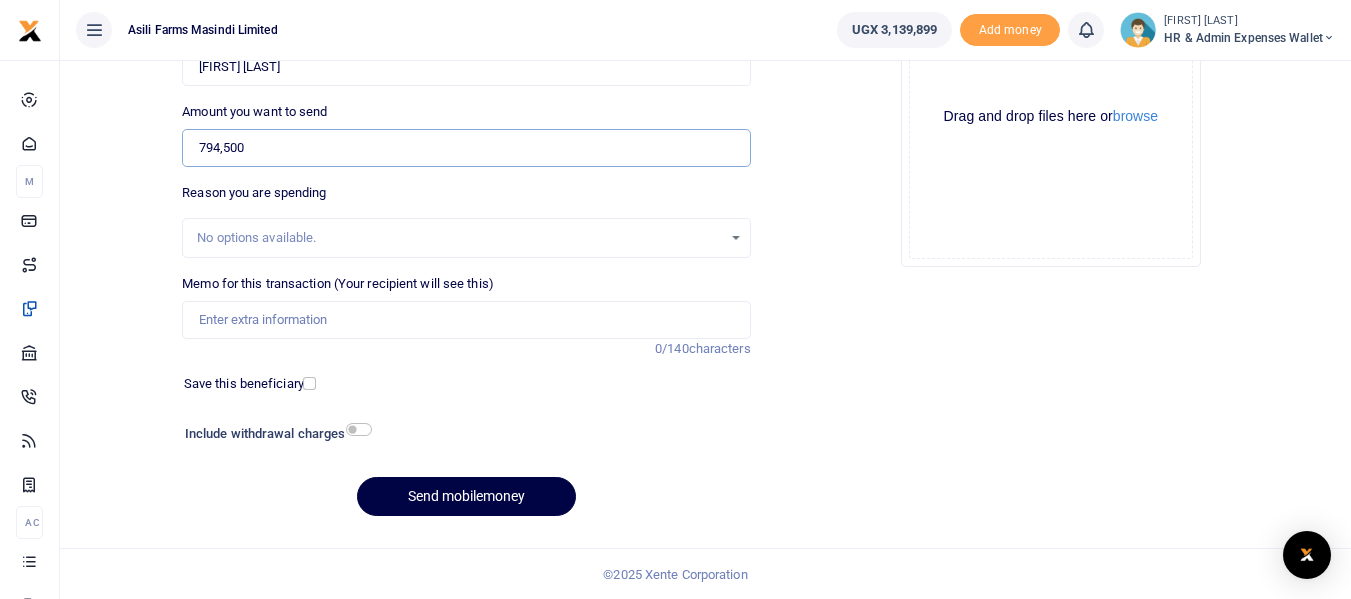 scroll, scrollTop: 267, scrollLeft: 0, axis: vertical 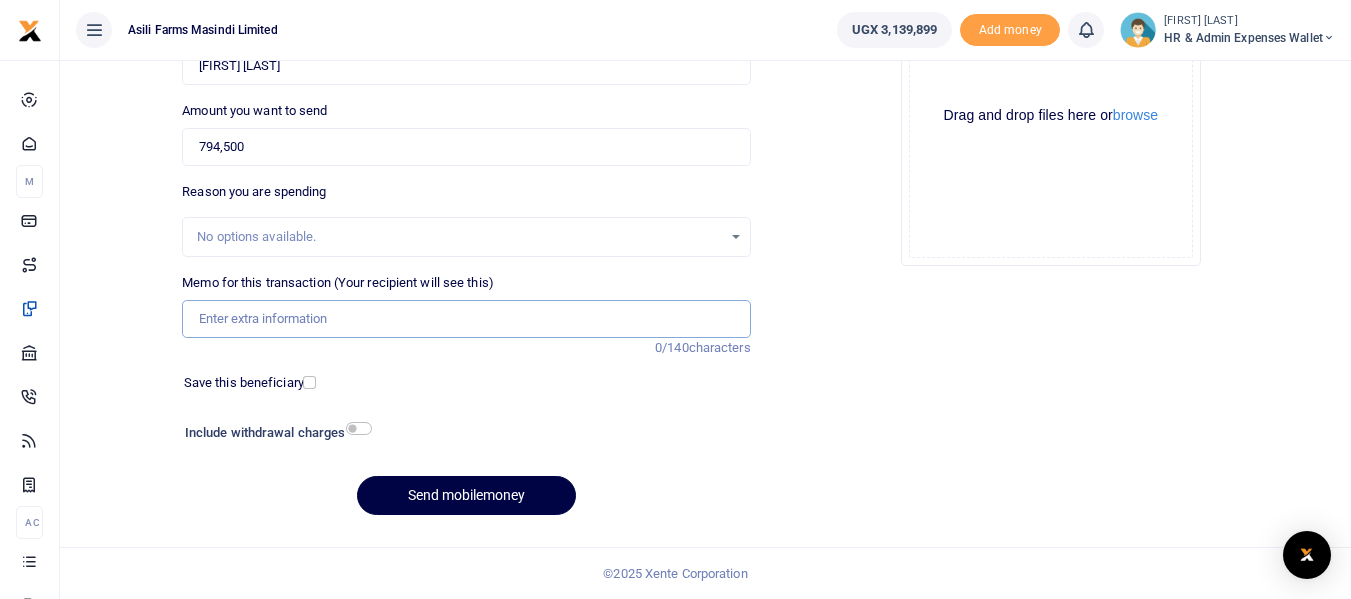 click on "Memo for this transaction (Your recipient will see this)" at bounding box center [466, 319] 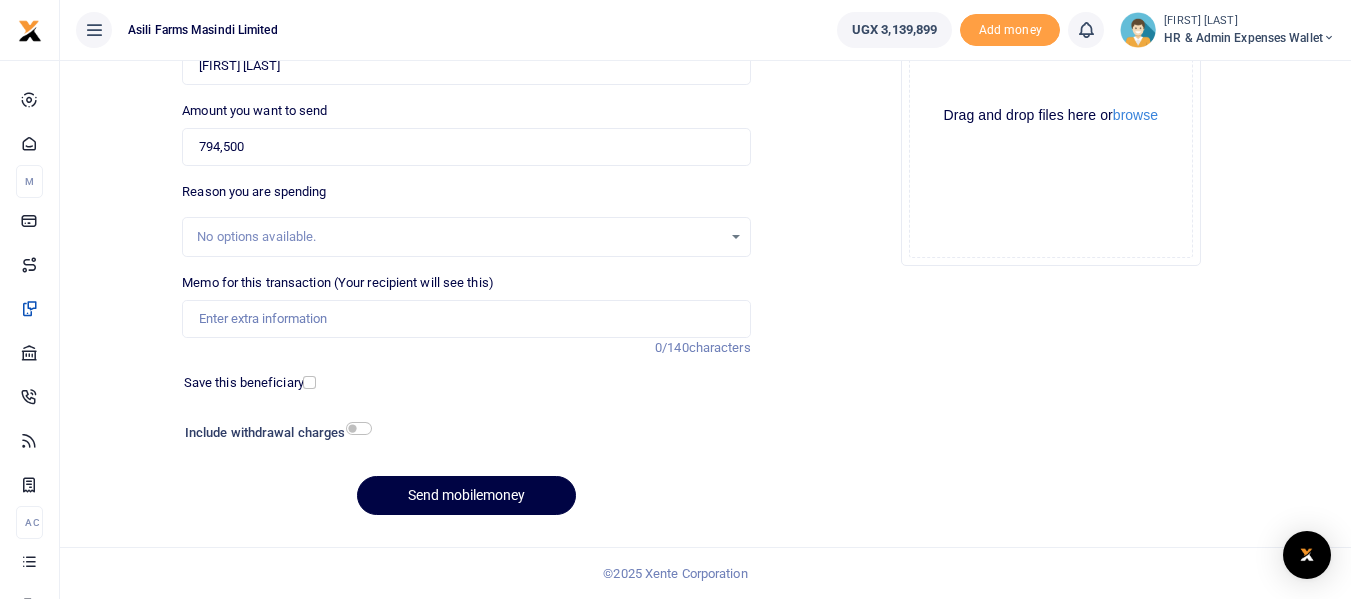 drag, startPoint x: 311, startPoint y: 370, endPoint x: 308, endPoint y: 360, distance: 10.440307 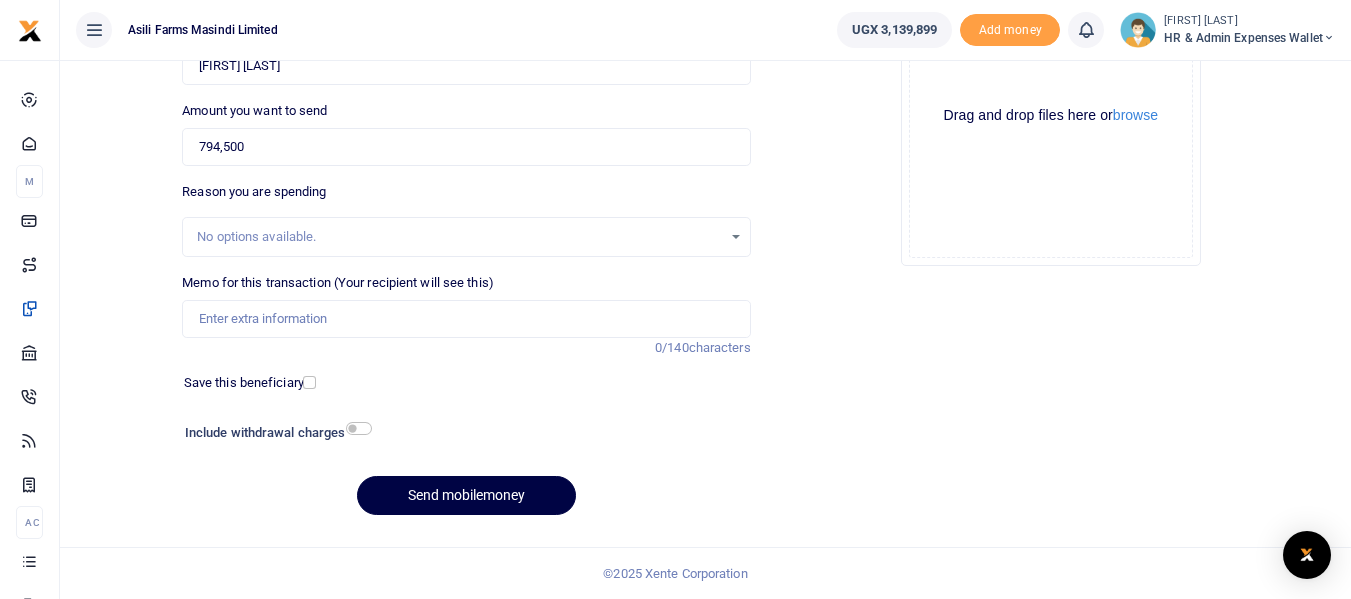 click on "Phone number
+256 Uganda +256 0787897294
Phone is required.
Recipient's name
Found
Name is required.
Amount you want to send
794,500
Amount is required.
0/140" at bounding box center [466, 235] 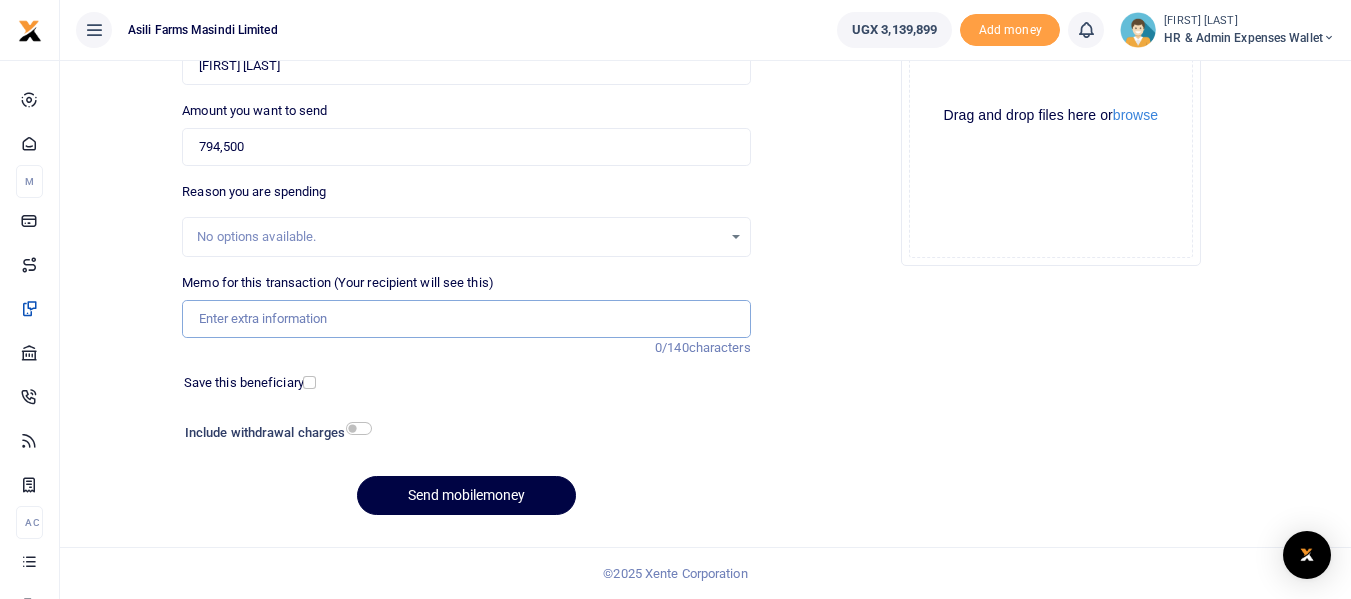 click on "Memo for this transaction (Your recipient will see this)" at bounding box center [466, 319] 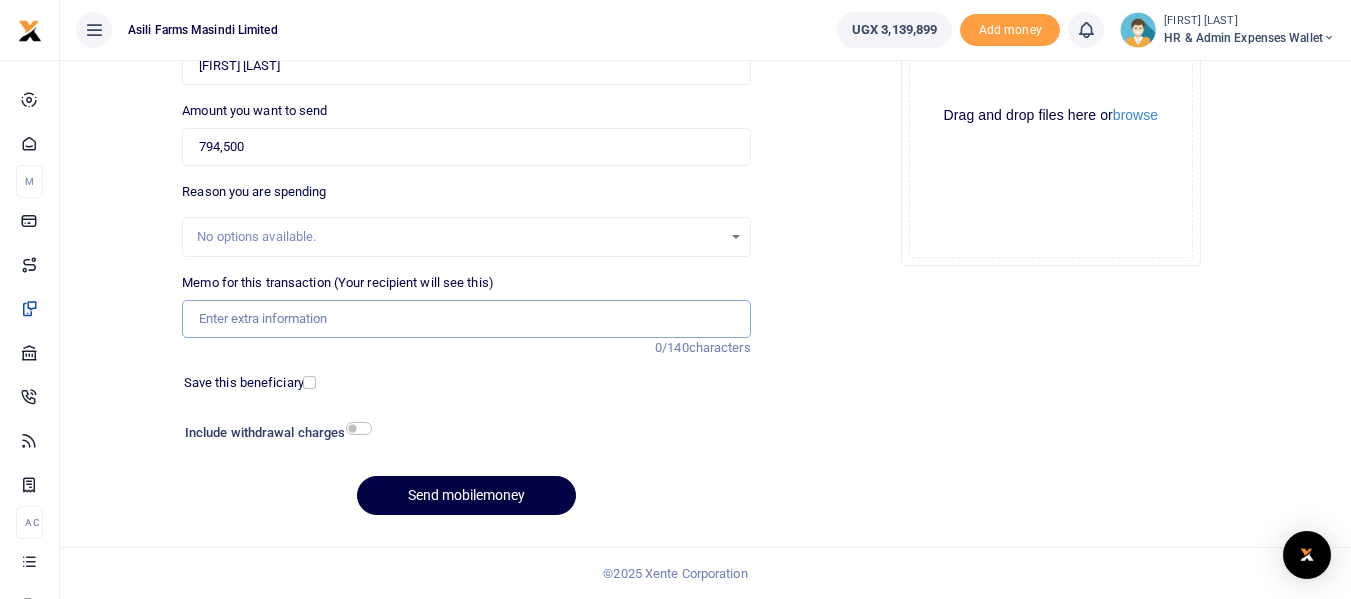 paste on "Payment for Matooke and other food items for Kigumba staff for 1st and 2nd WK August 2025" 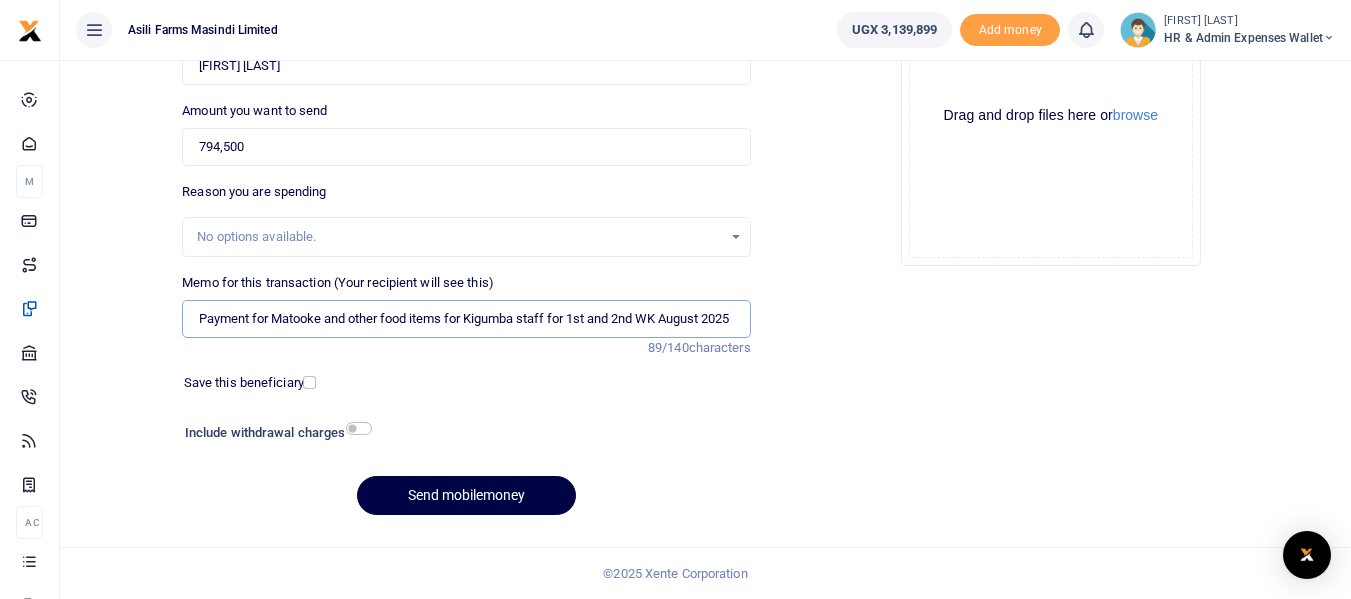 scroll, scrollTop: 0, scrollLeft: 9, axis: horizontal 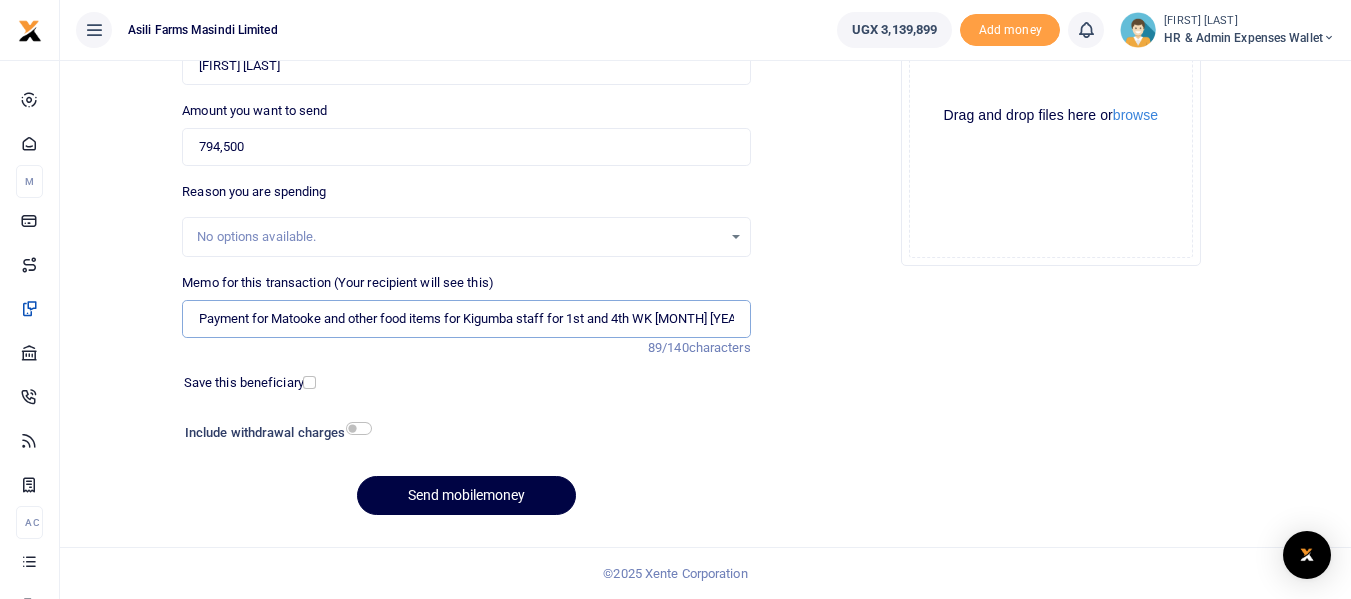 click on "Payment for Matooke and other food items for Kigumba staff for 1st and 4th WK August 2025" at bounding box center [466, 319] 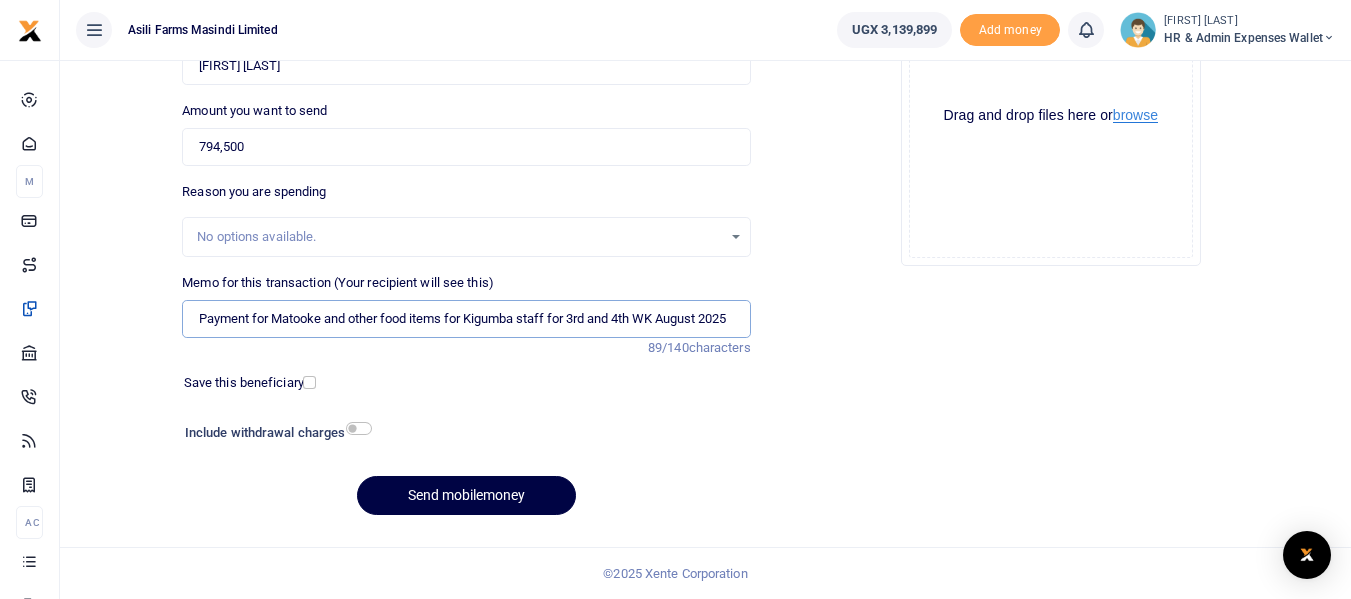 type on "Payment for Matooke and other food items for Kigumba staff for 3rd and 4th WK August 2025" 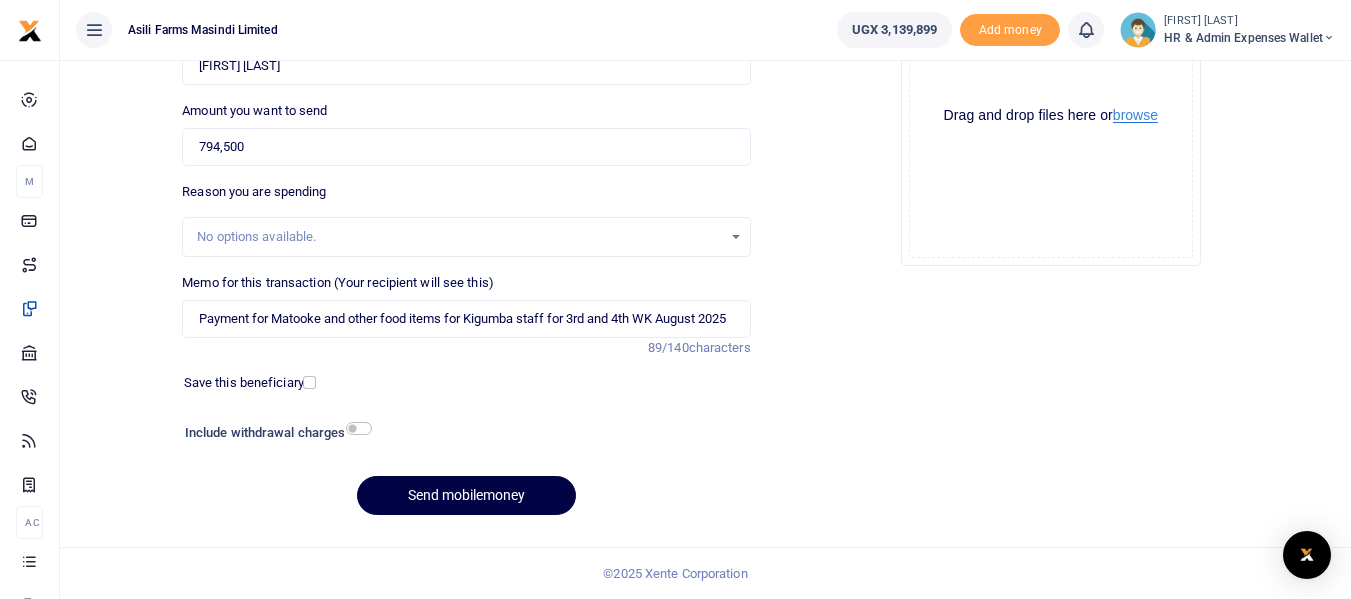 click on "browse" at bounding box center [1135, 115] 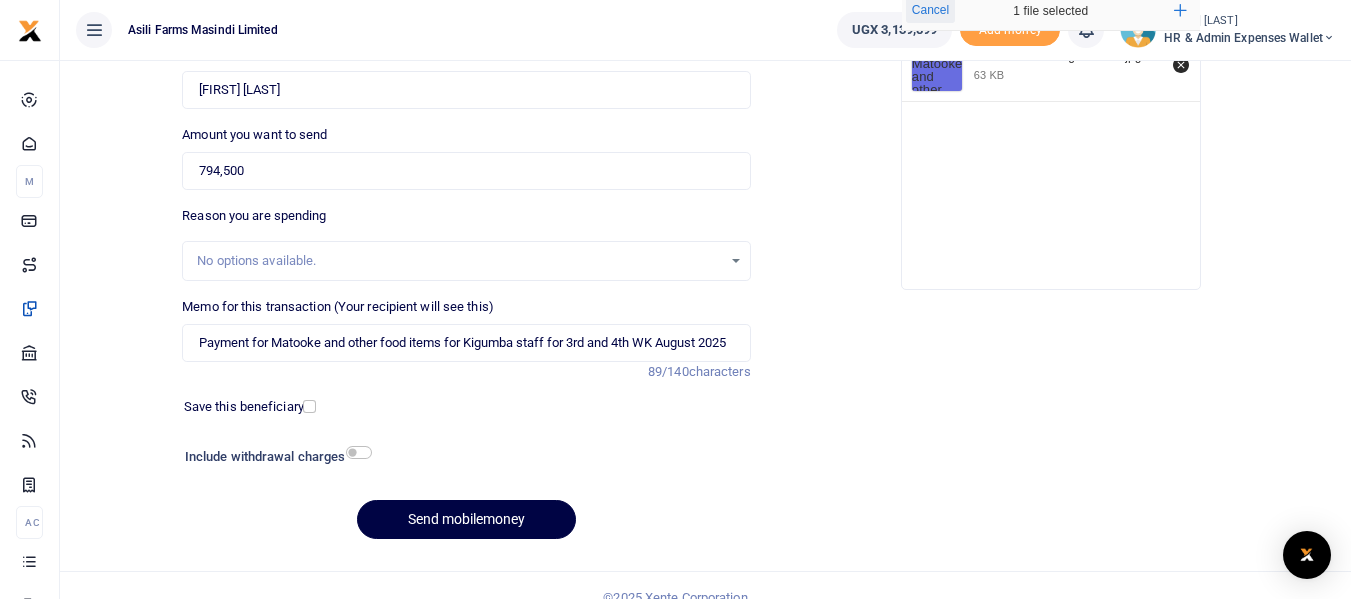 scroll, scrollTop: 267, scrollLeft: 0, axis: vertical 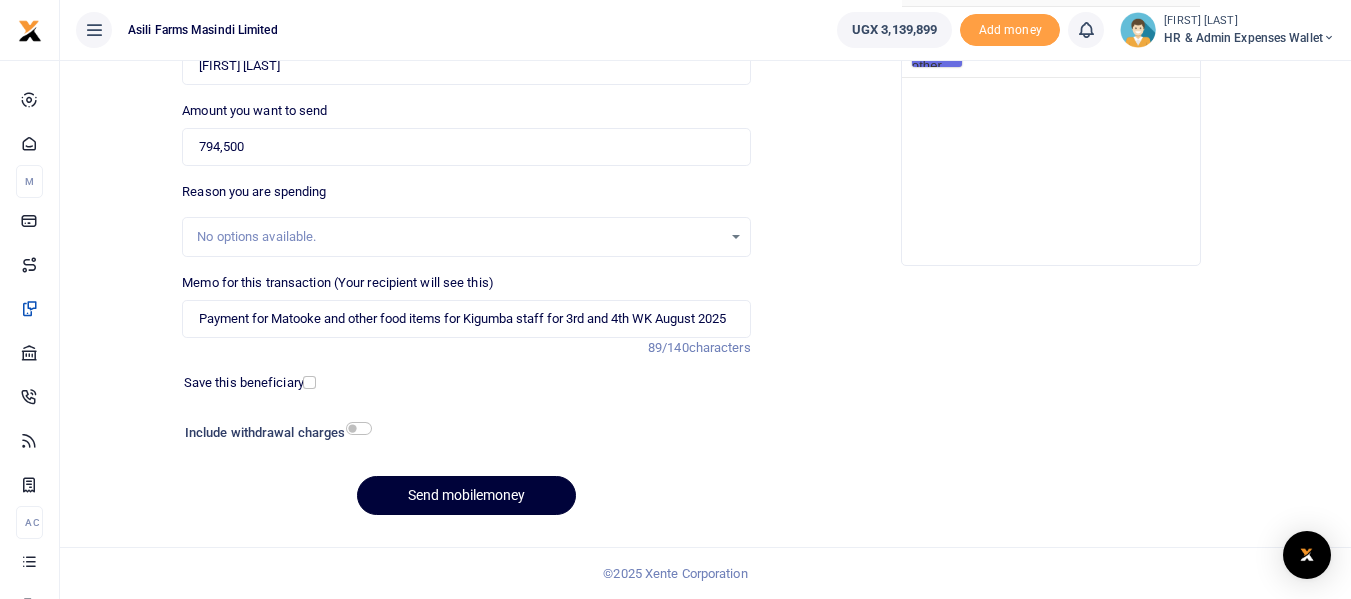 click on "Send mobilemoney" at bounding box center (466, 495) 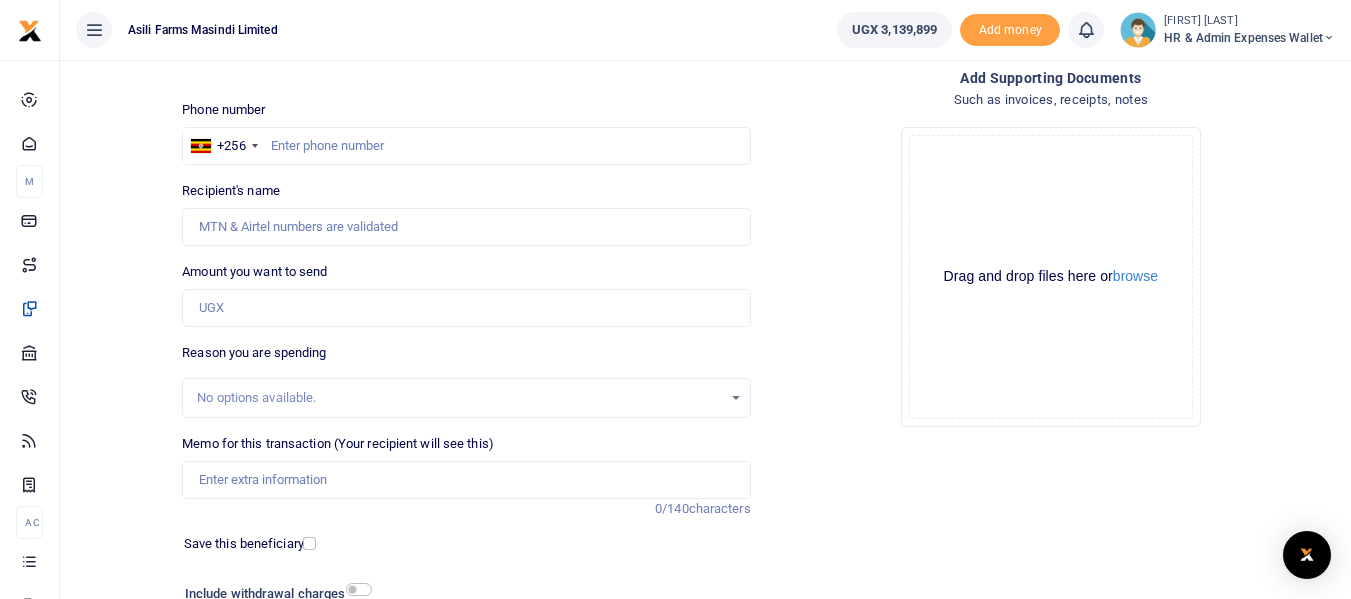 scroll, scrollTop: 0, scrollLeft: 0, axis: both 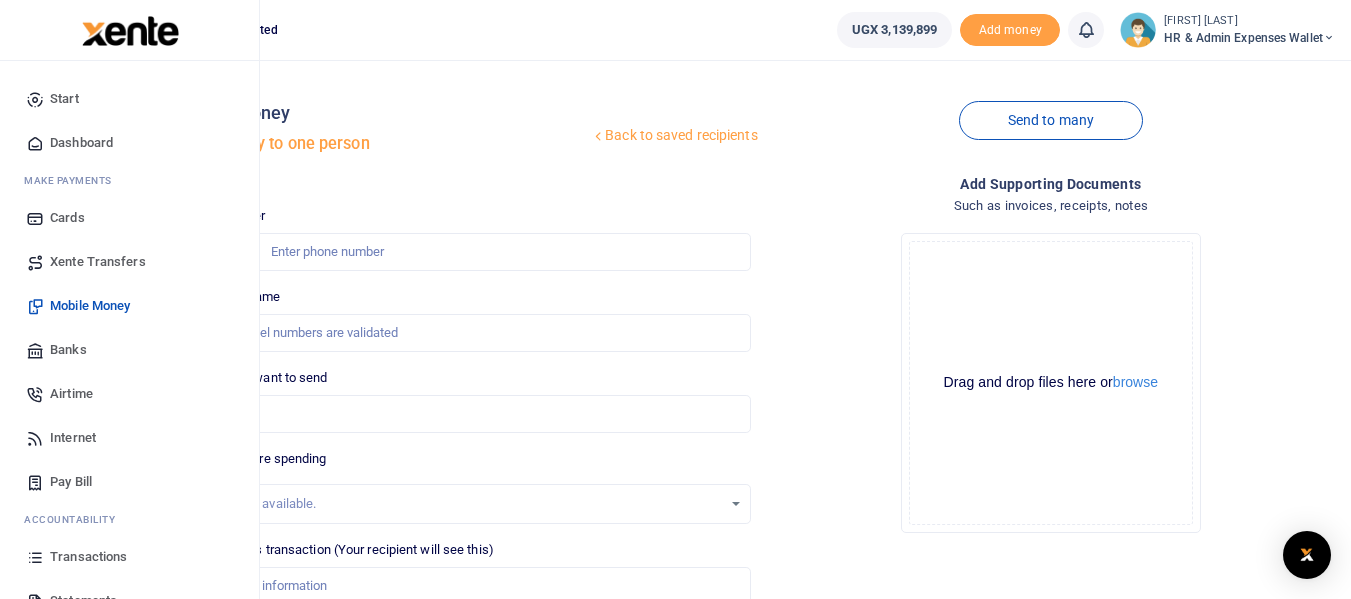 click on "Transactions" at bounding box center (129, 557) 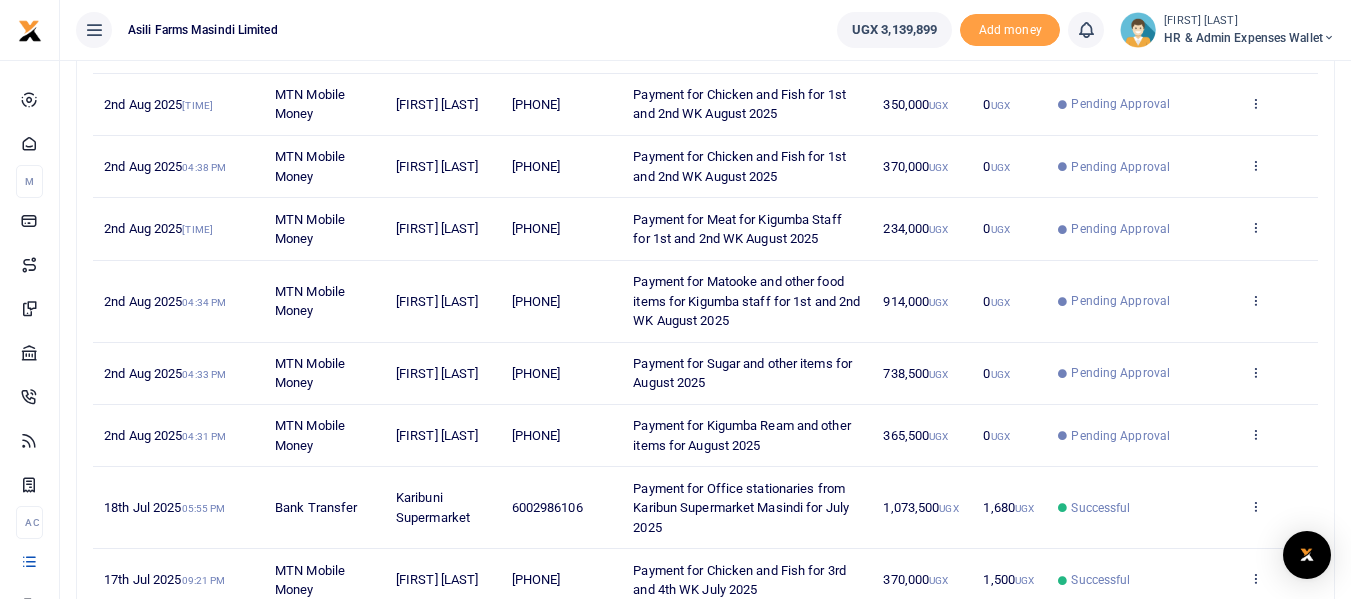 scroll, scrollTop: 394, scrollLeft: 0, axis: vertical 